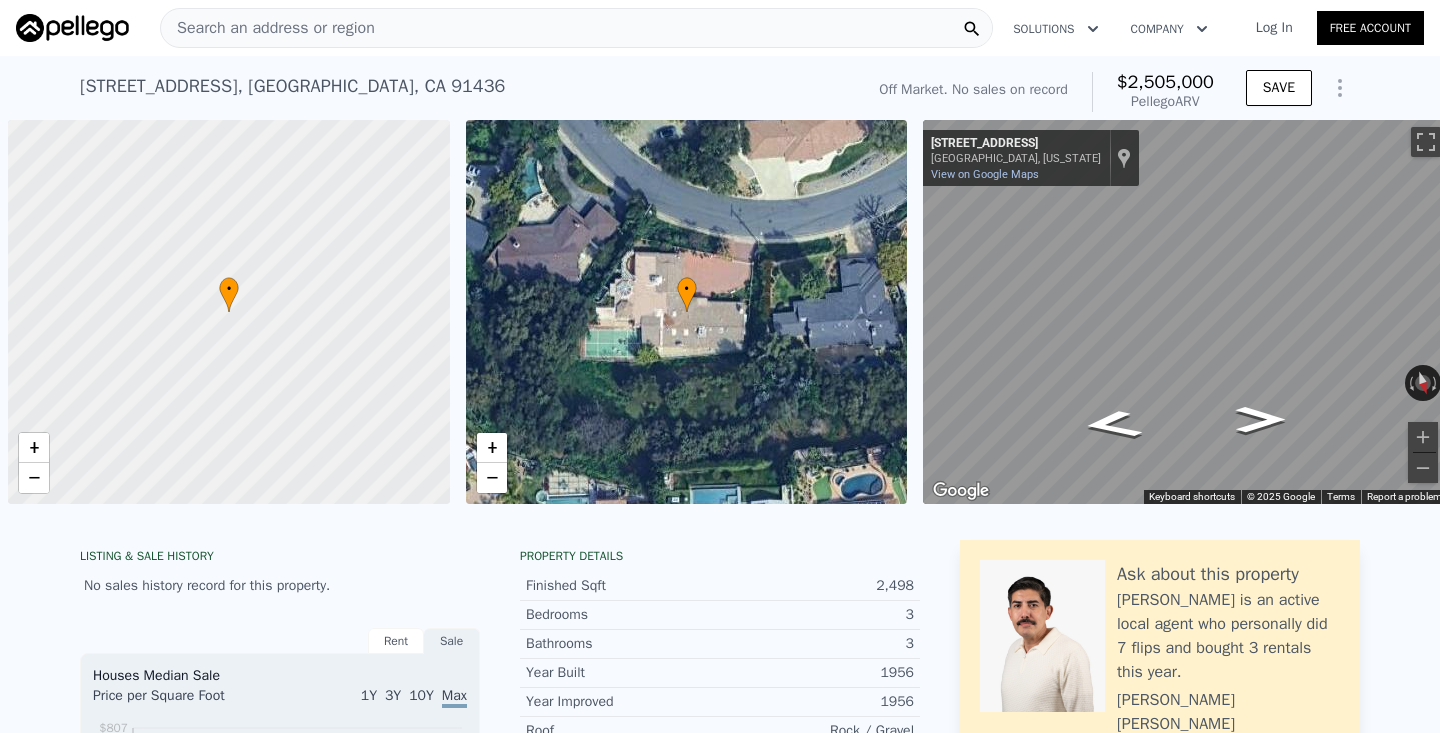 scroll, scrollTop: 0, scrollLeft: 0, axis: both 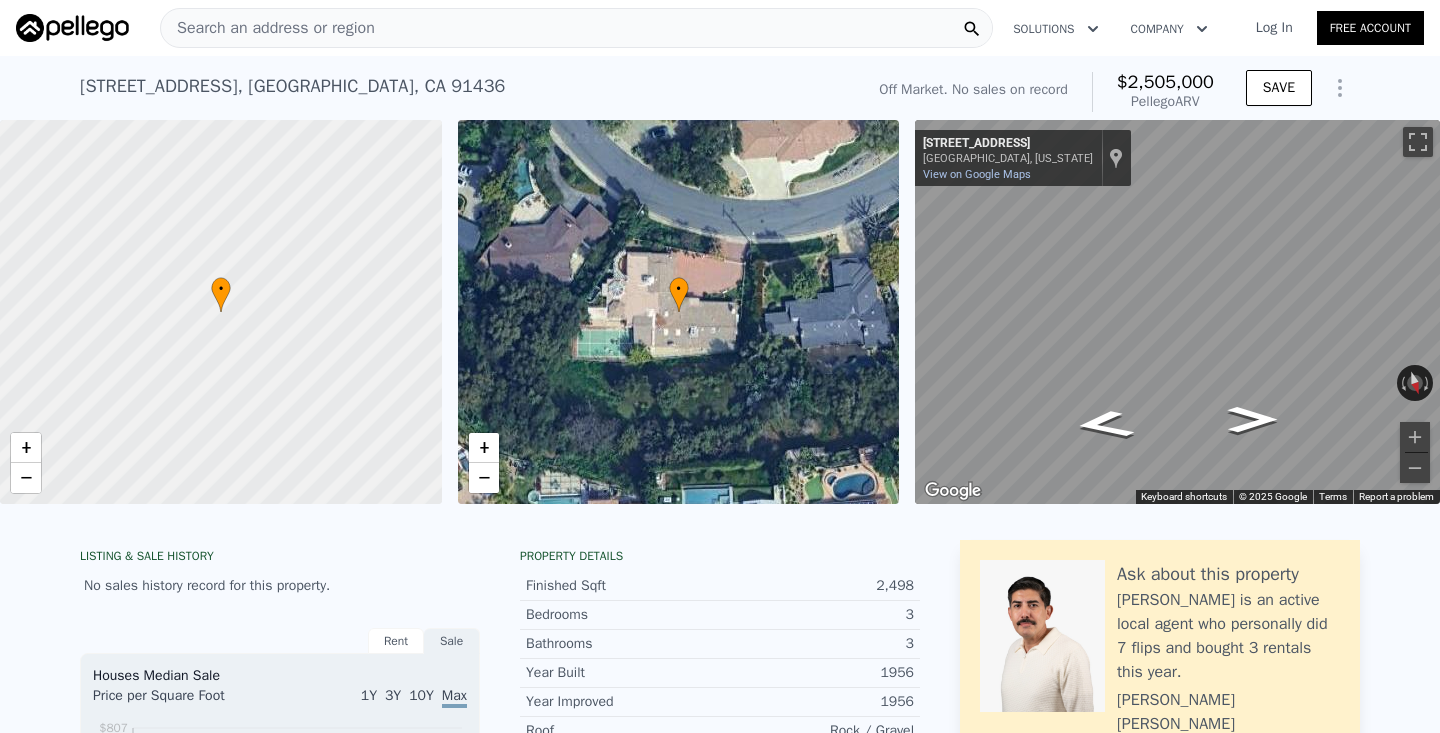 click on "Search an address or region" at bounding box center [576, 28] 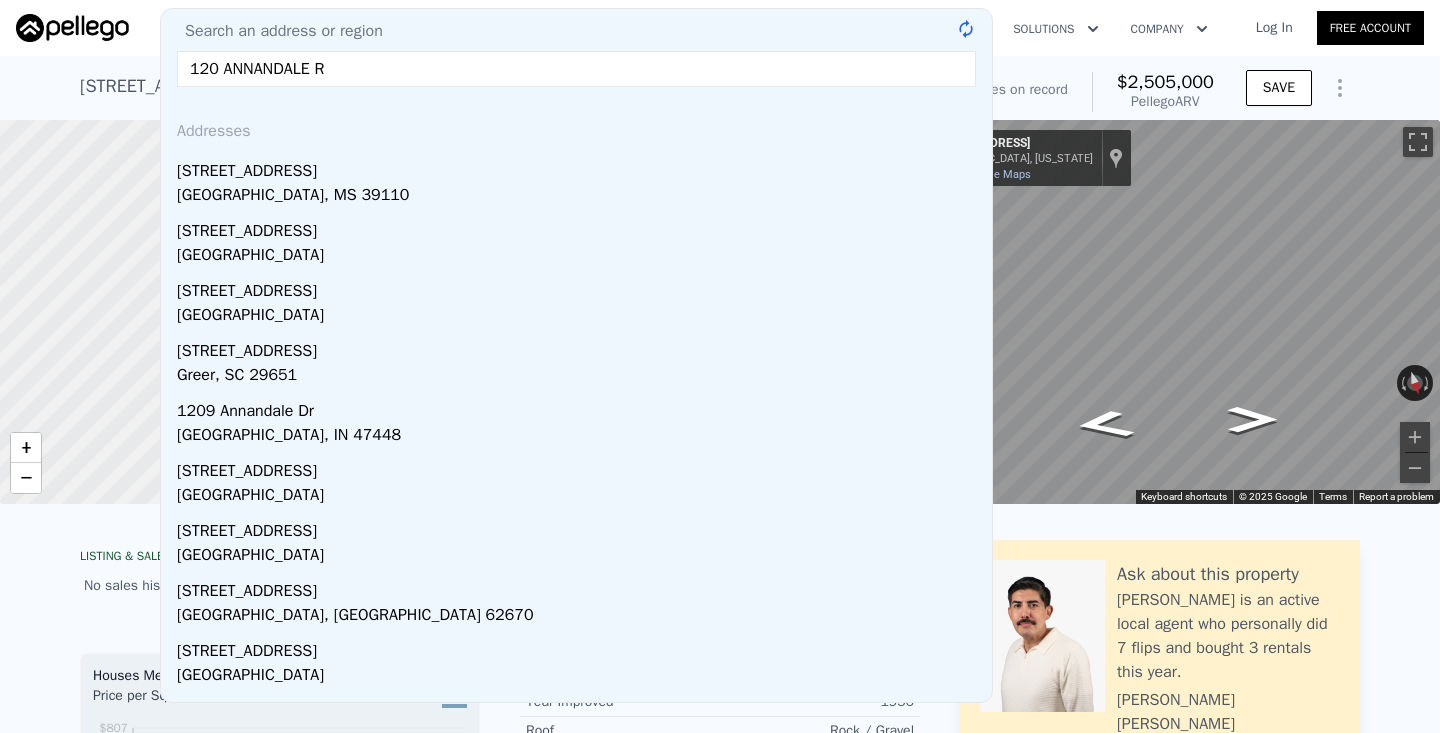 type on "[STREET_ADDRESS]" 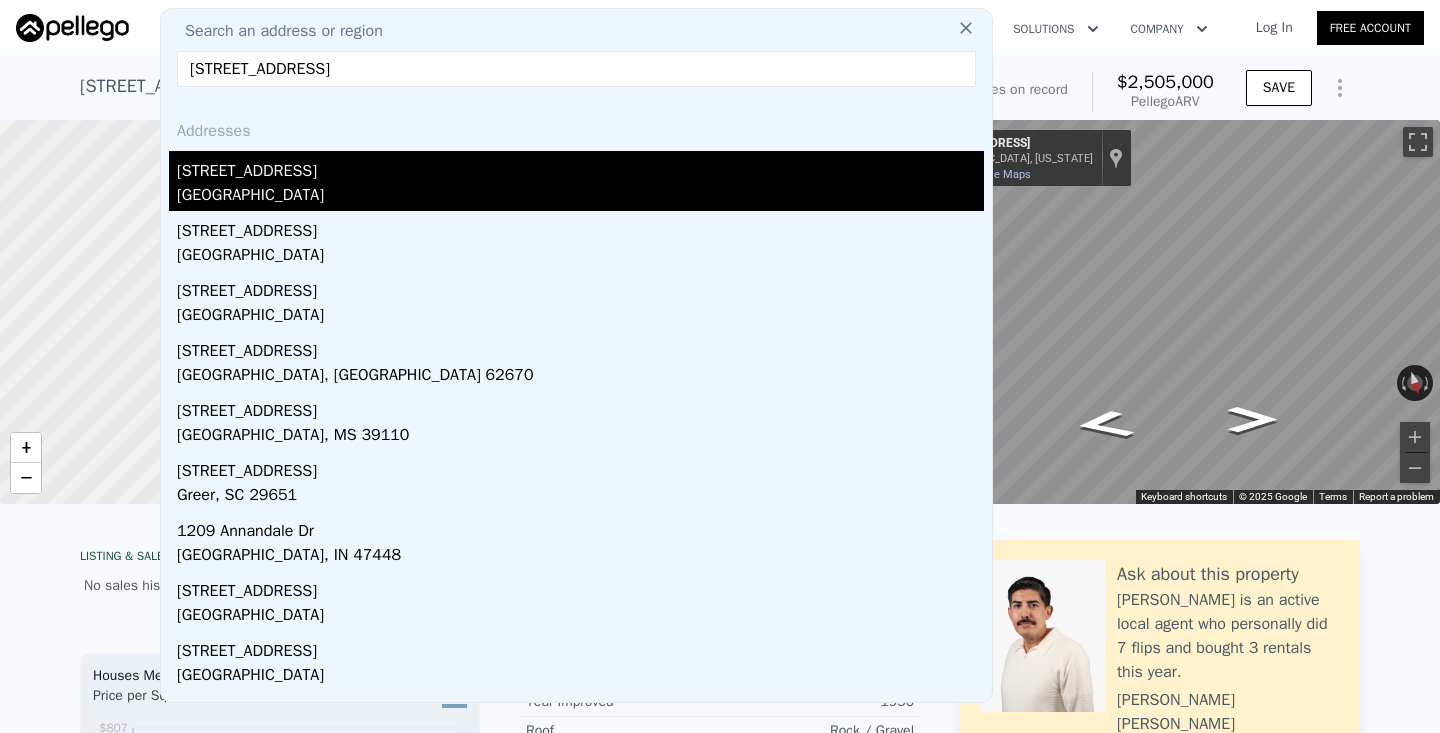 click on "[STREET_ADDRESS]" at bounding box center [580, 167] 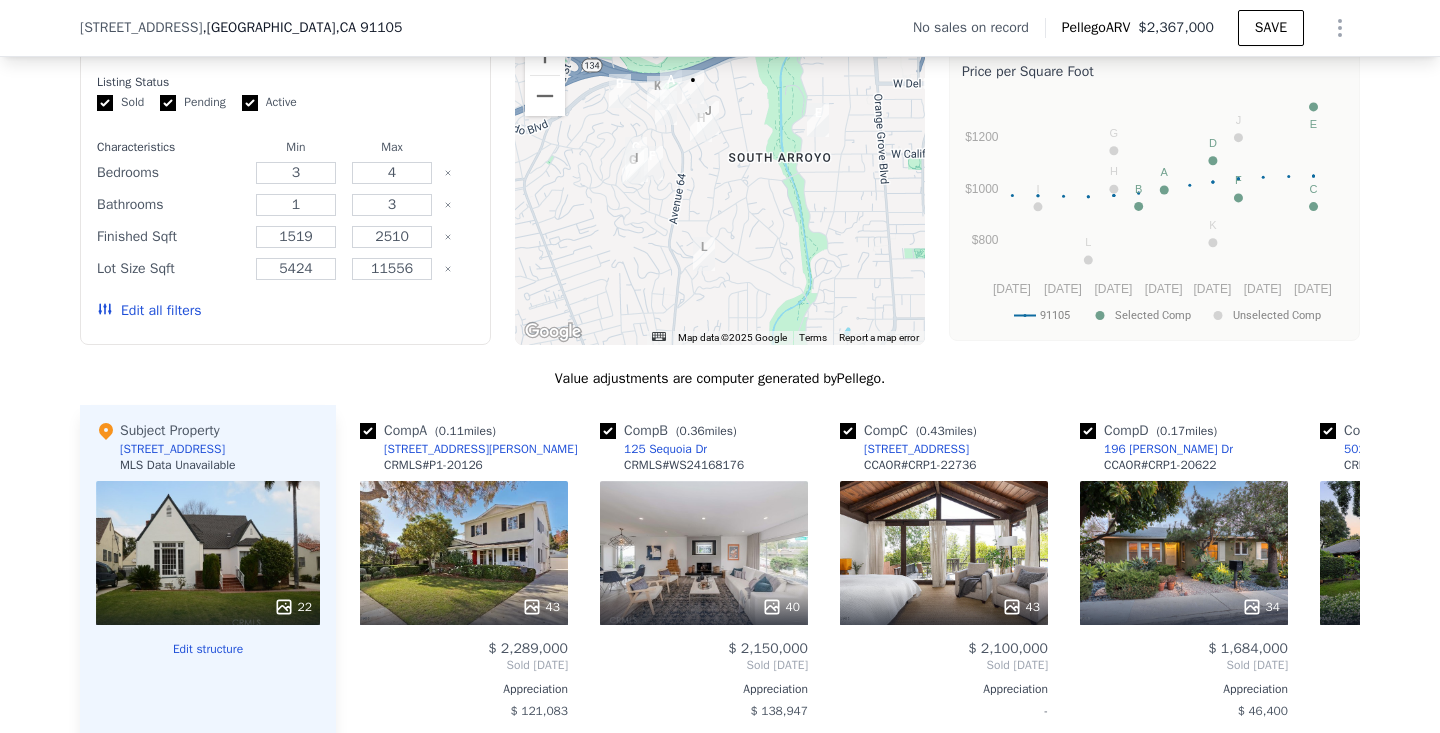 scroll, scrollTop: 1585, scrollLeft: 0, axis: vertical 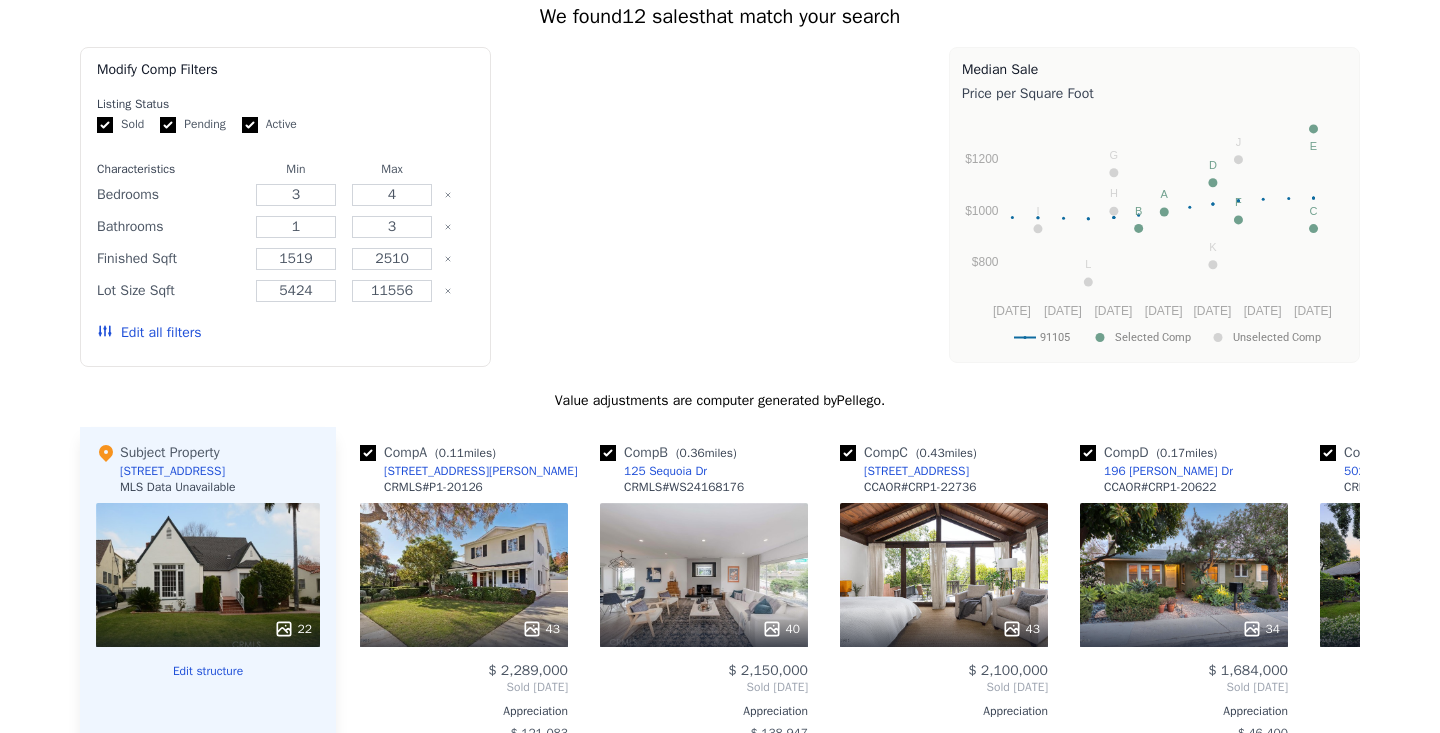 click on "Search an address or region" at bounding box center (576, -1557) 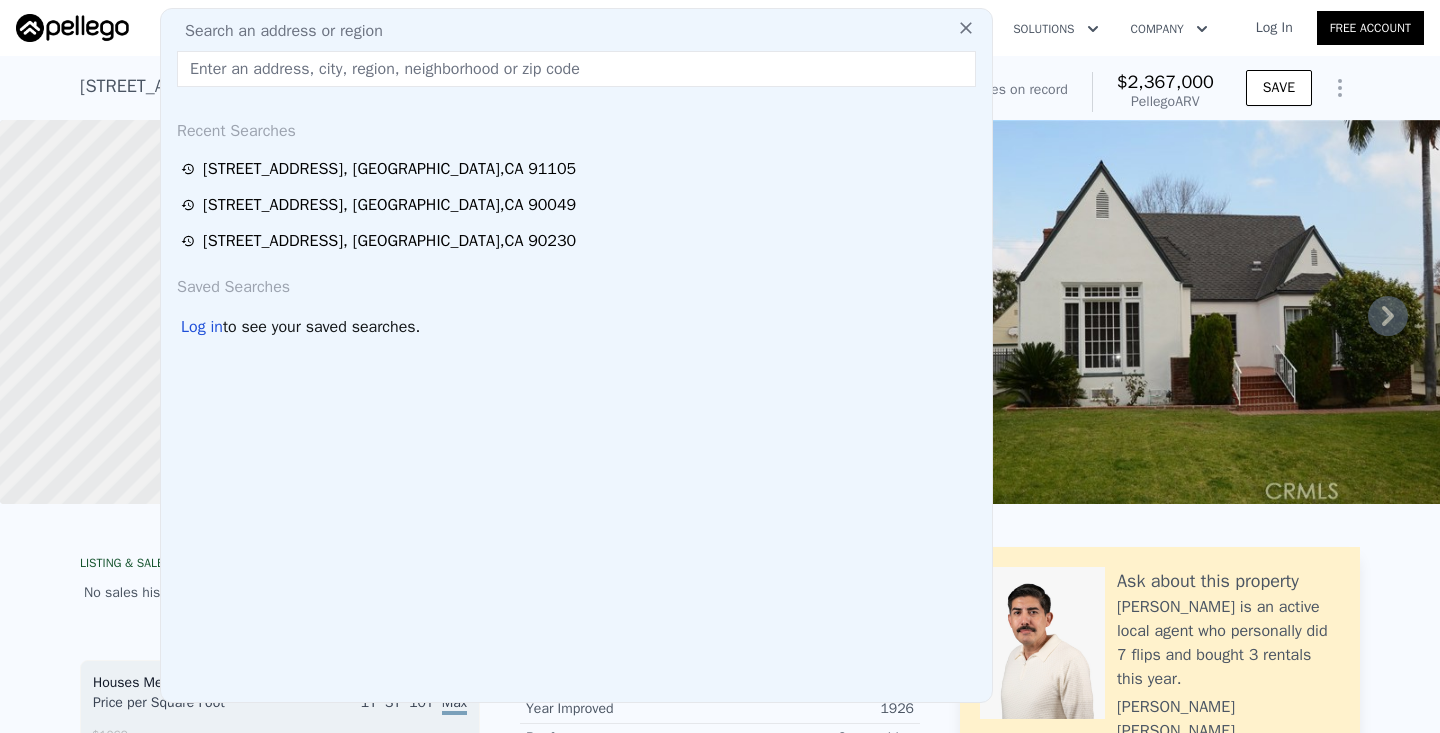 click at bounding box center (576, 69) 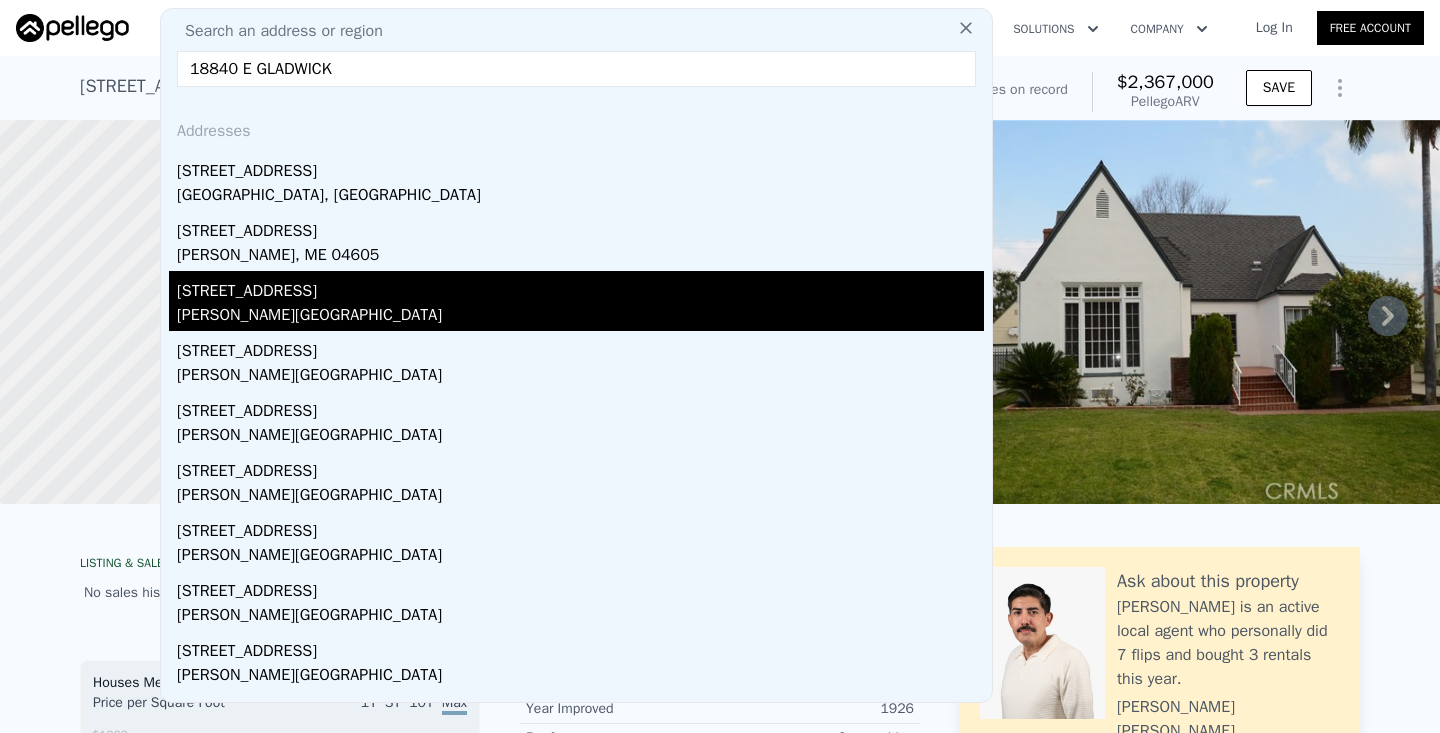 type on "18840 E GLADWICK" 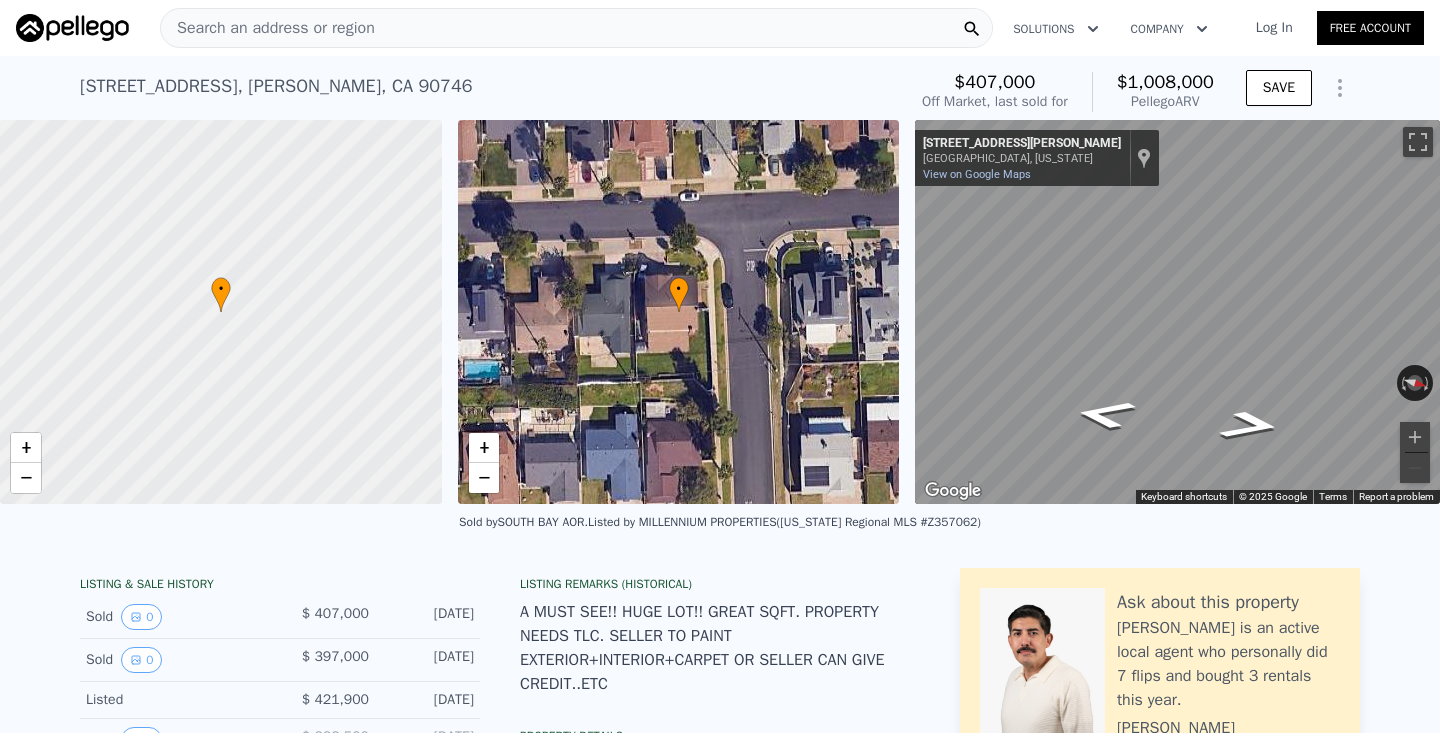 click on "Search an address or region" at bounding box center (576, 28) 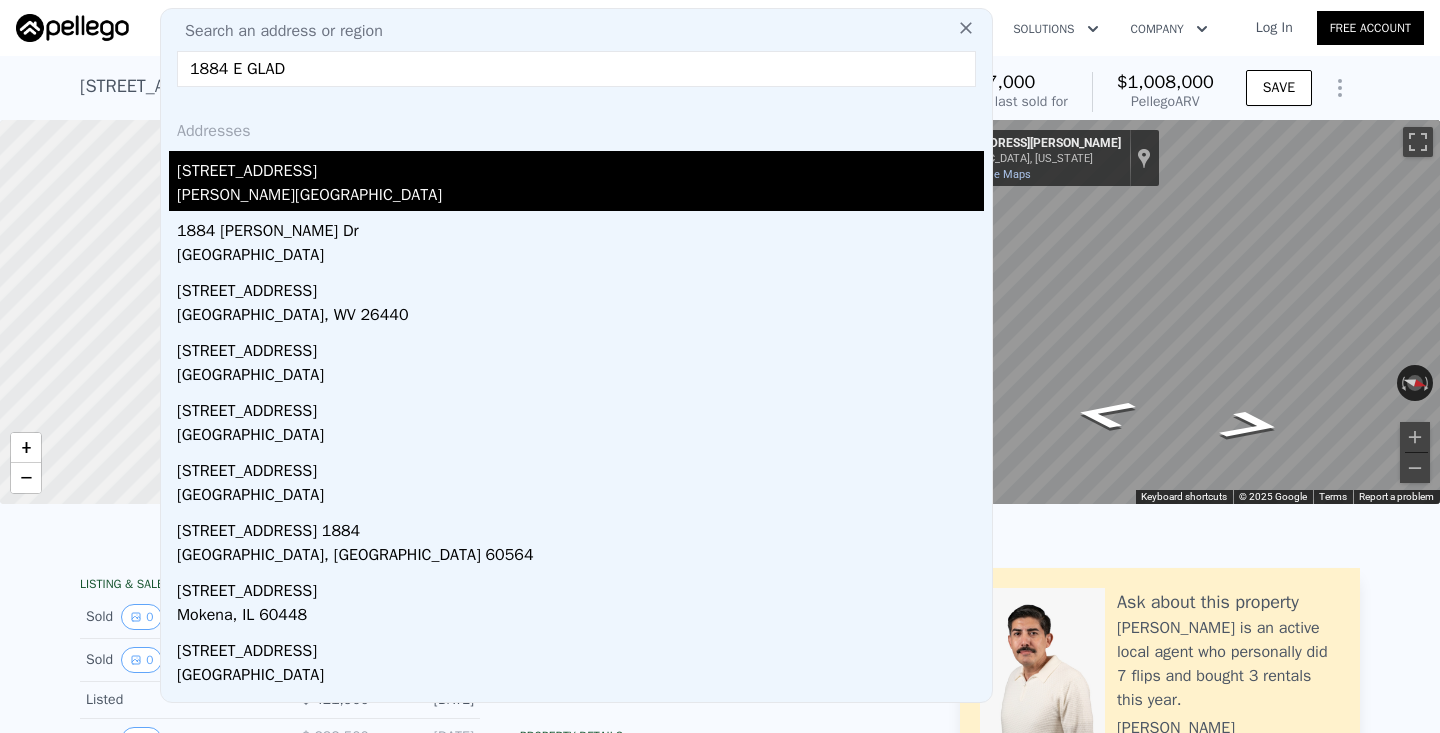 type on "1884 E GLAD" 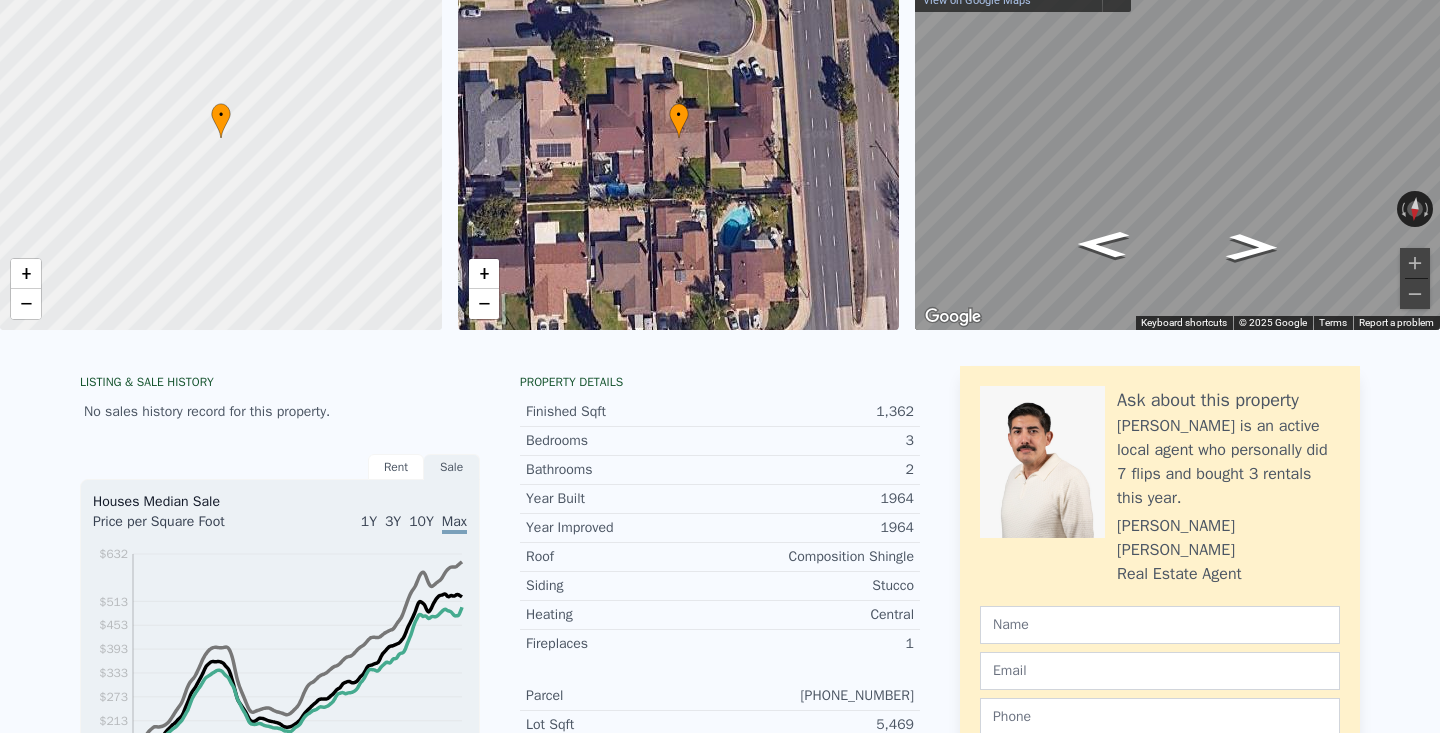 scroll, scrollTop: 0, scrollLeft: 0, axis: both 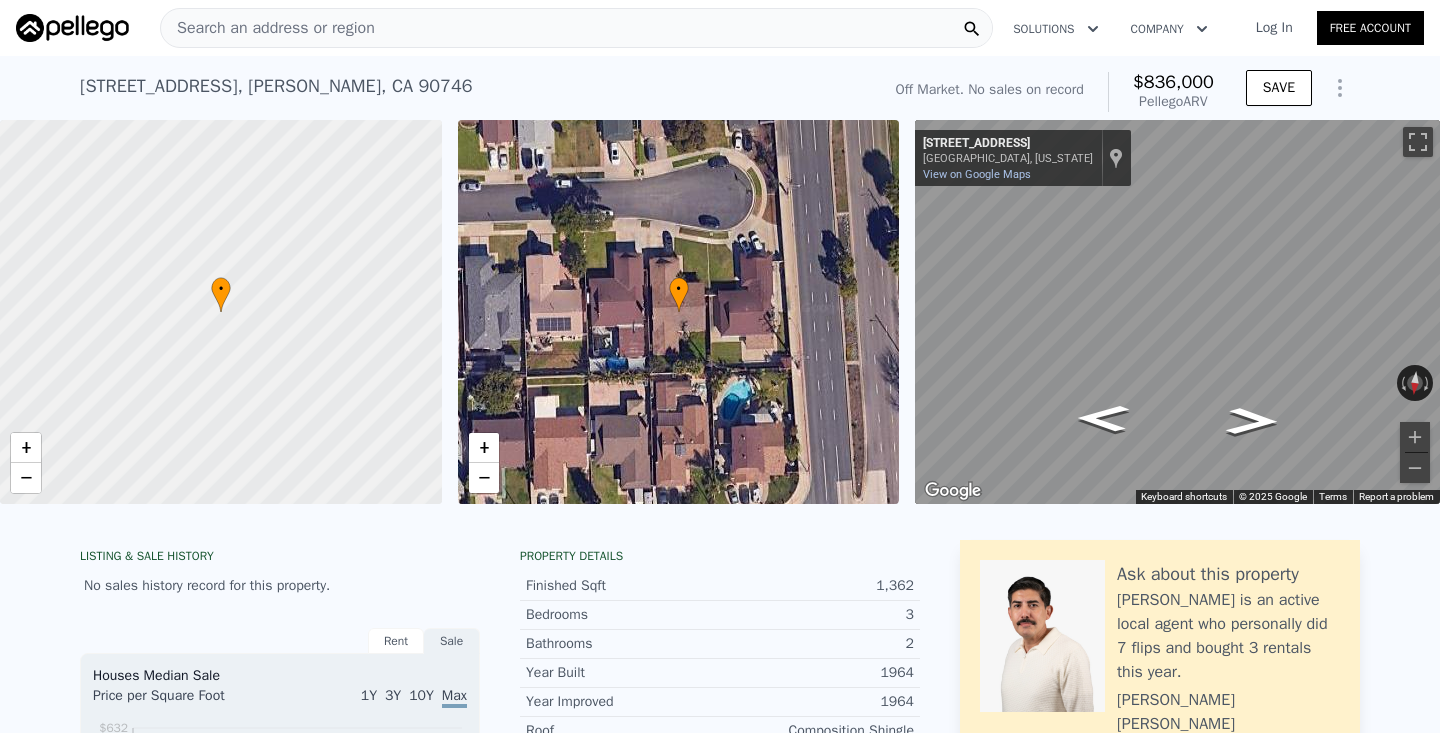 click on "Search an address or region" at bounding box center [576, 28] 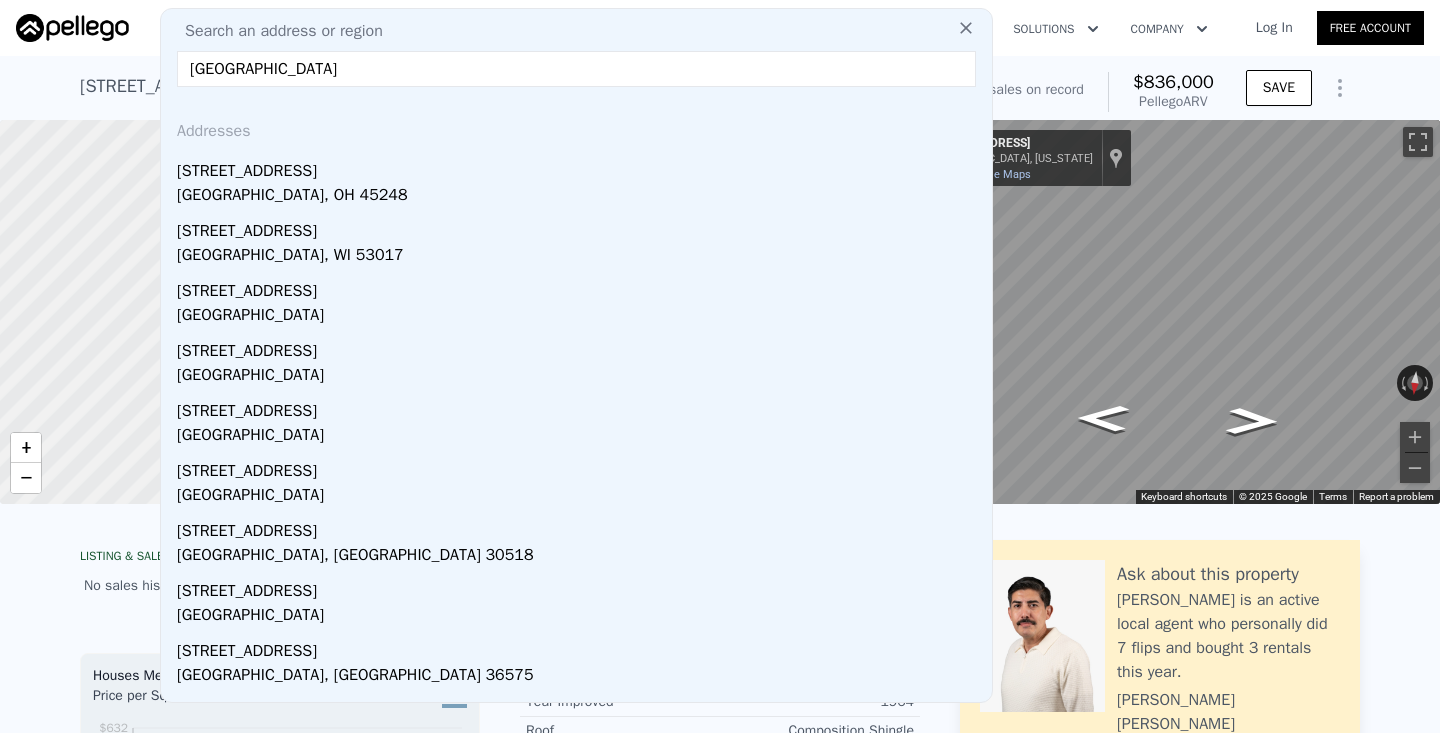 type on "3926 [PERSON_NAME]" 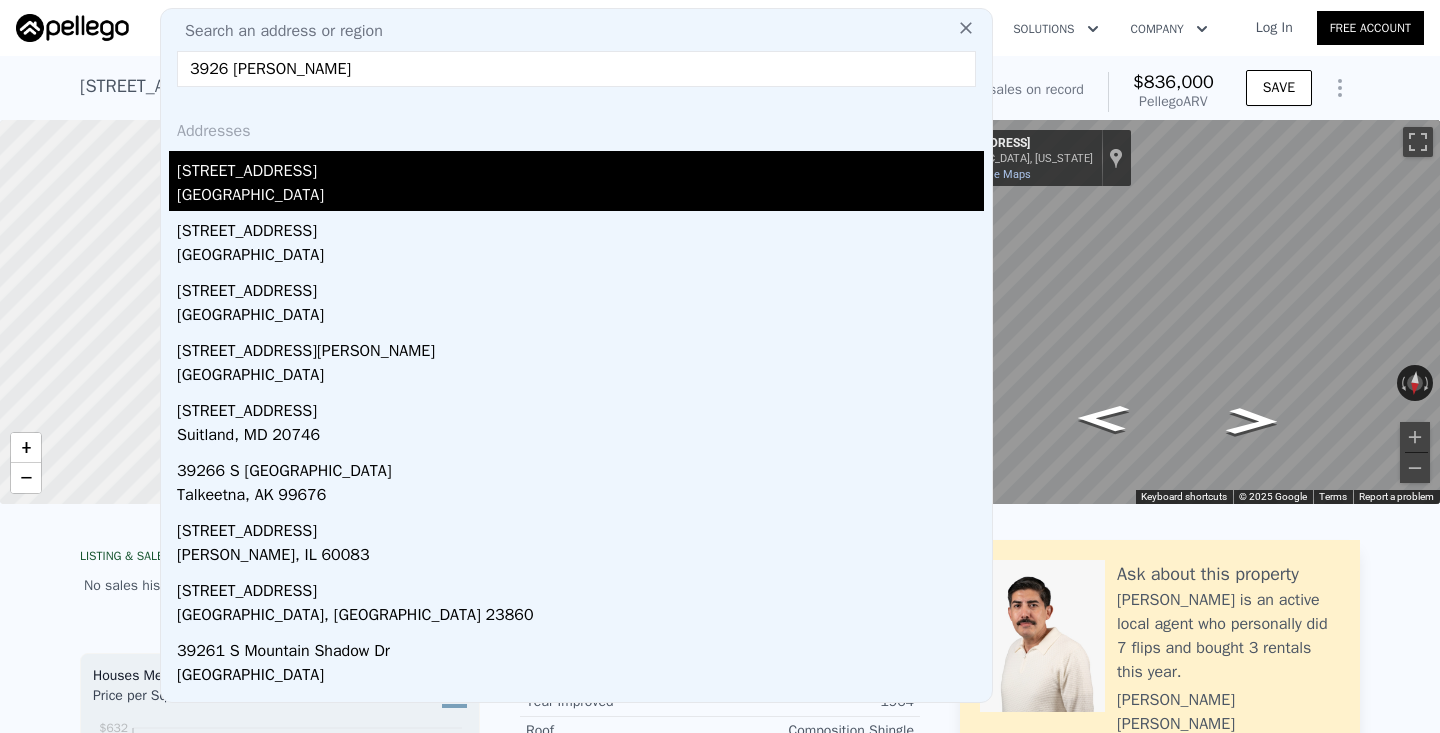 click on "[GEOGRAPHIC_DATA]" at bounding box center [580, 197] 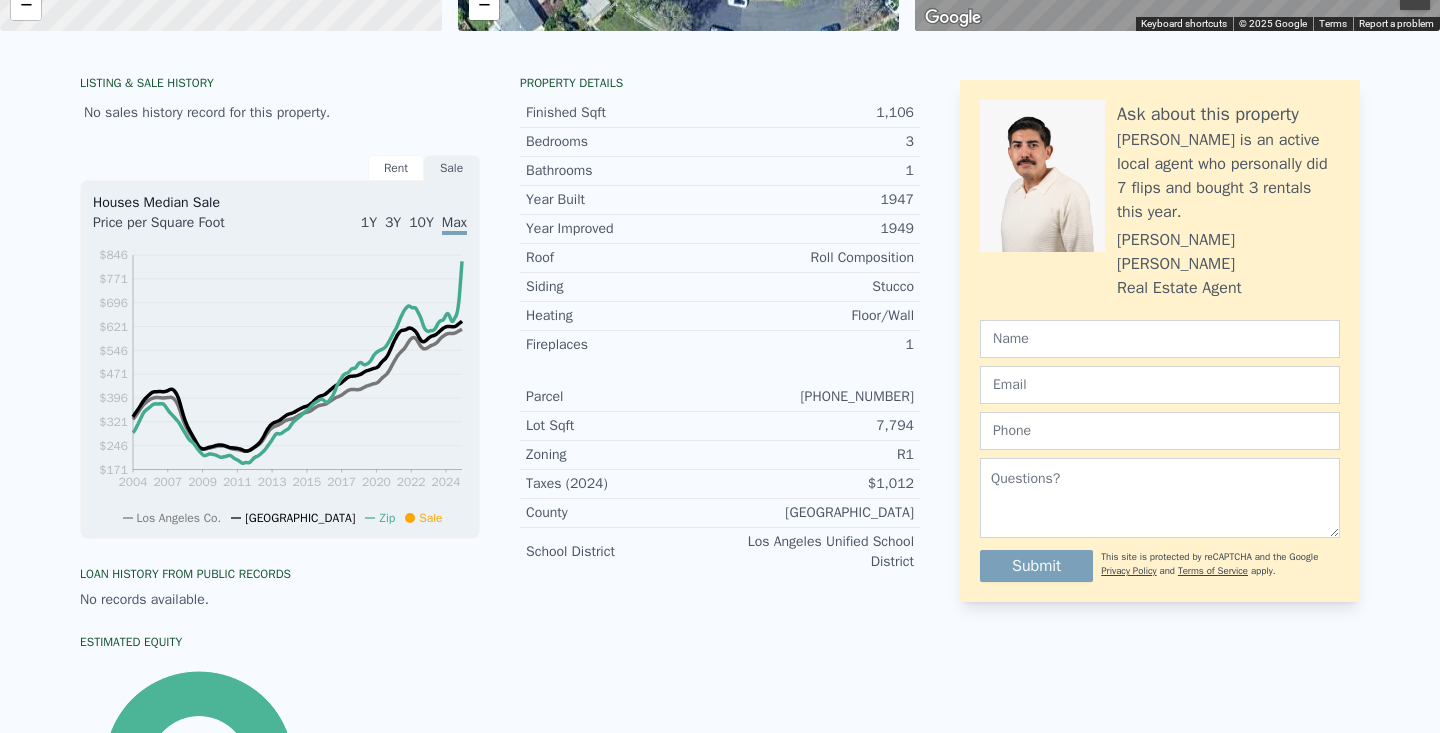 scroll, scrollTop: 0, scrollLeft: 0, axis: both 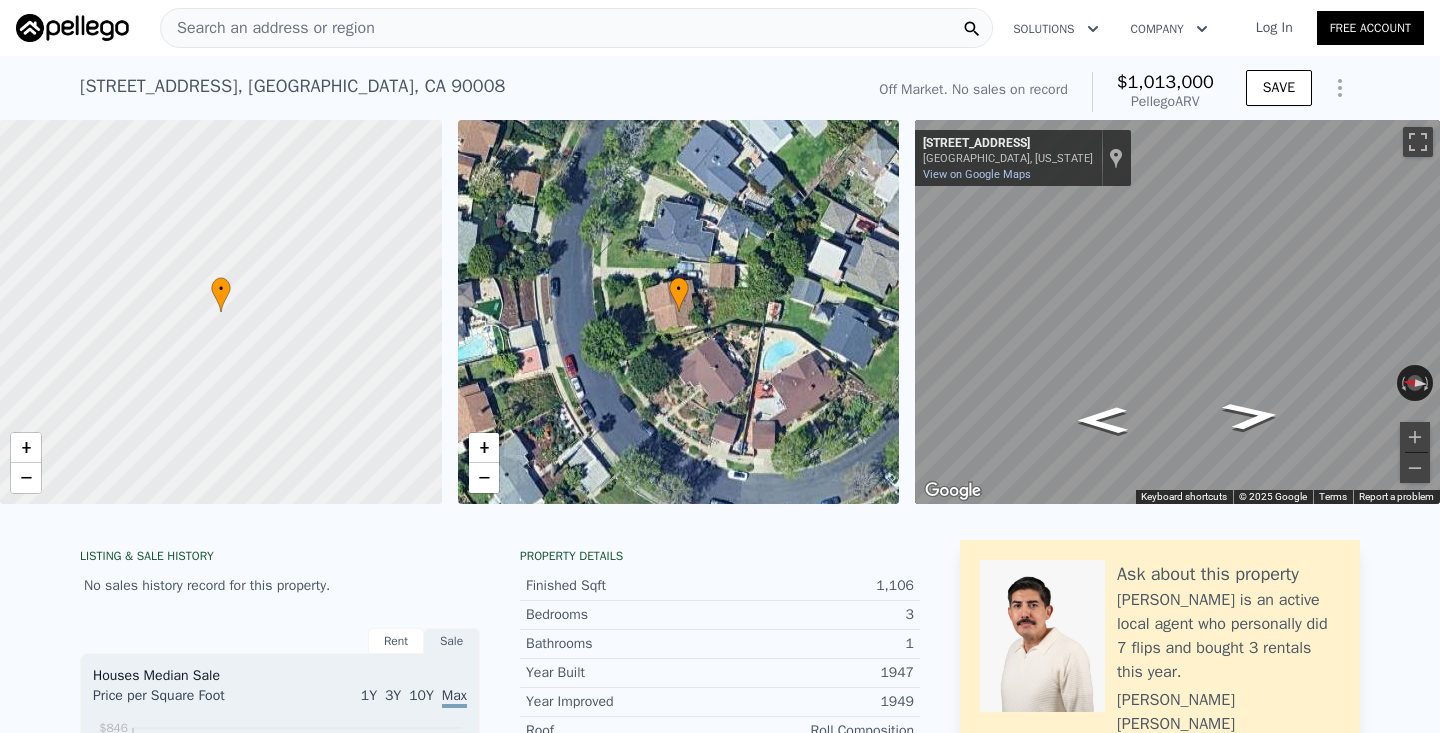 click on "Search an address or region" at bounding box center [268, 28] 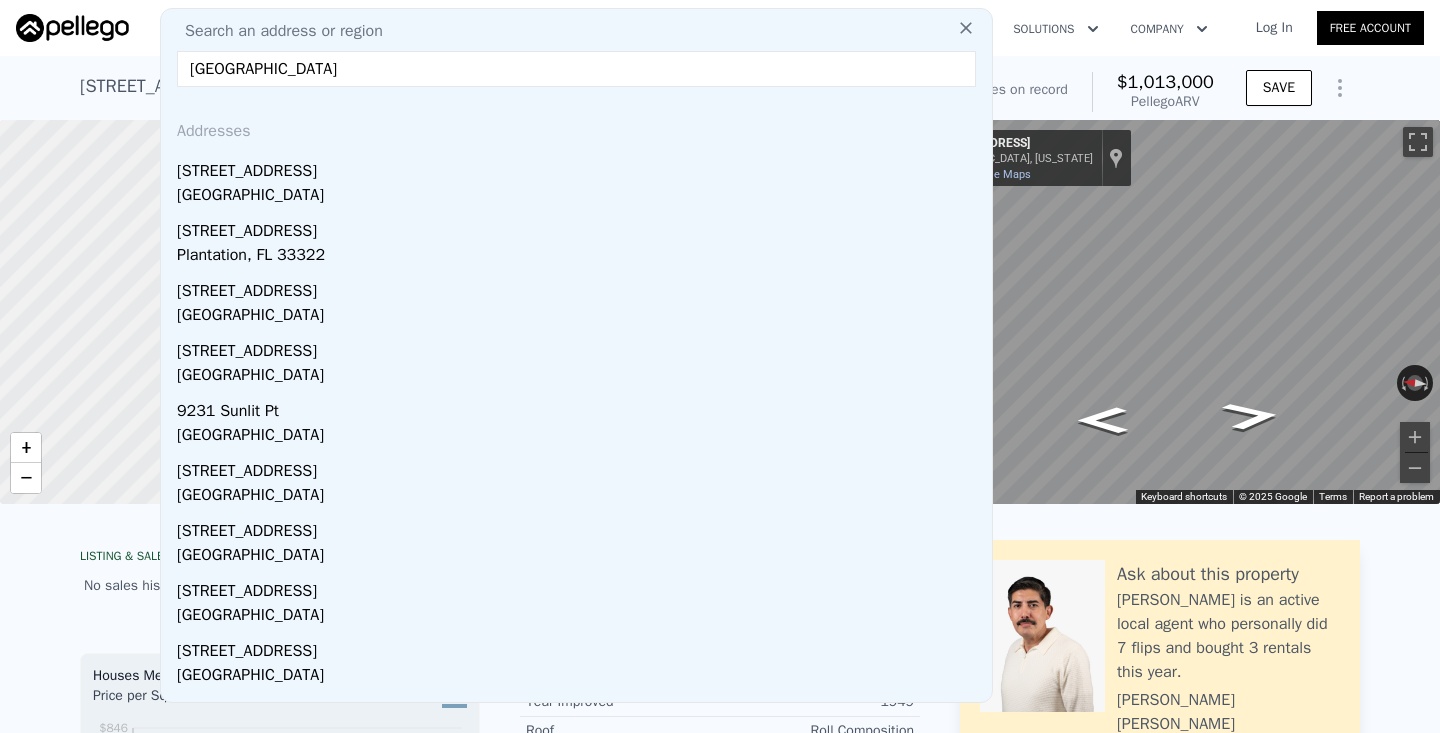 click on "[GEOGRAPHIC_DATA]" at bounding box center [576, 69] 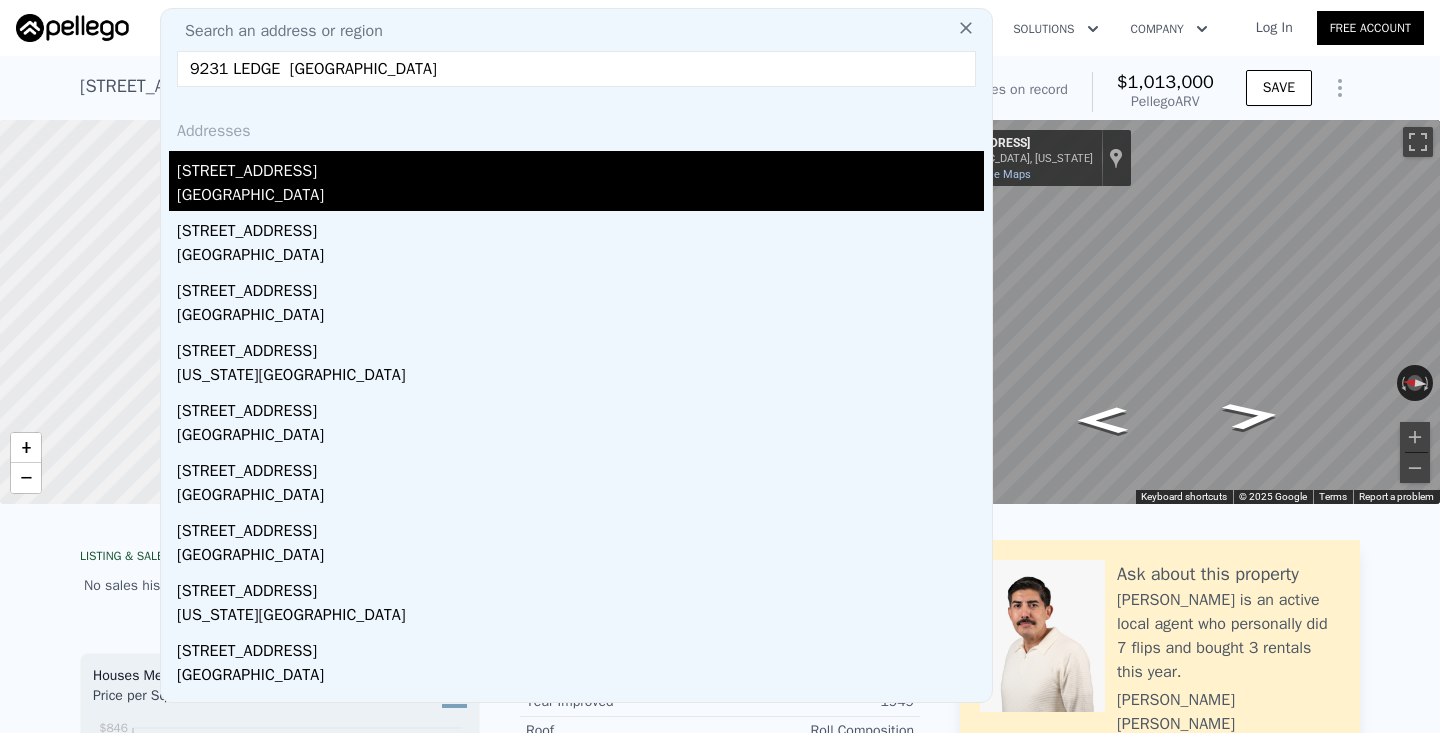 type on "9231 LEDGE  [GEOGRAPHIC_DATA]" 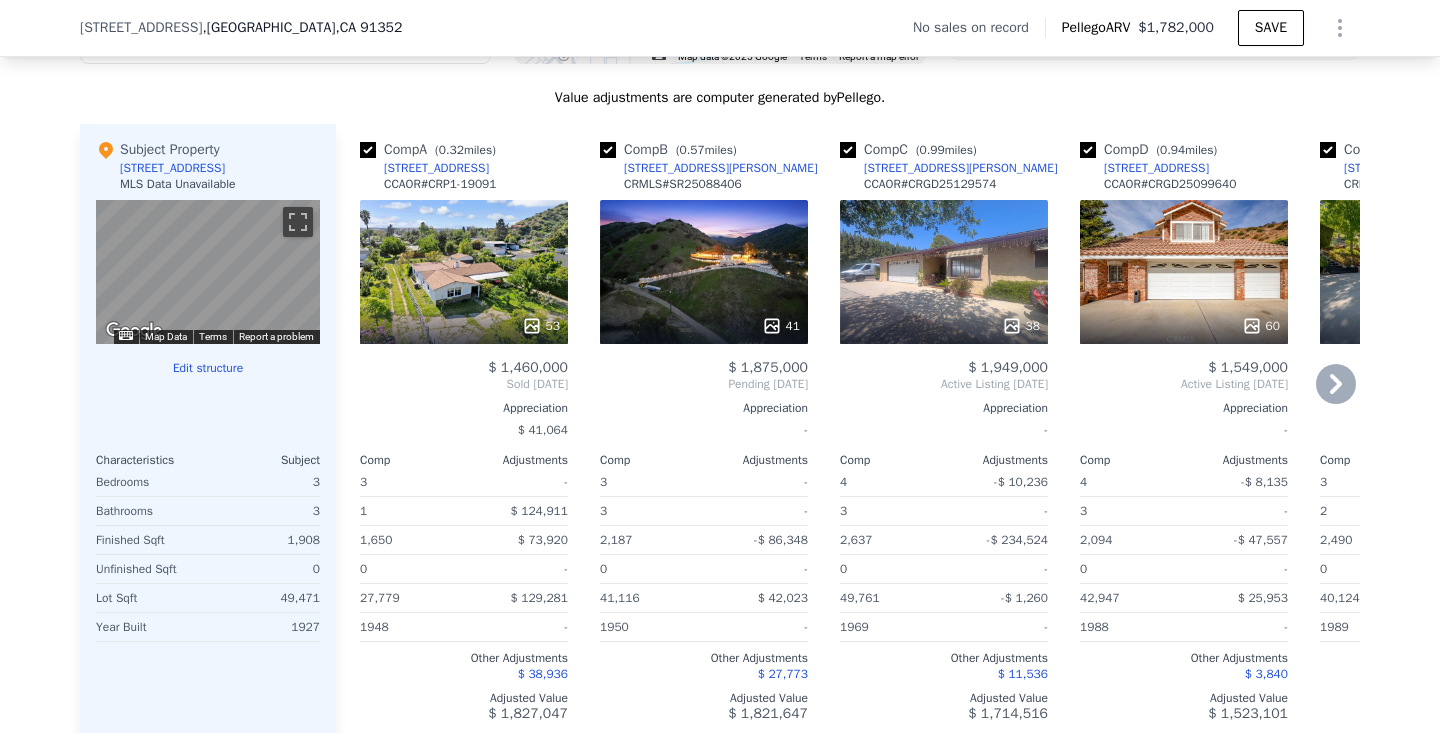 scroll, scrollTop: 1947, scrollLeft: 0, axis: vertical 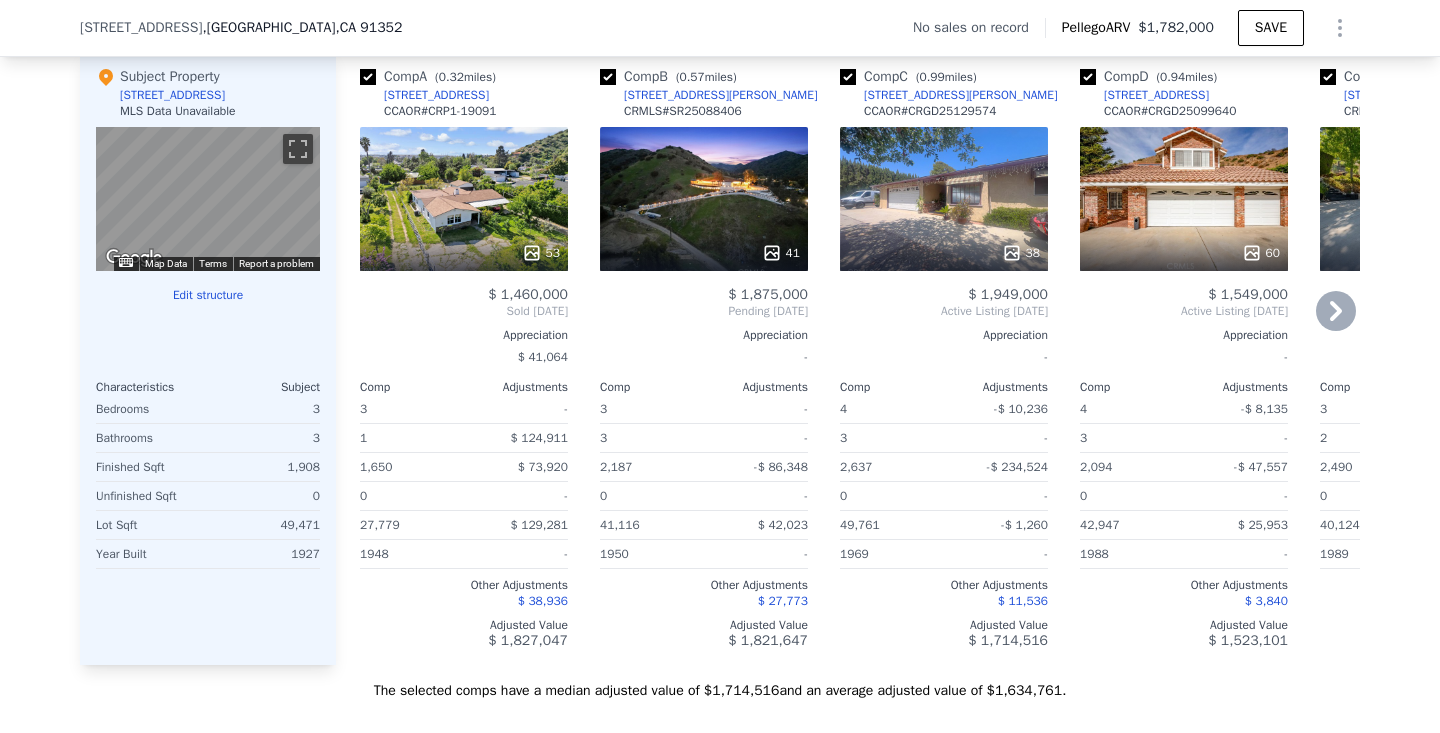 click on "53" at bounding box center (464, 199) 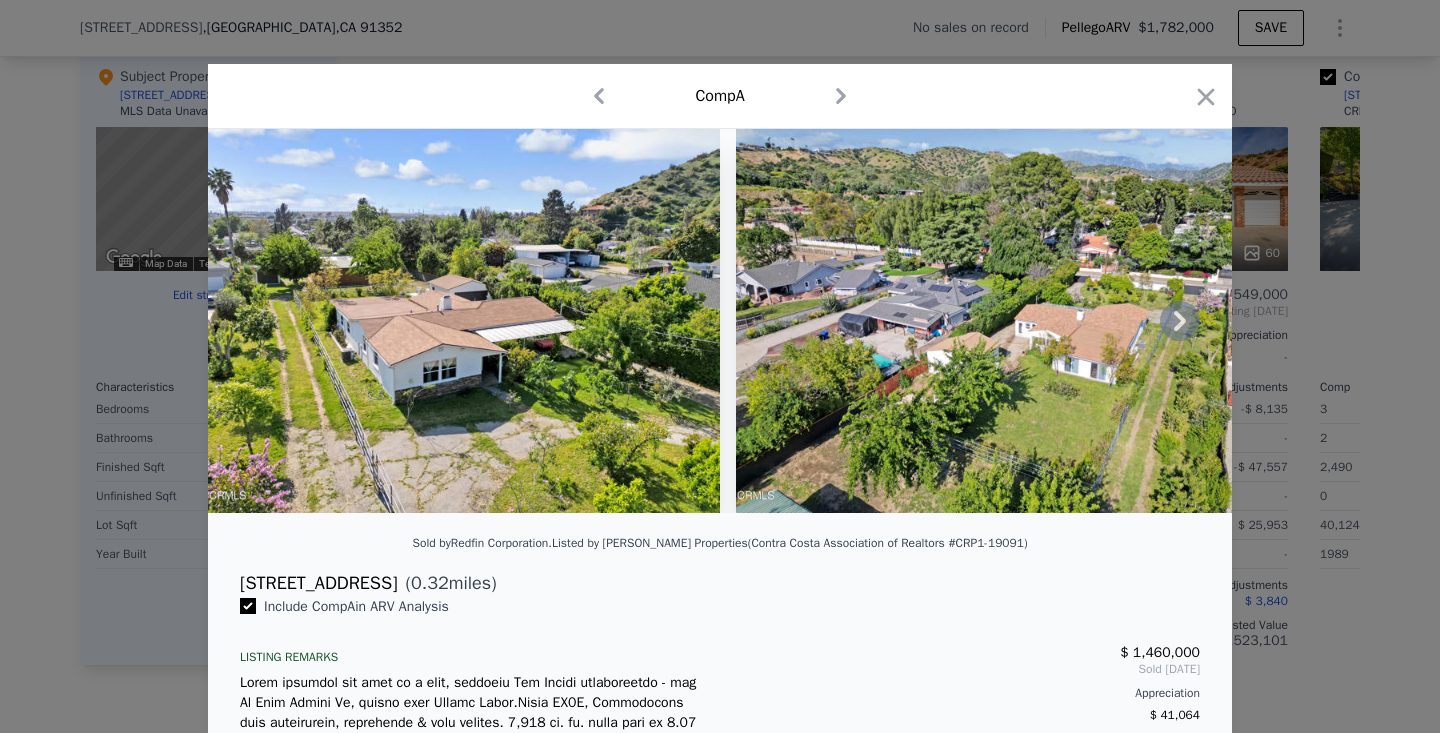 click 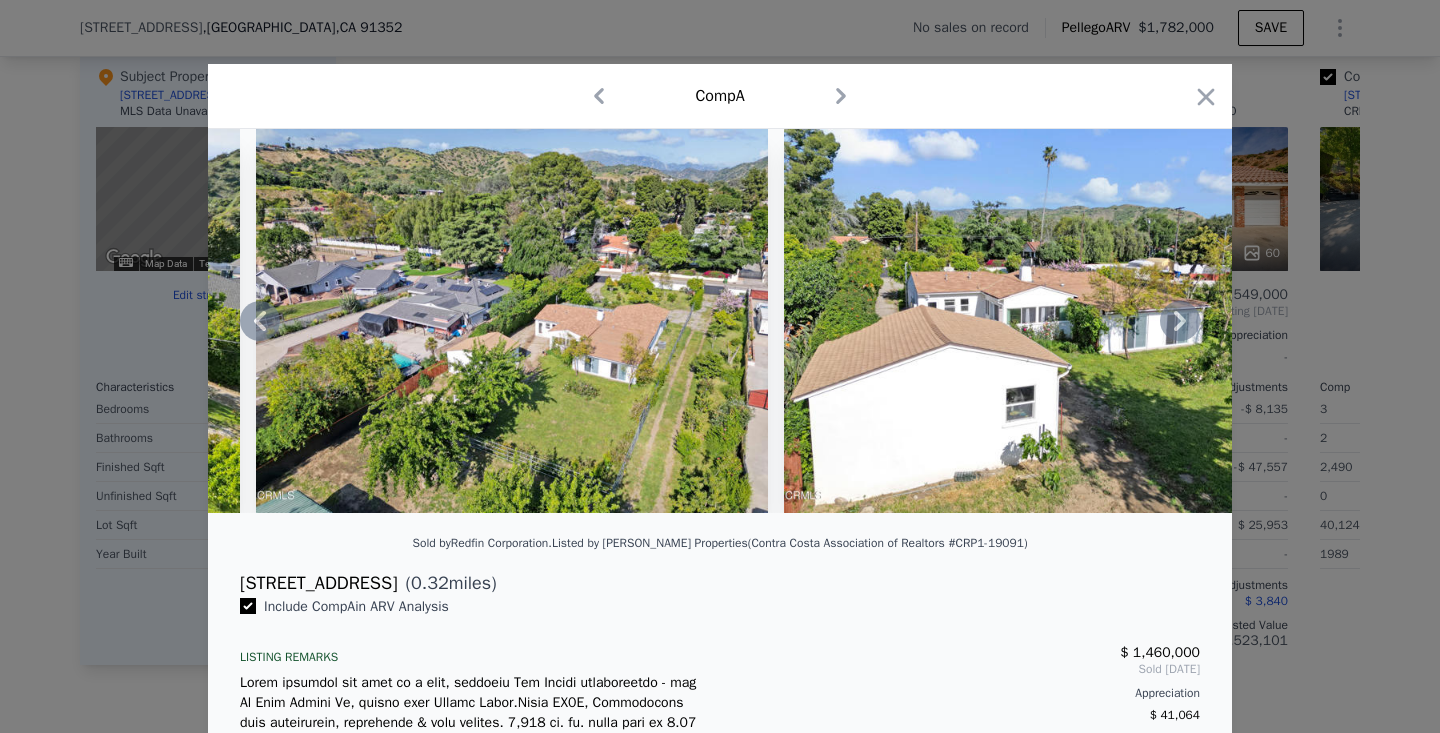 click 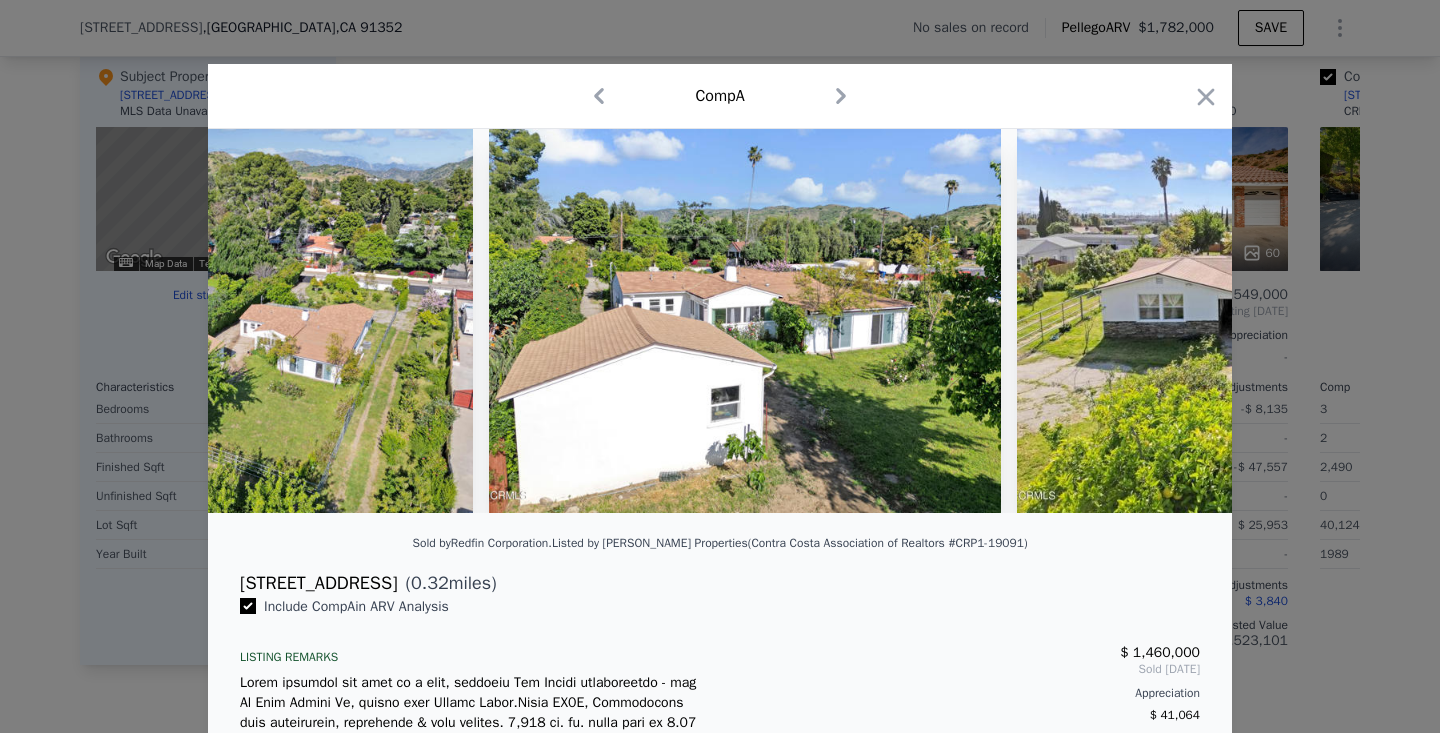scroll, scrollTop: 0, scrollLeft: 960, axis: horizontal 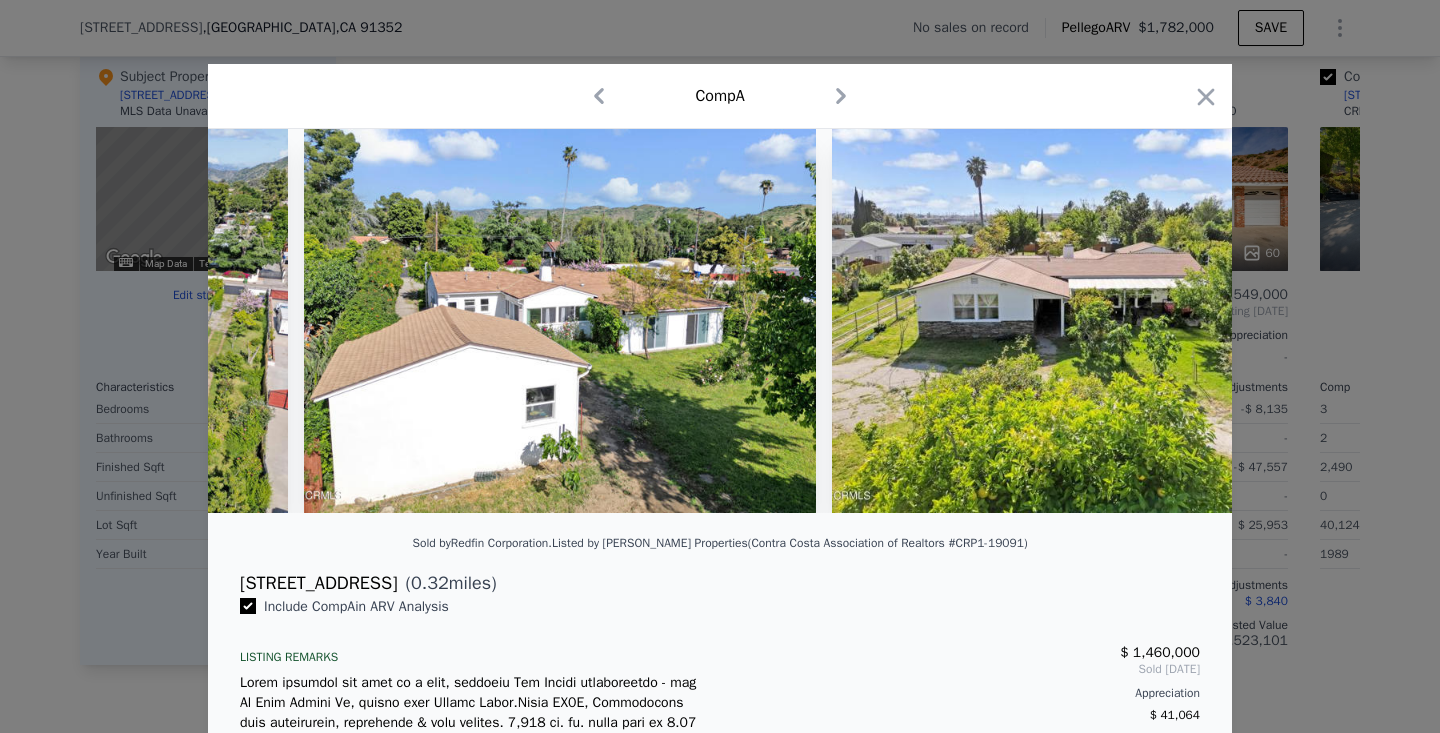 click at bounding box center (720, 321) 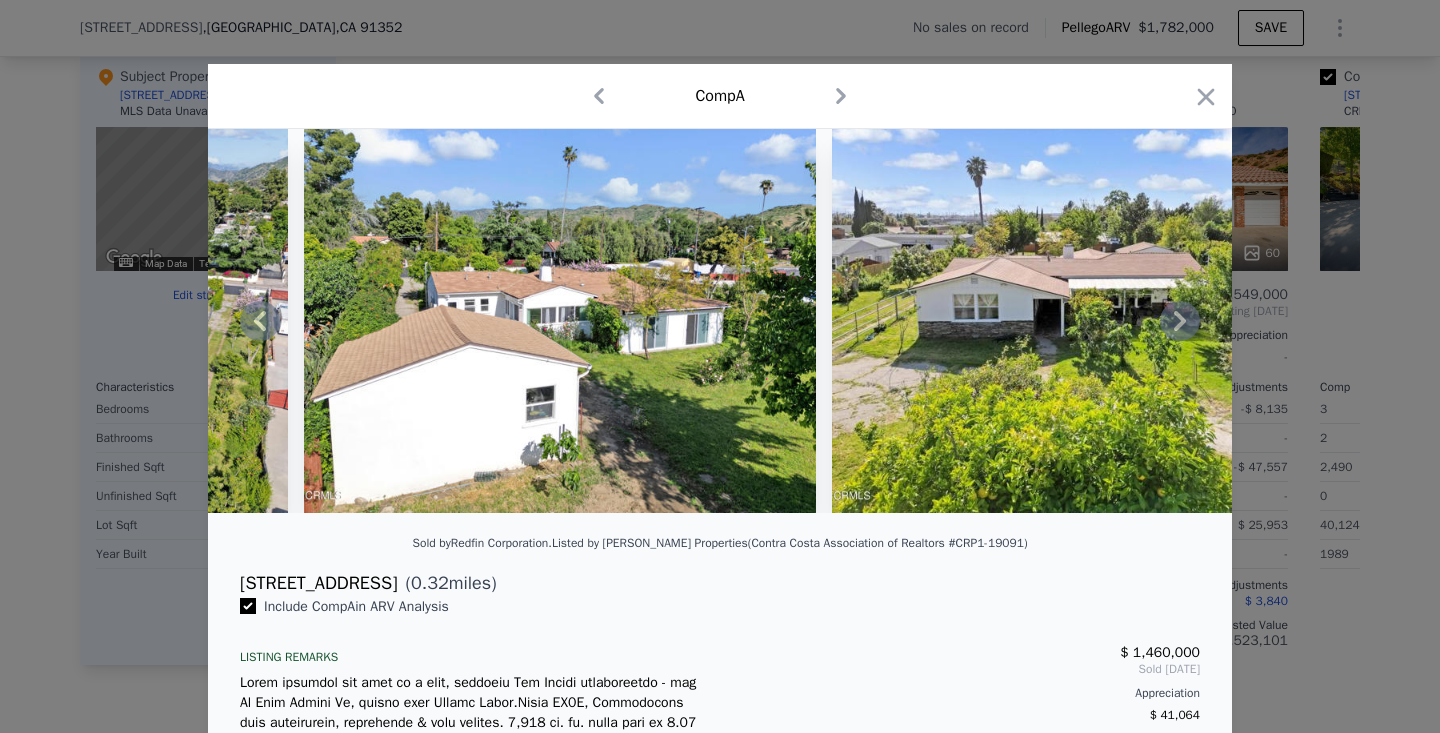 click 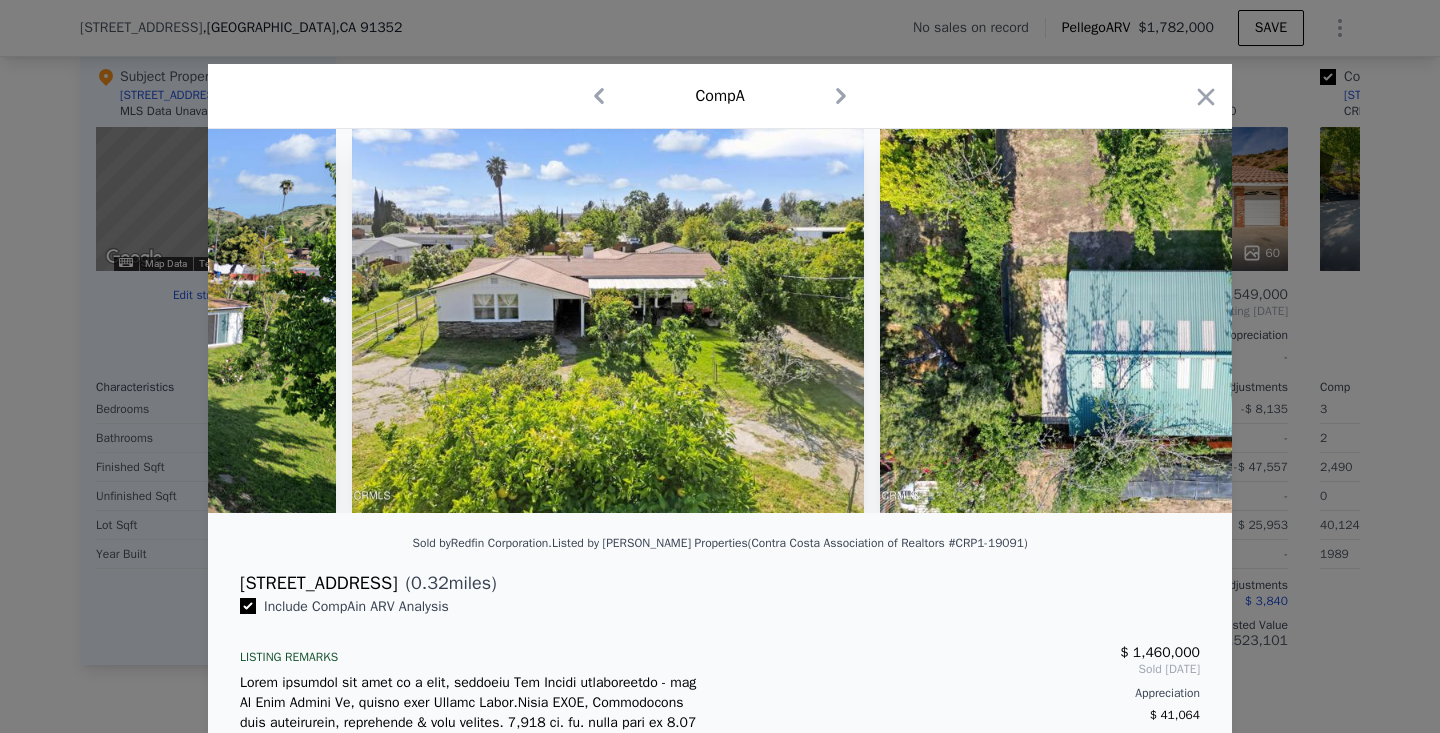 scroll, scrollTop: 0, scrollLeft: 1920, axis: horizontal 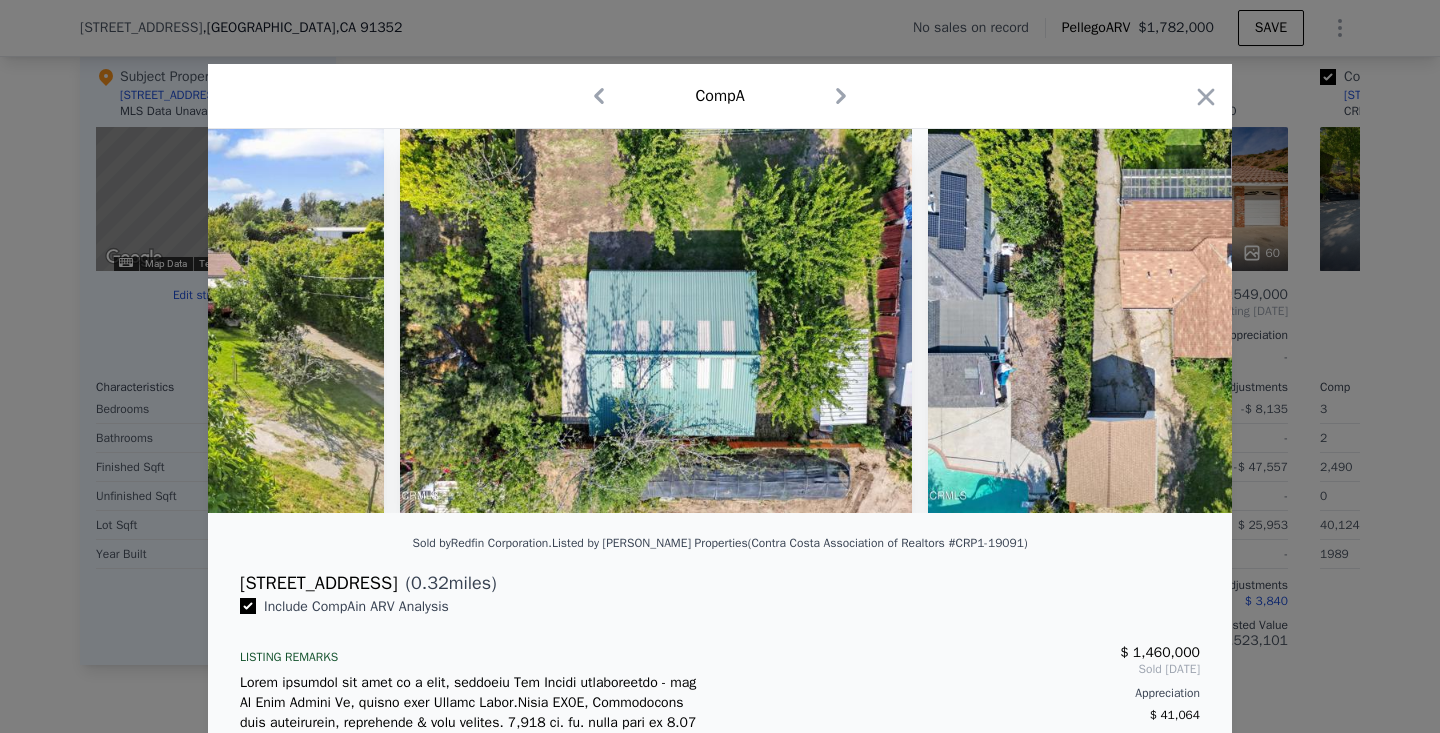 click at bounding box center (720, 321) 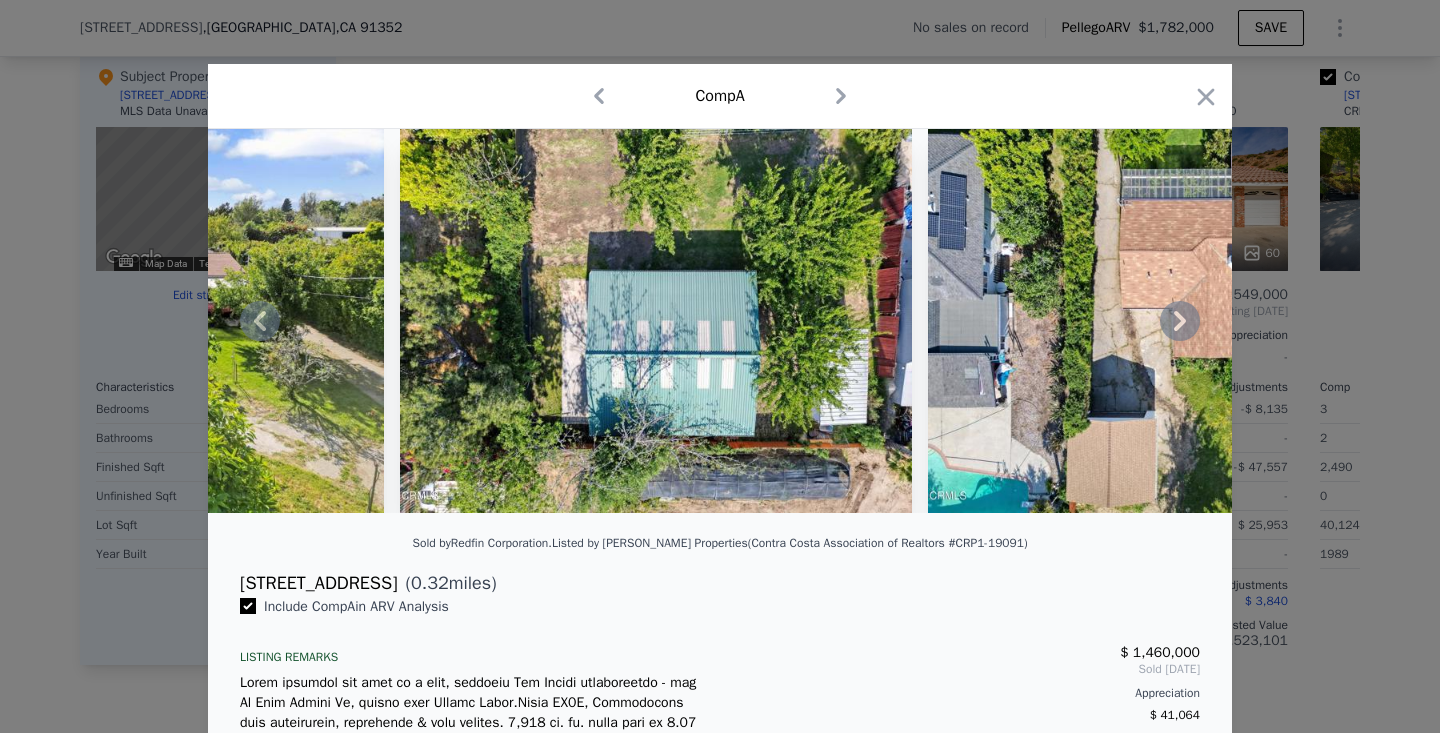 click 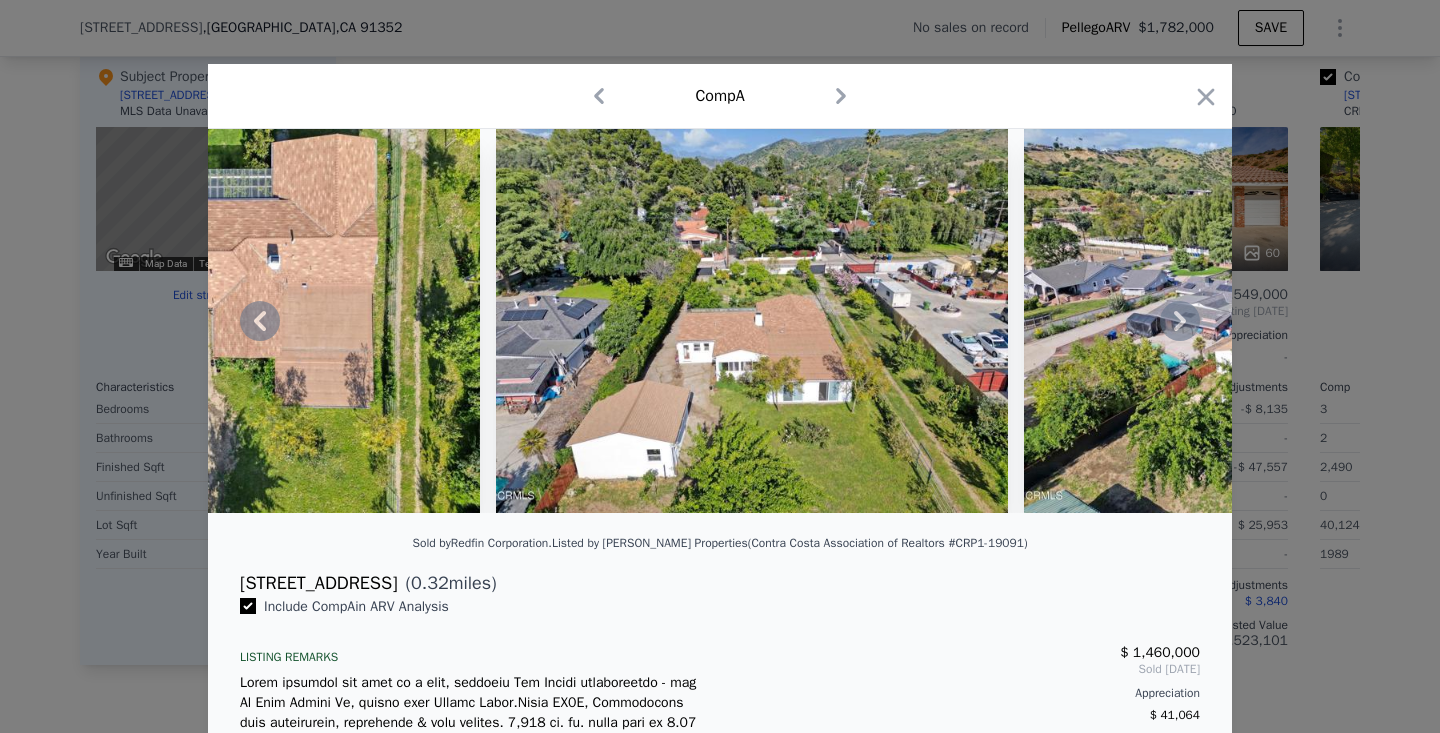 click 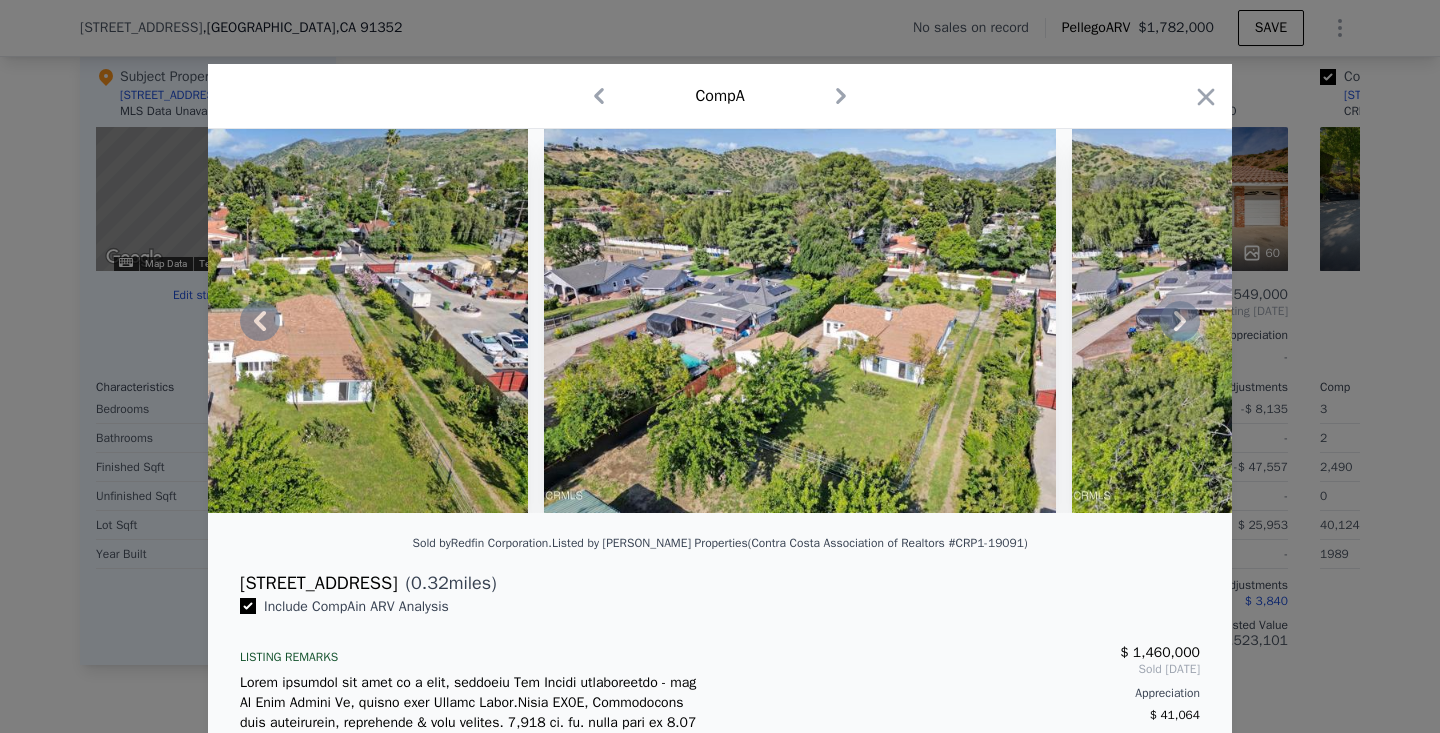 click 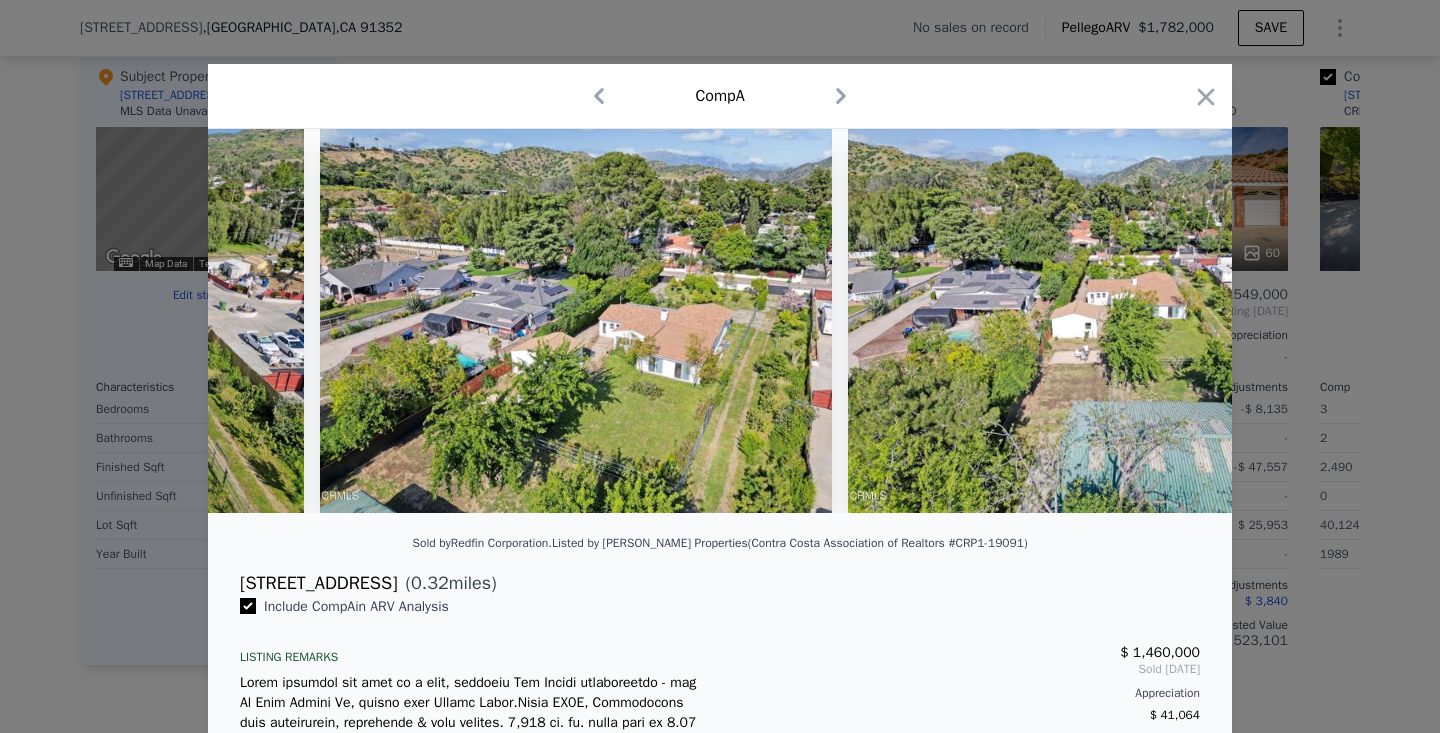 scroll, scrollTop: 0, scrollLeft: 3840, axis: horizontal 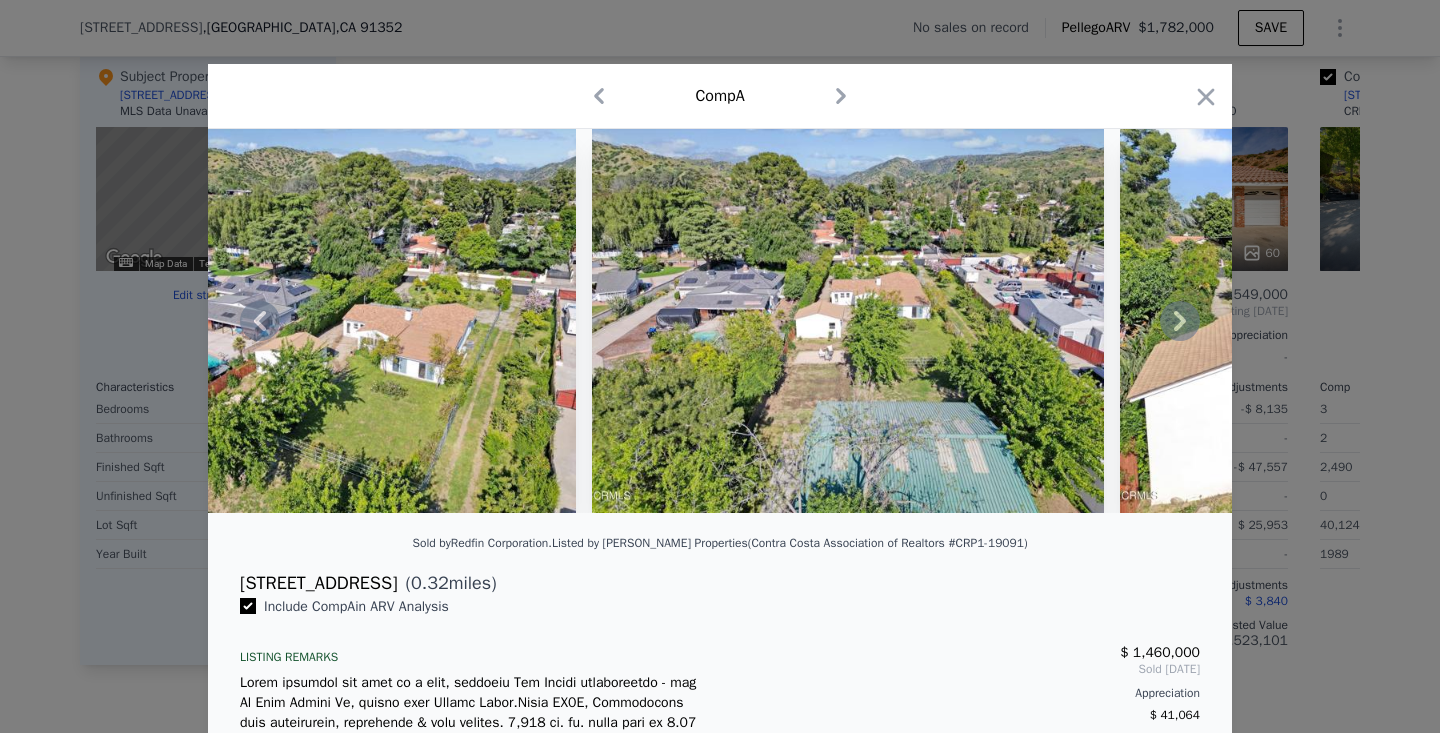 click at bounding box center [720, 321] 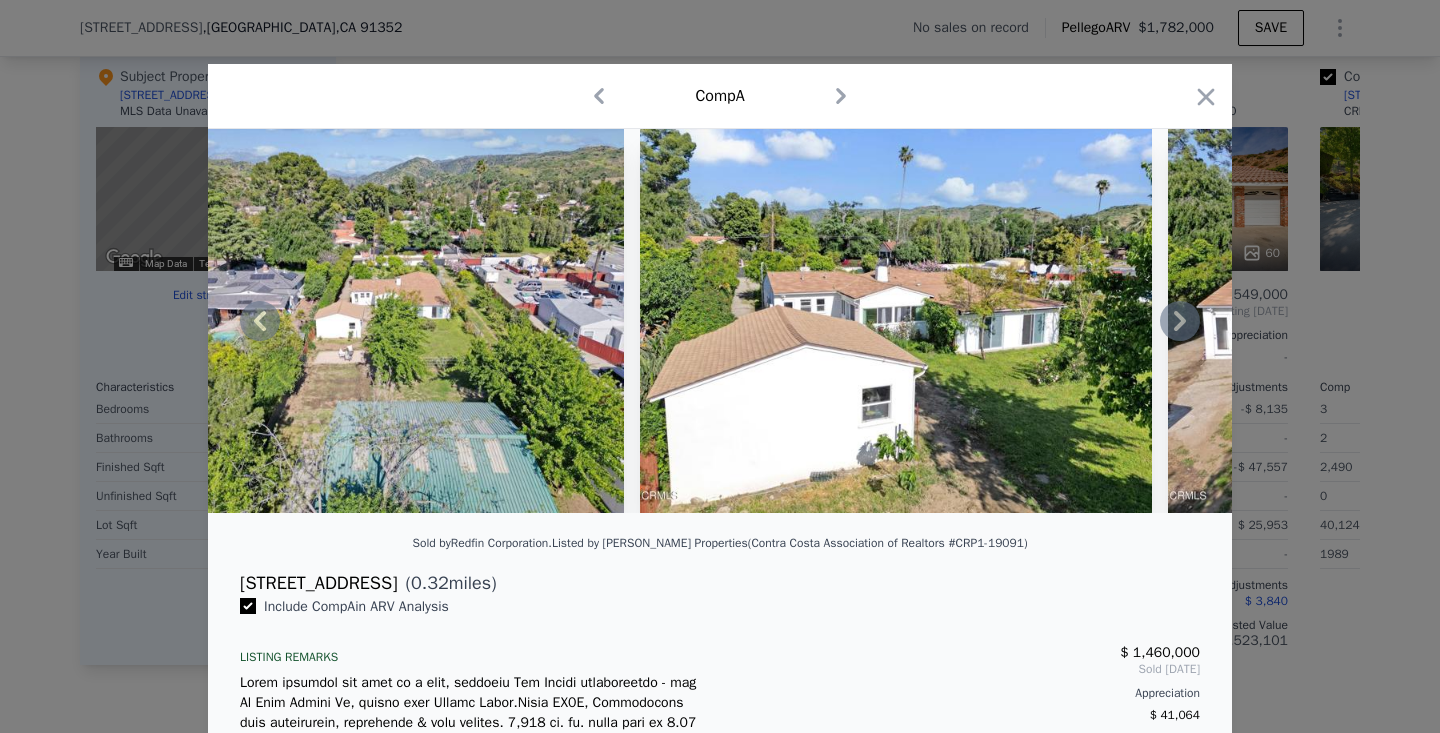 click 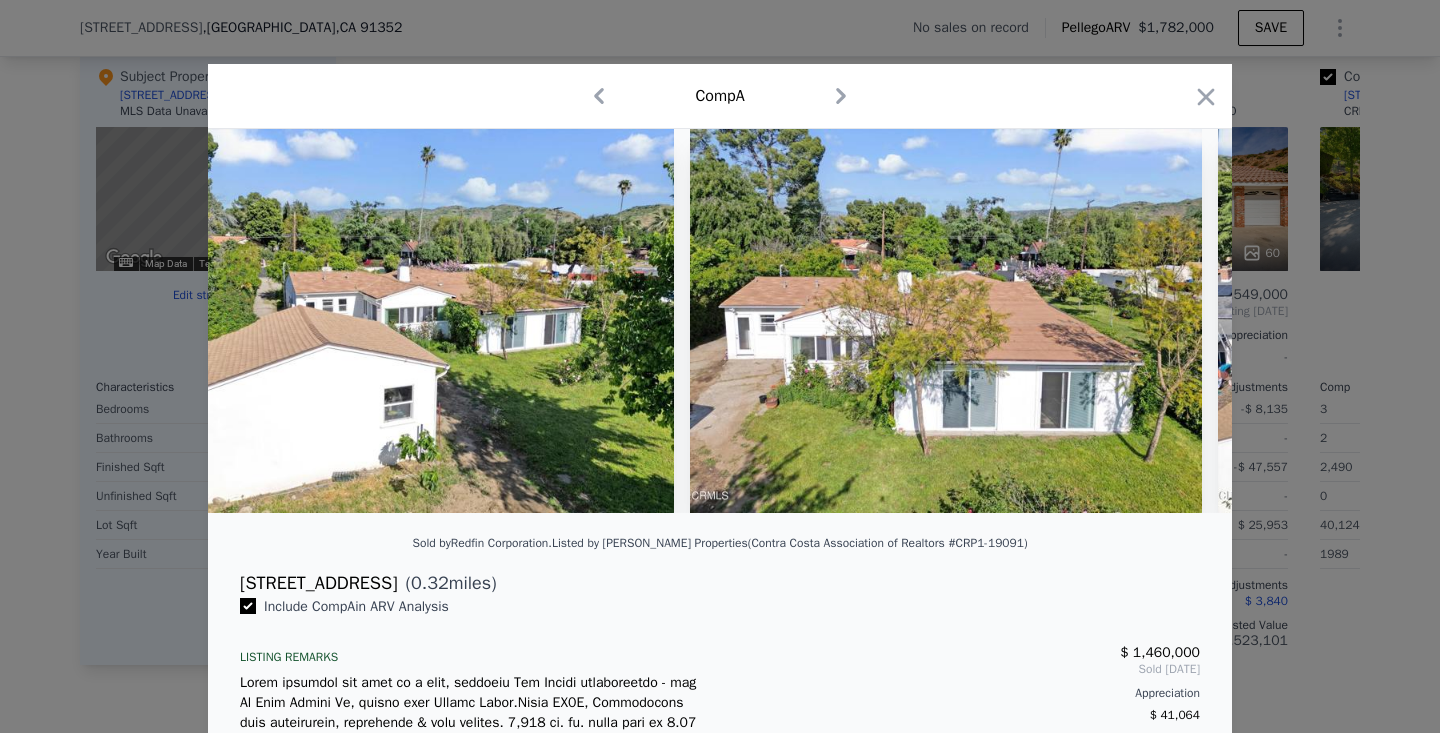 scroll, scrollTop: 0, scrollLeft: 4800, axis: horizontal 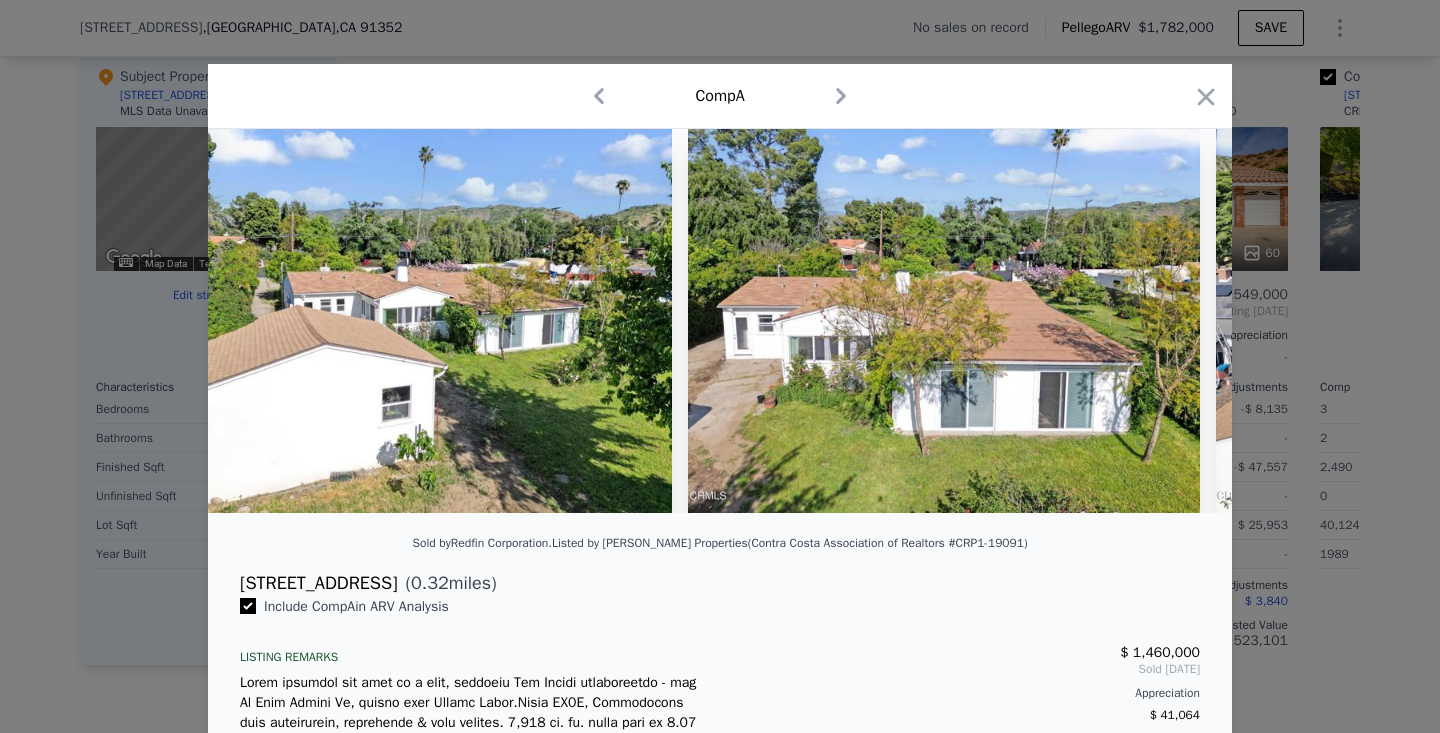 click at bounding box center (720, 321) 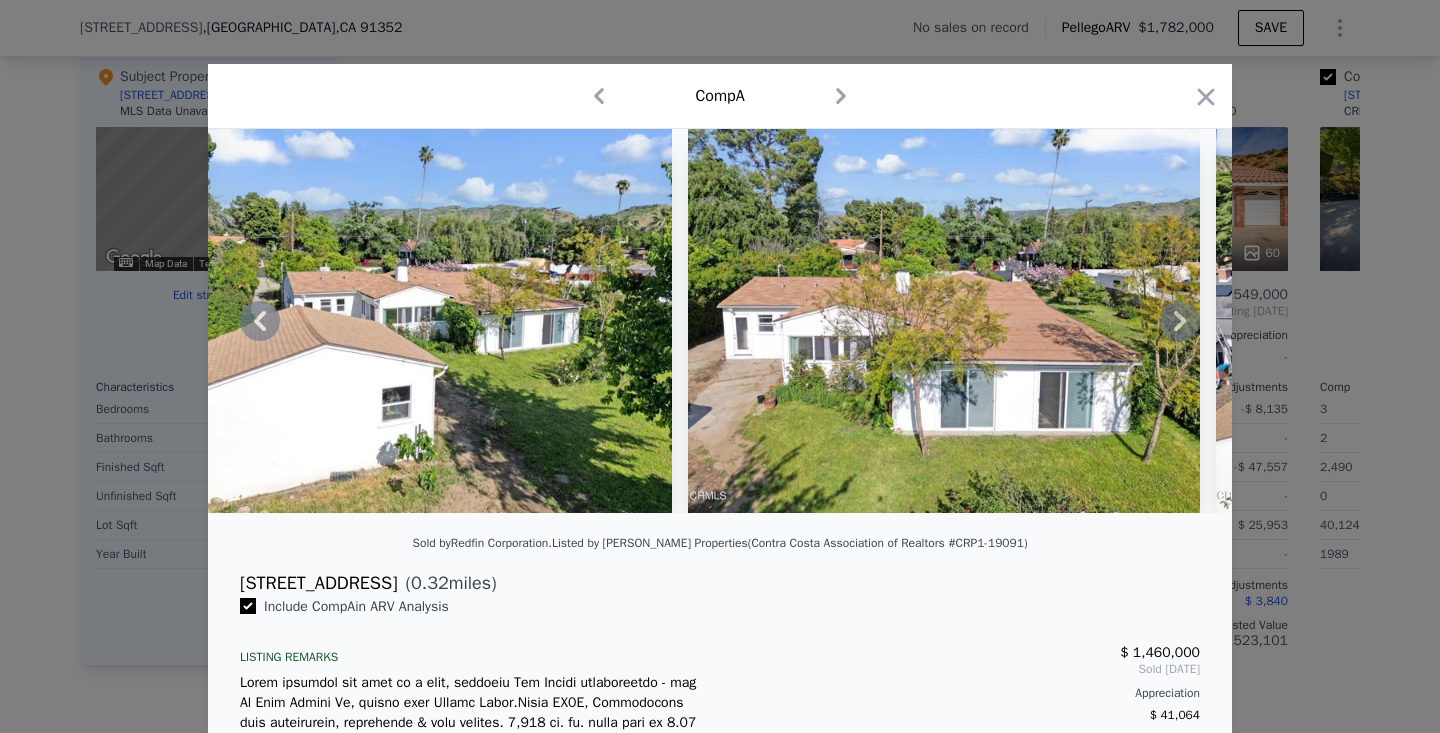 click 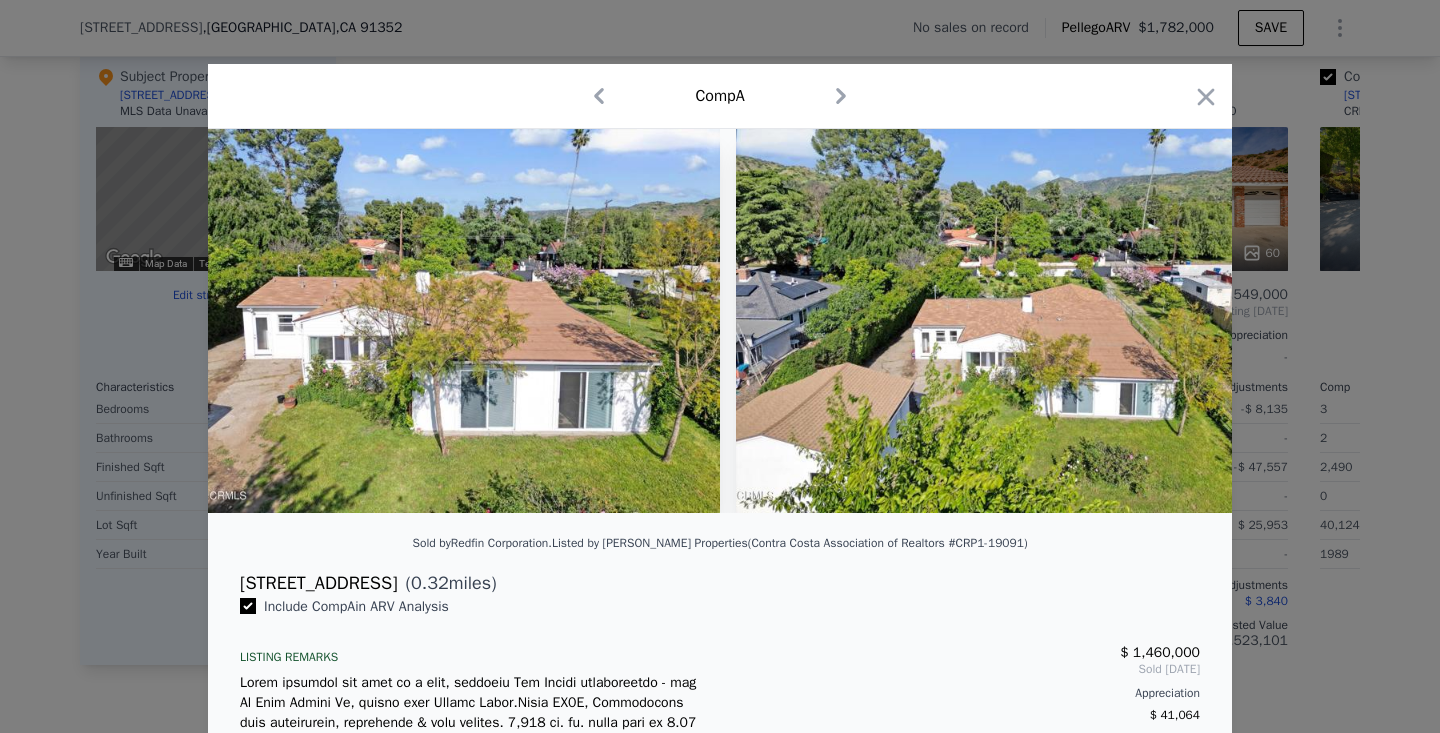 click at bounding box center [992, 321] 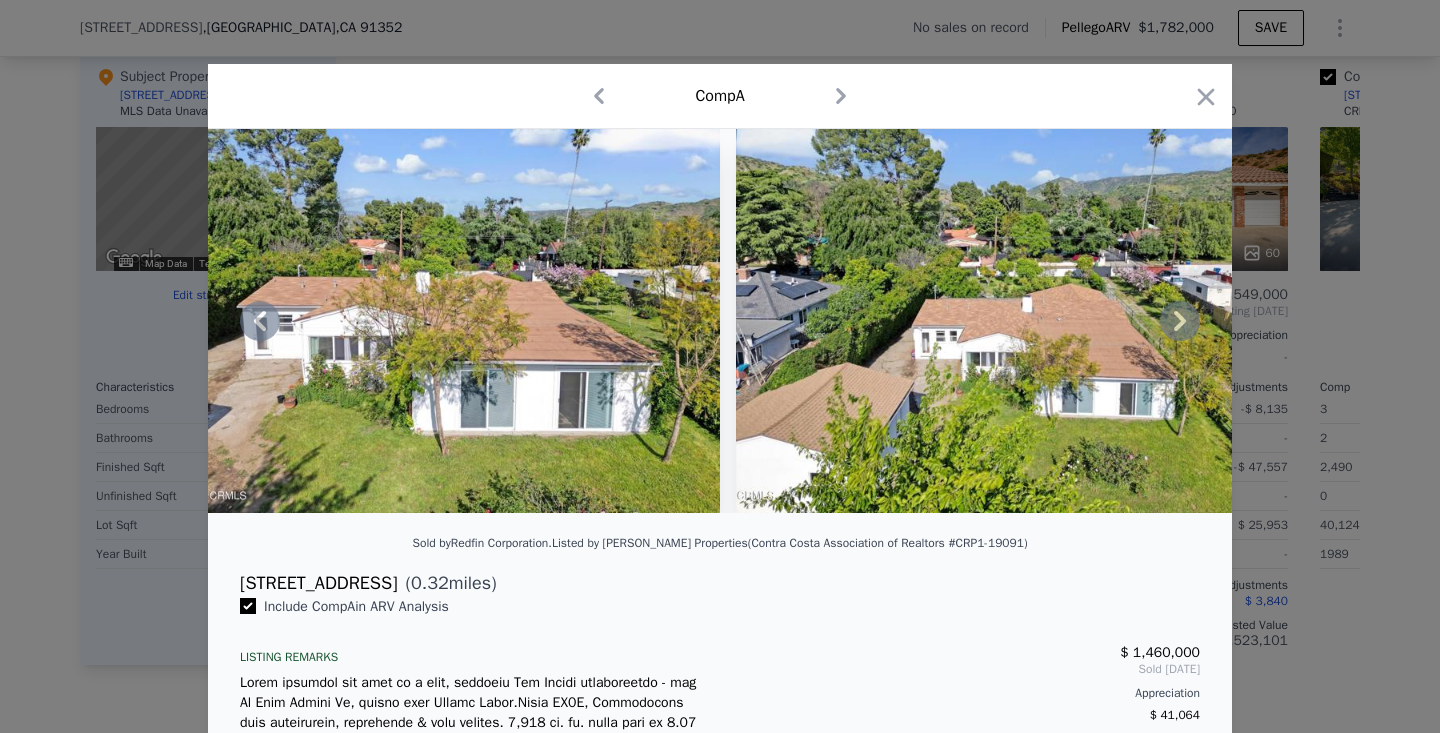 click 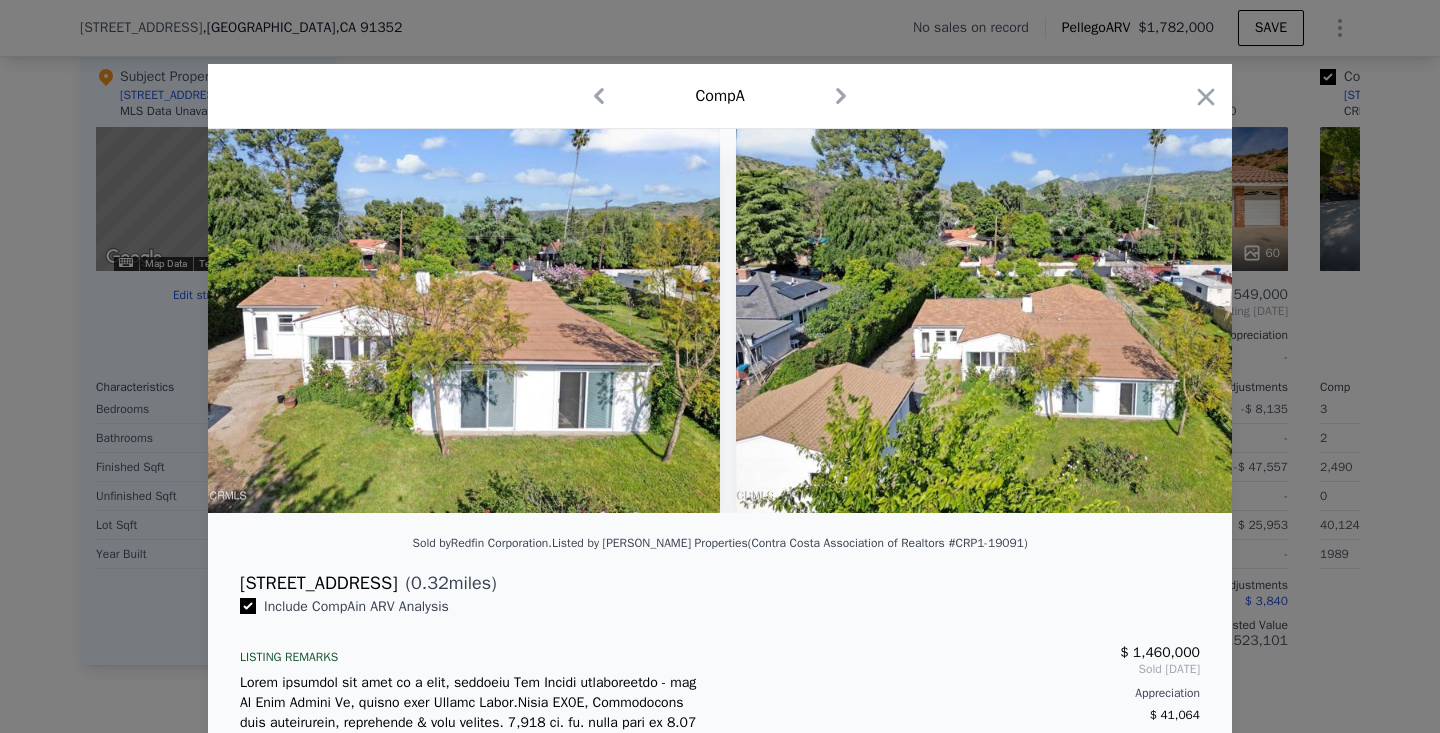 scroll, scrollTop: 0, scrollLeft: 5760, axis: horizontal 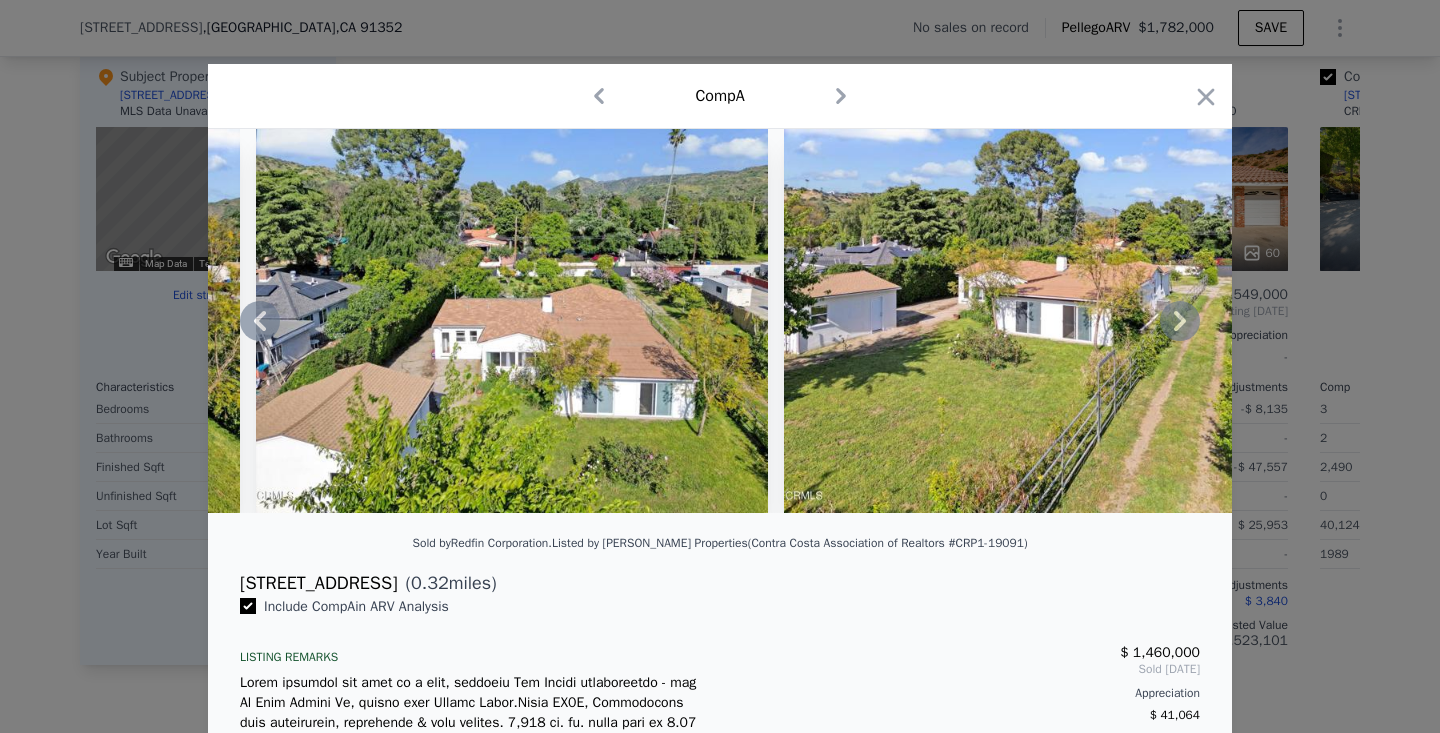 click at bounding box center [720, 321] 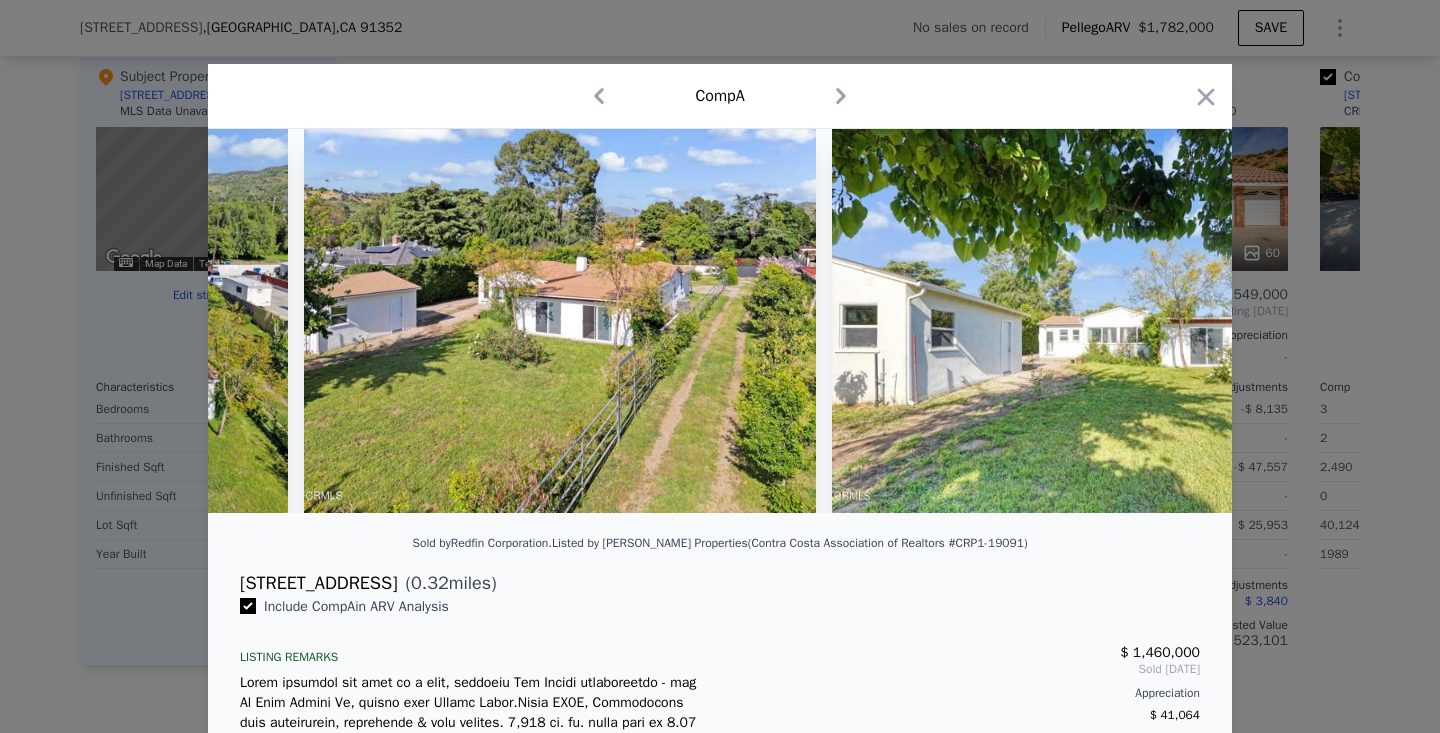 click at bounding box center (1120, 321) 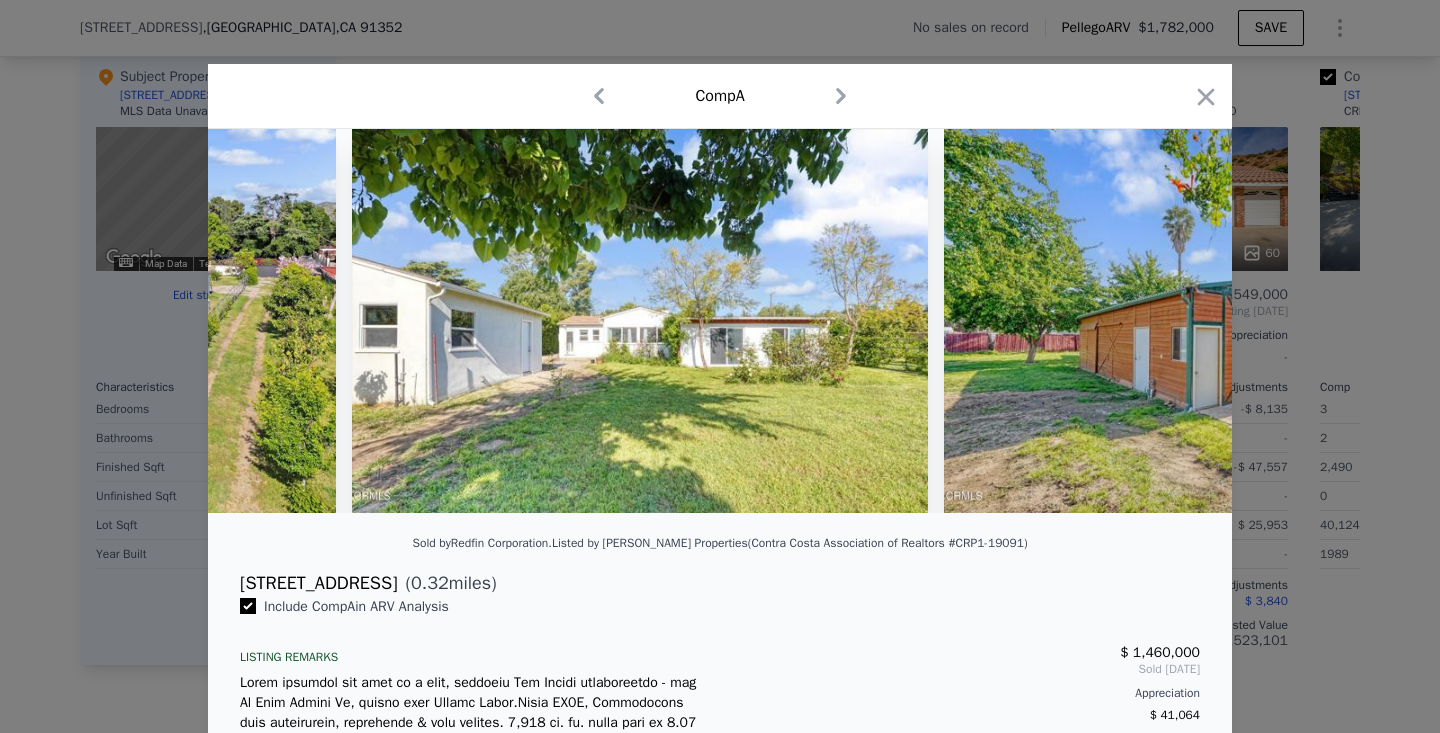 click at bounding box center [1232, 321] 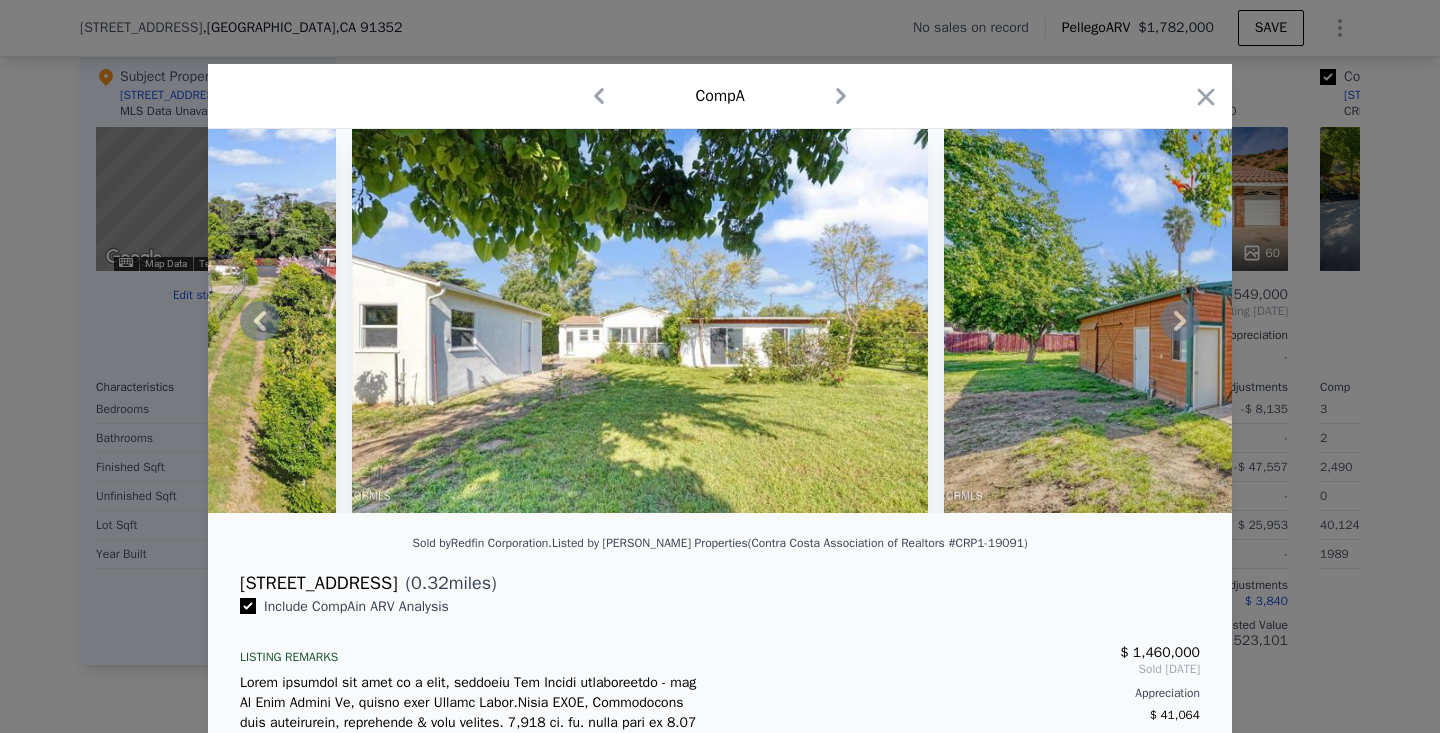 click 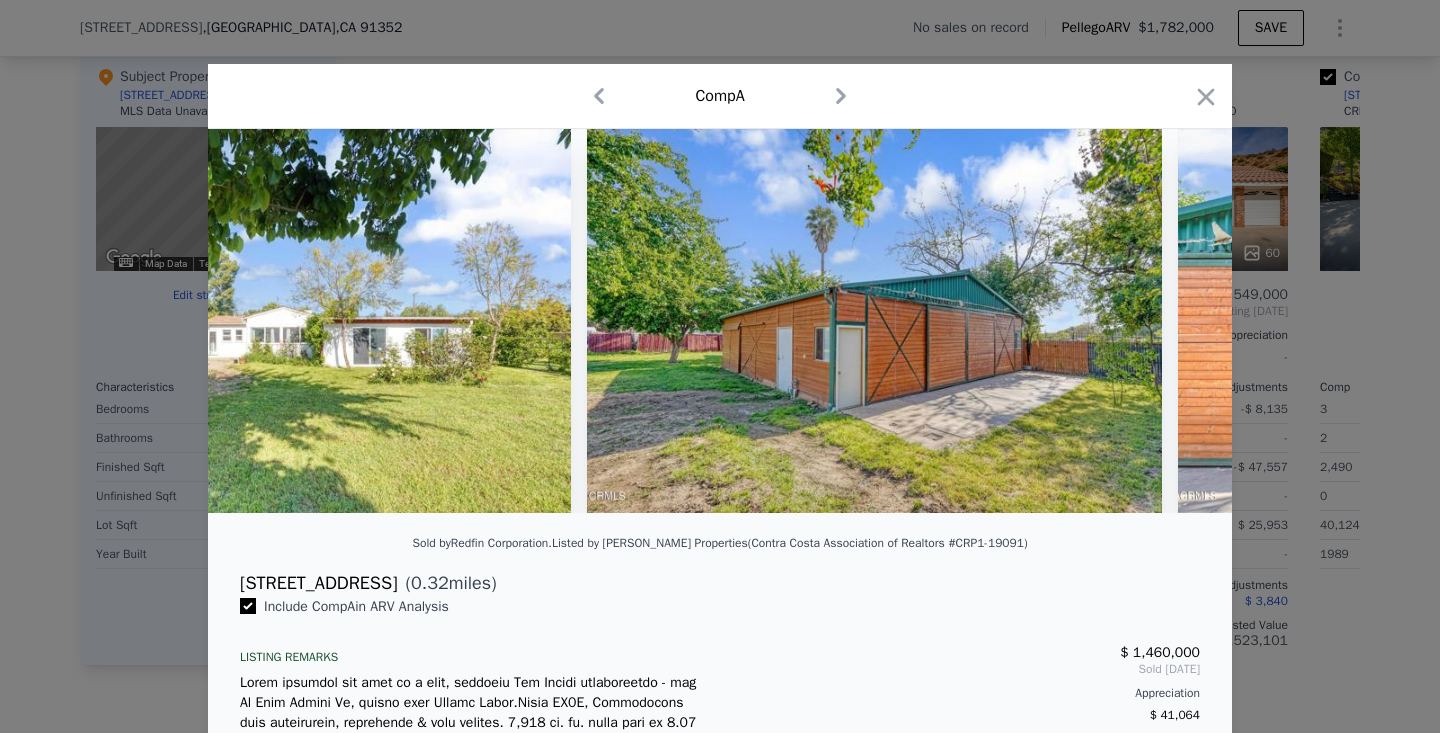 scroll, scrollTop: 0, scrollLeft: 7200, axis: horizontal 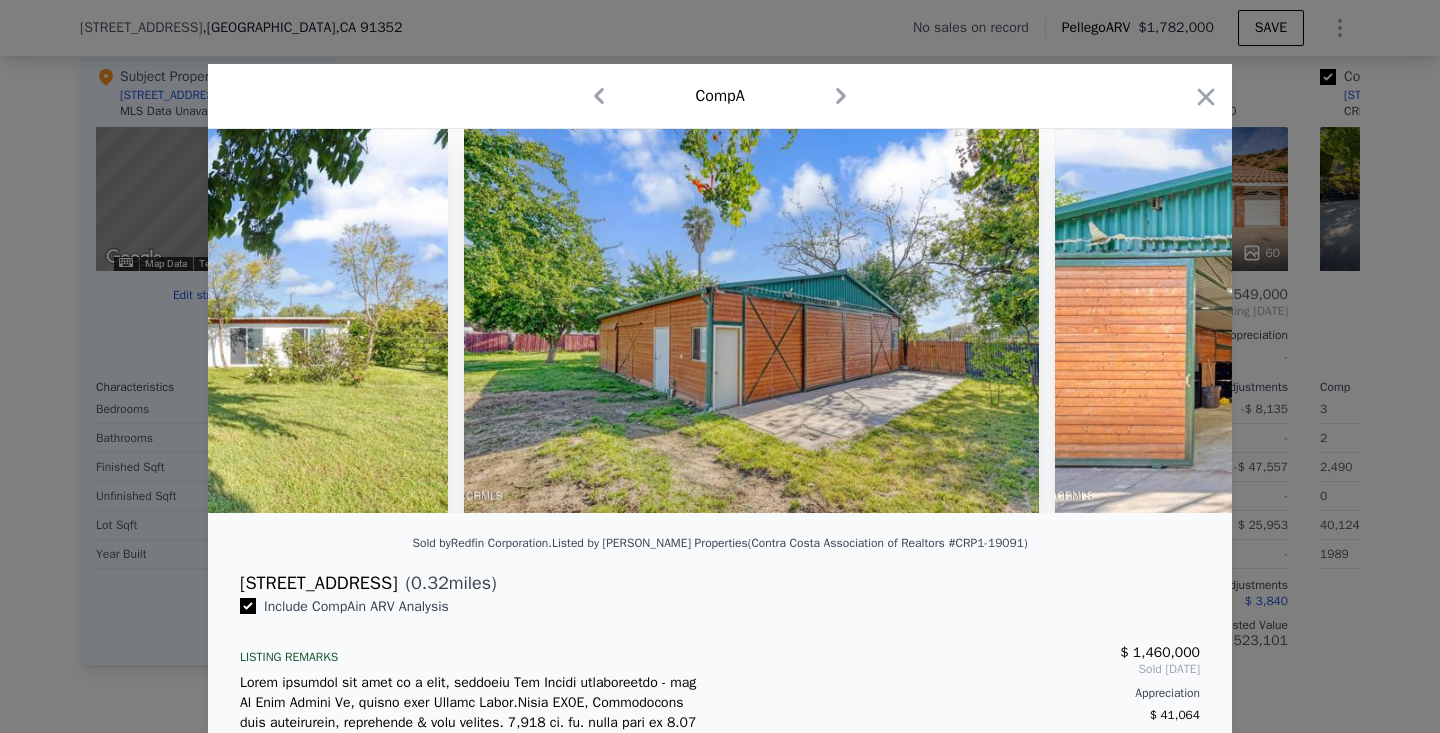 click at bounding box center [1343, 321] 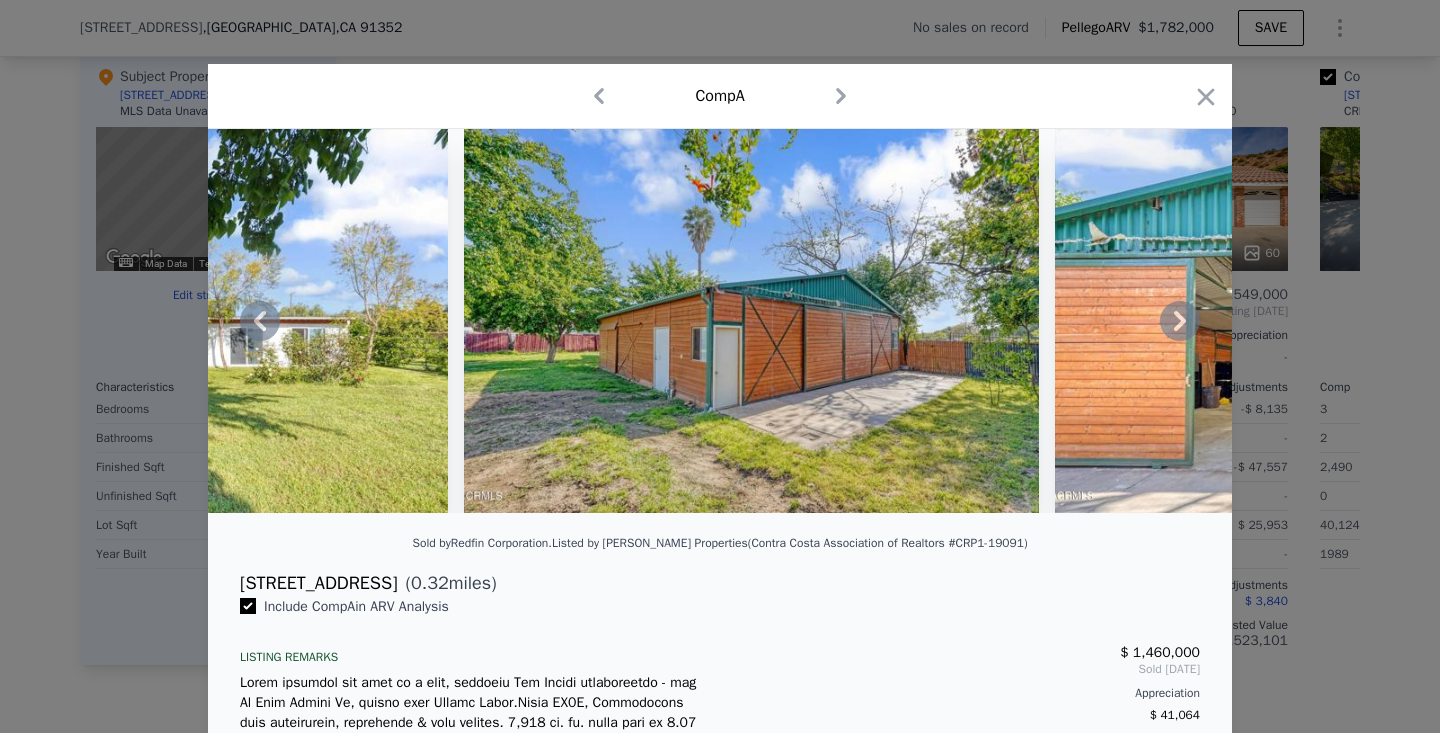 click 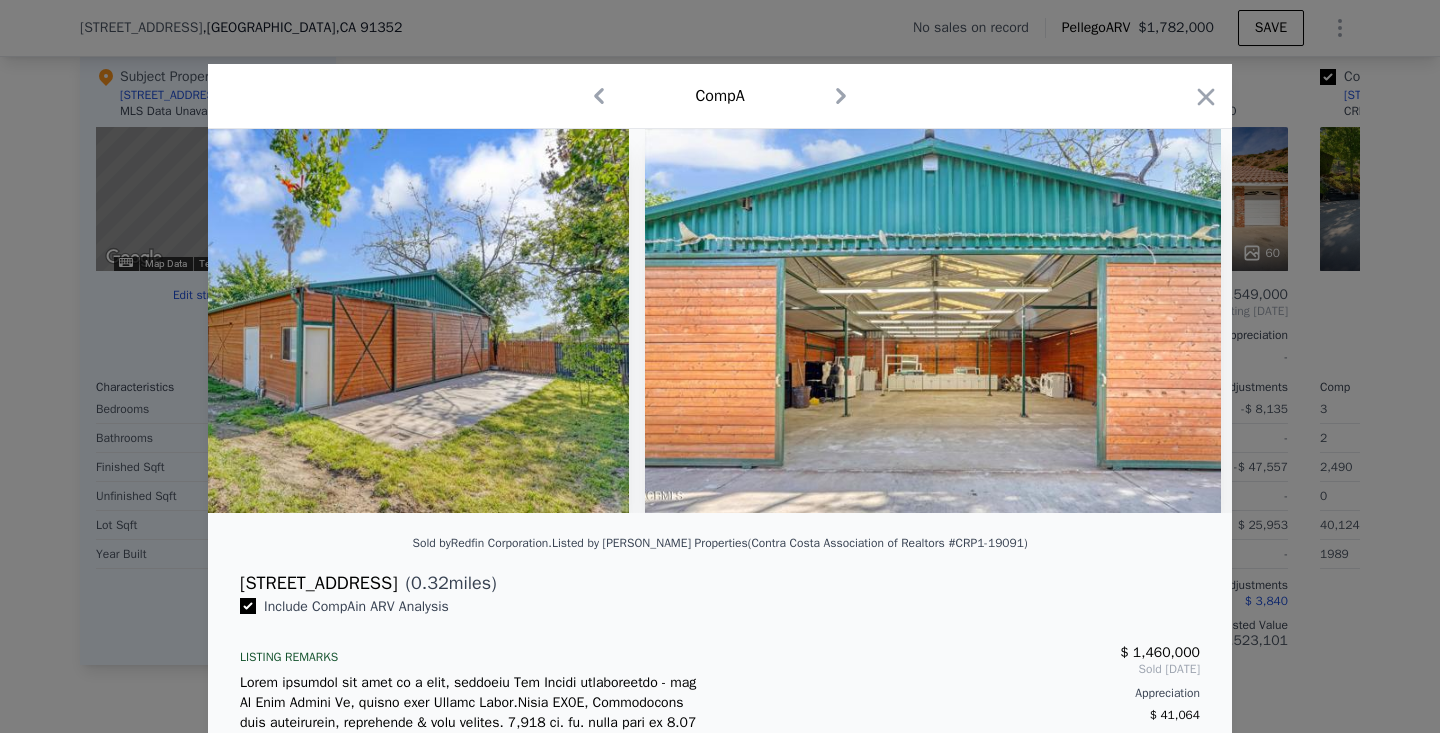 scroll, scrollTop: 0, scrollLeft: 7680, axis: horizontal 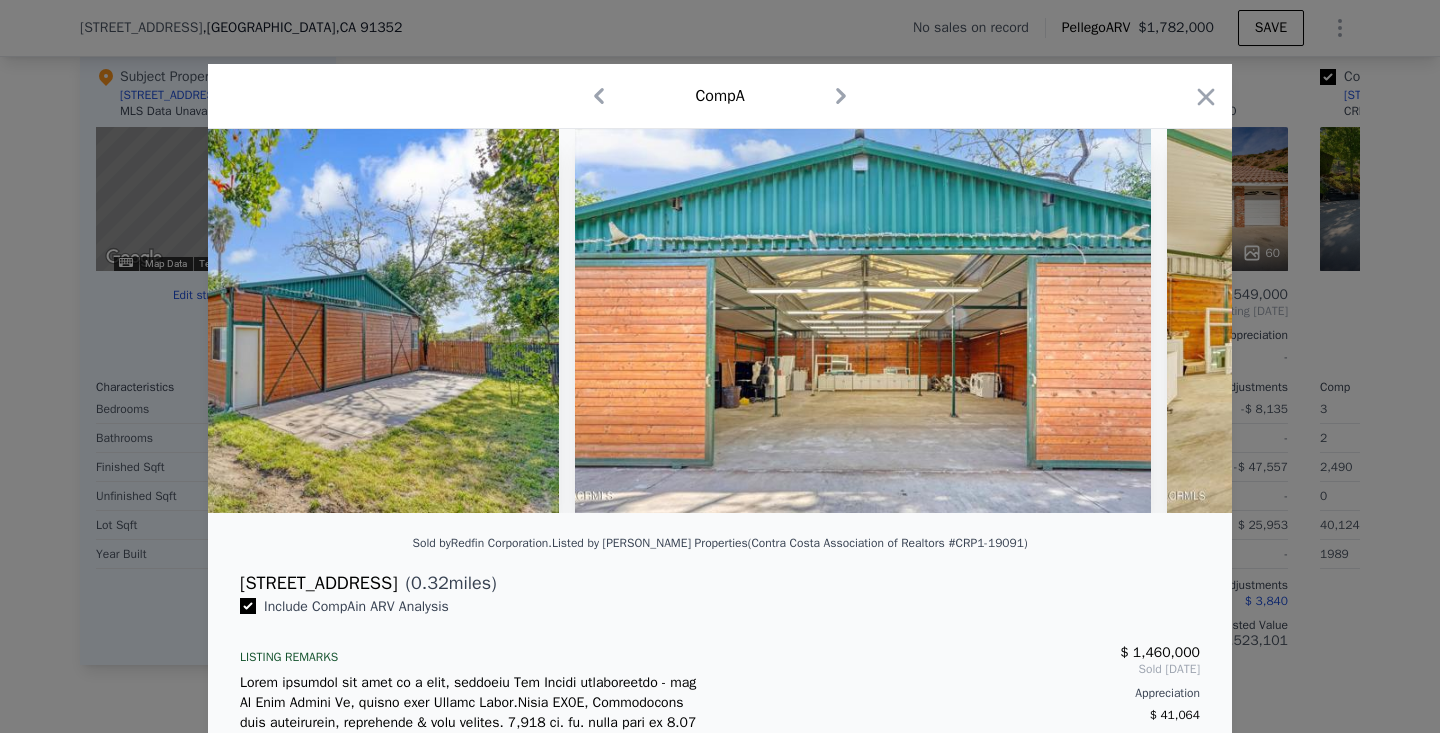 click at bounding box center (720, 321) 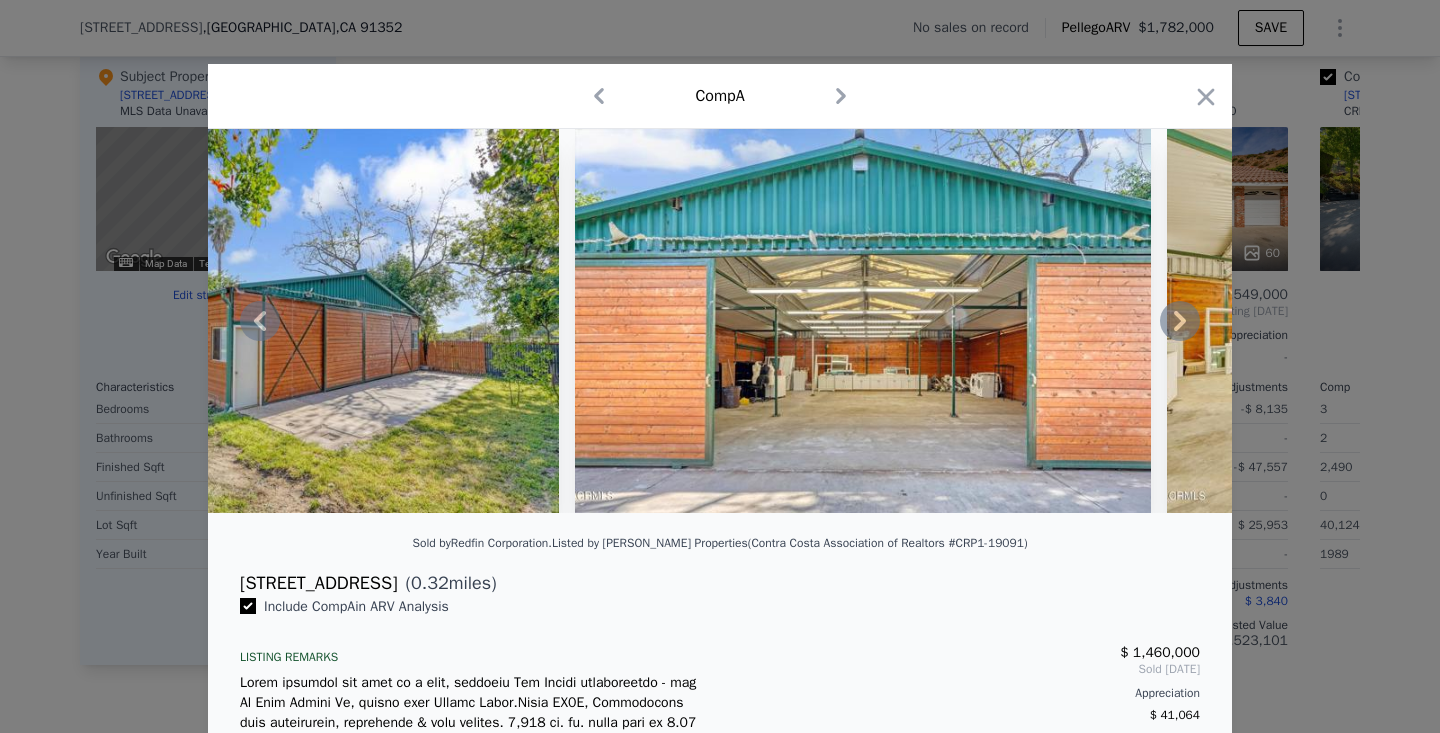 click 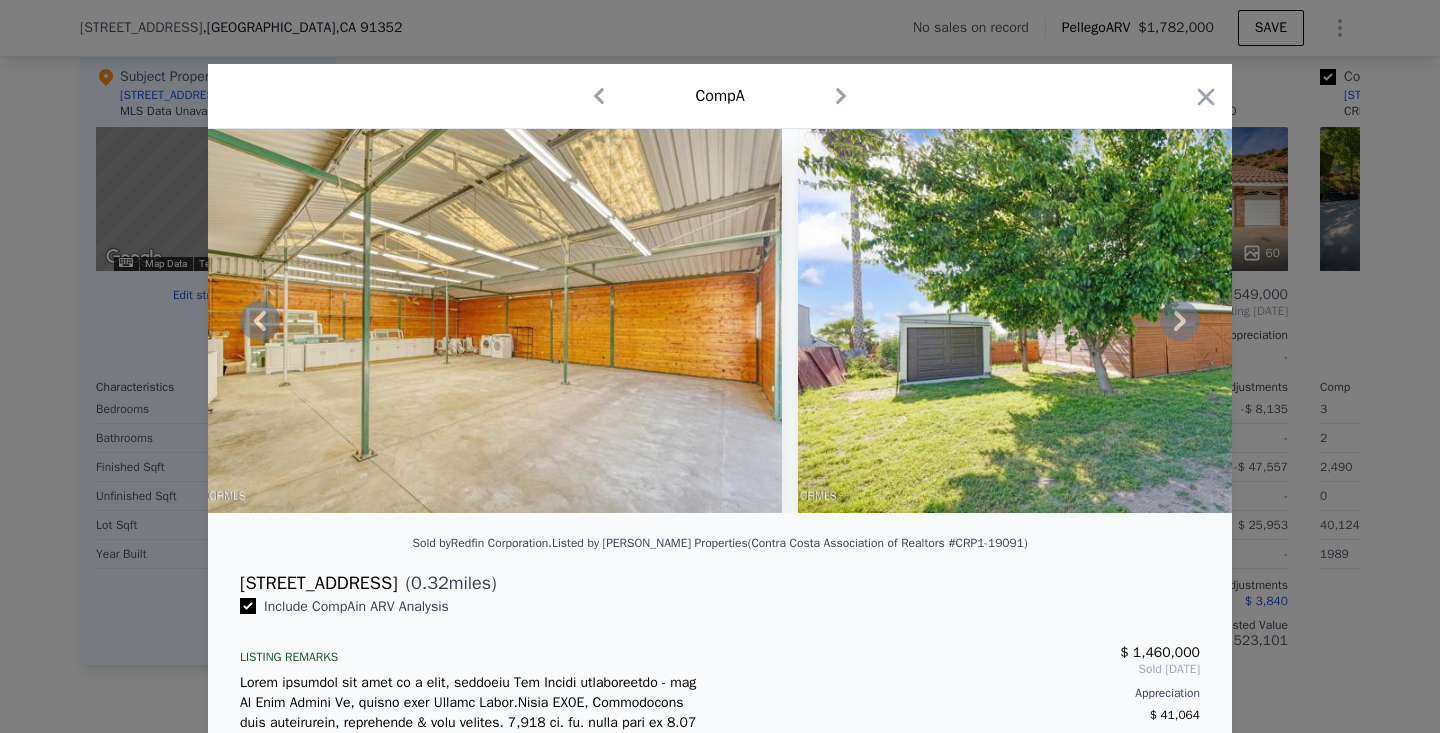 click 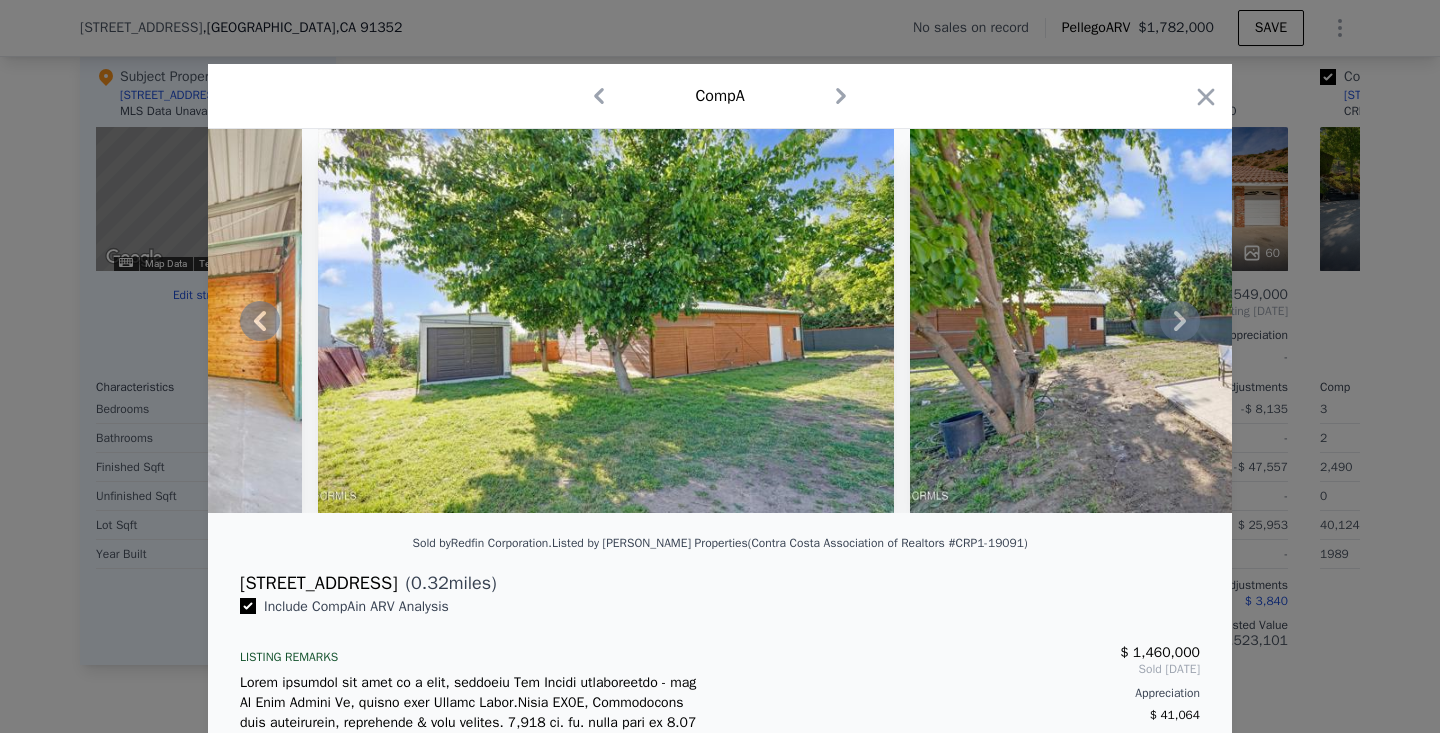click 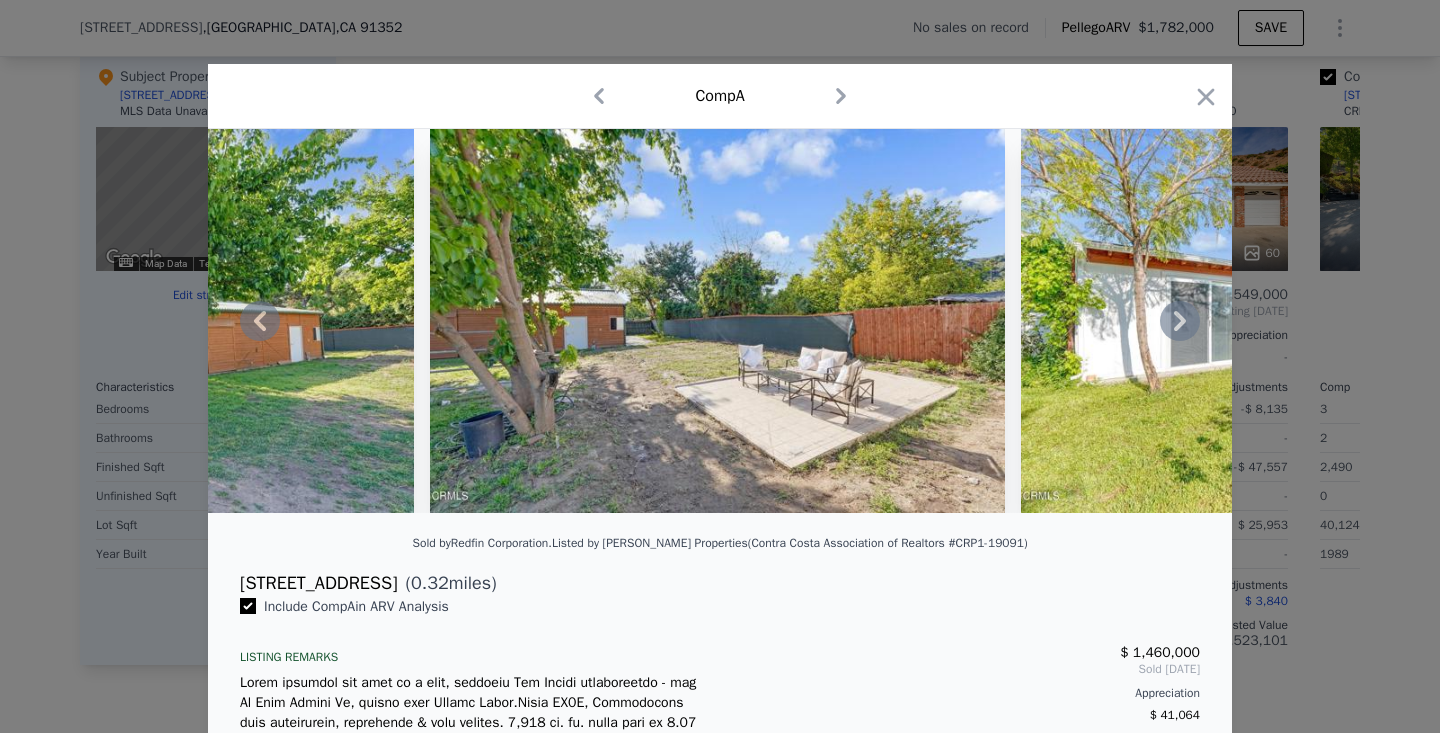 click 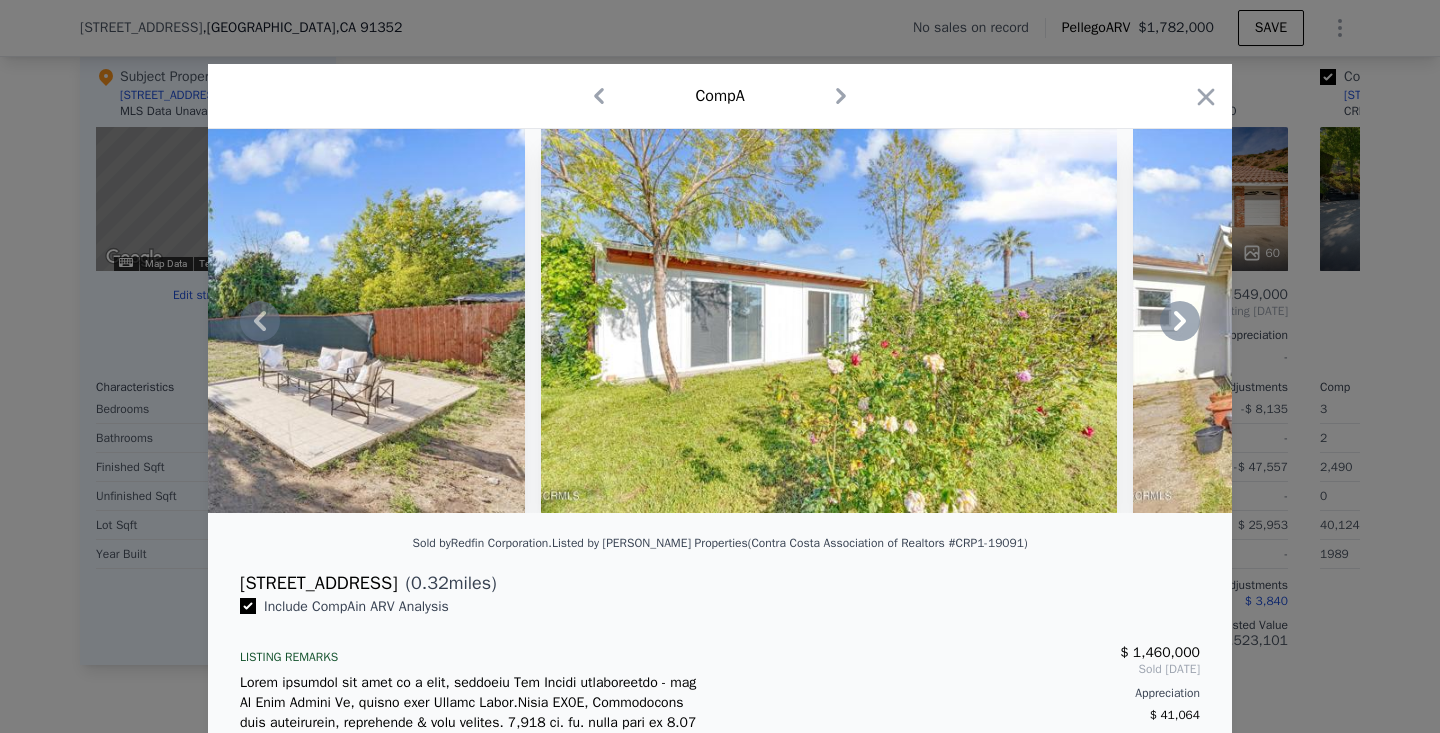 click 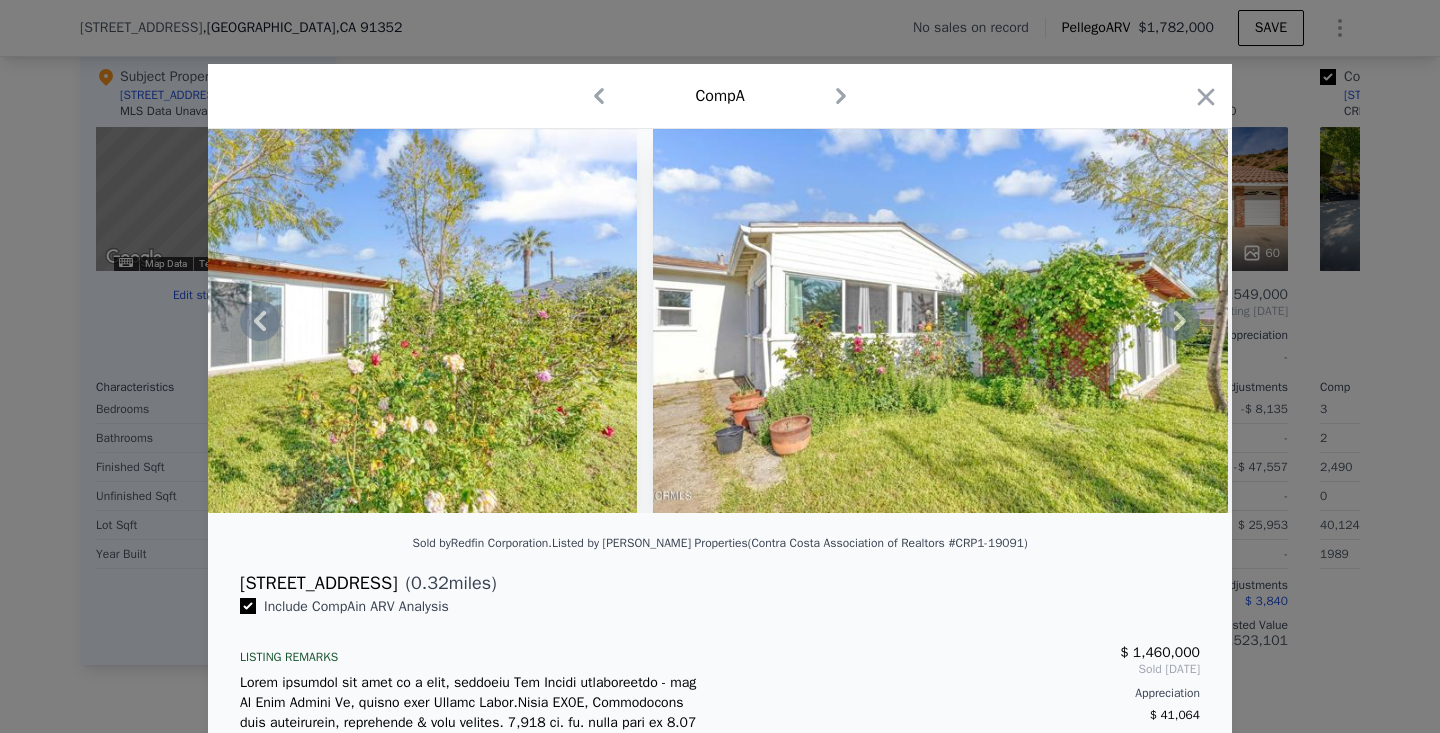 click 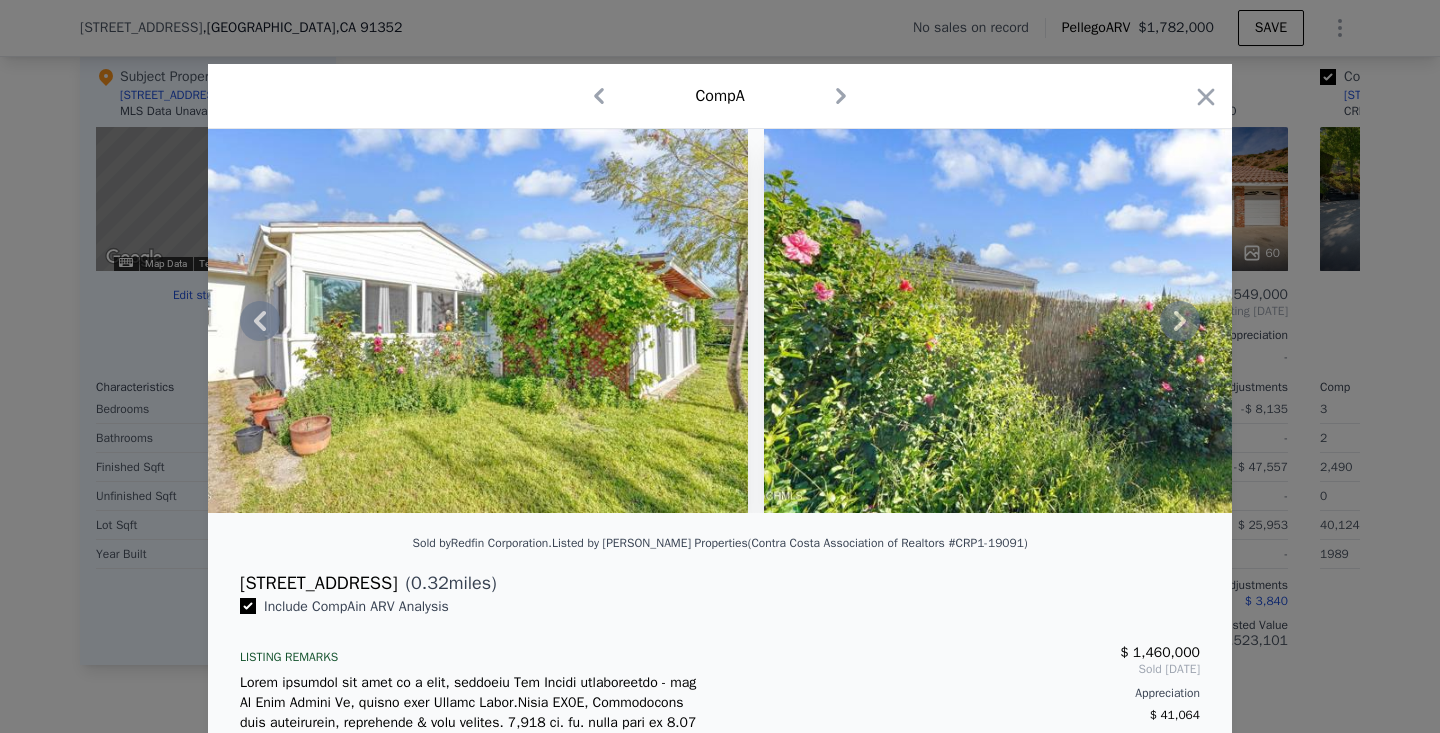click 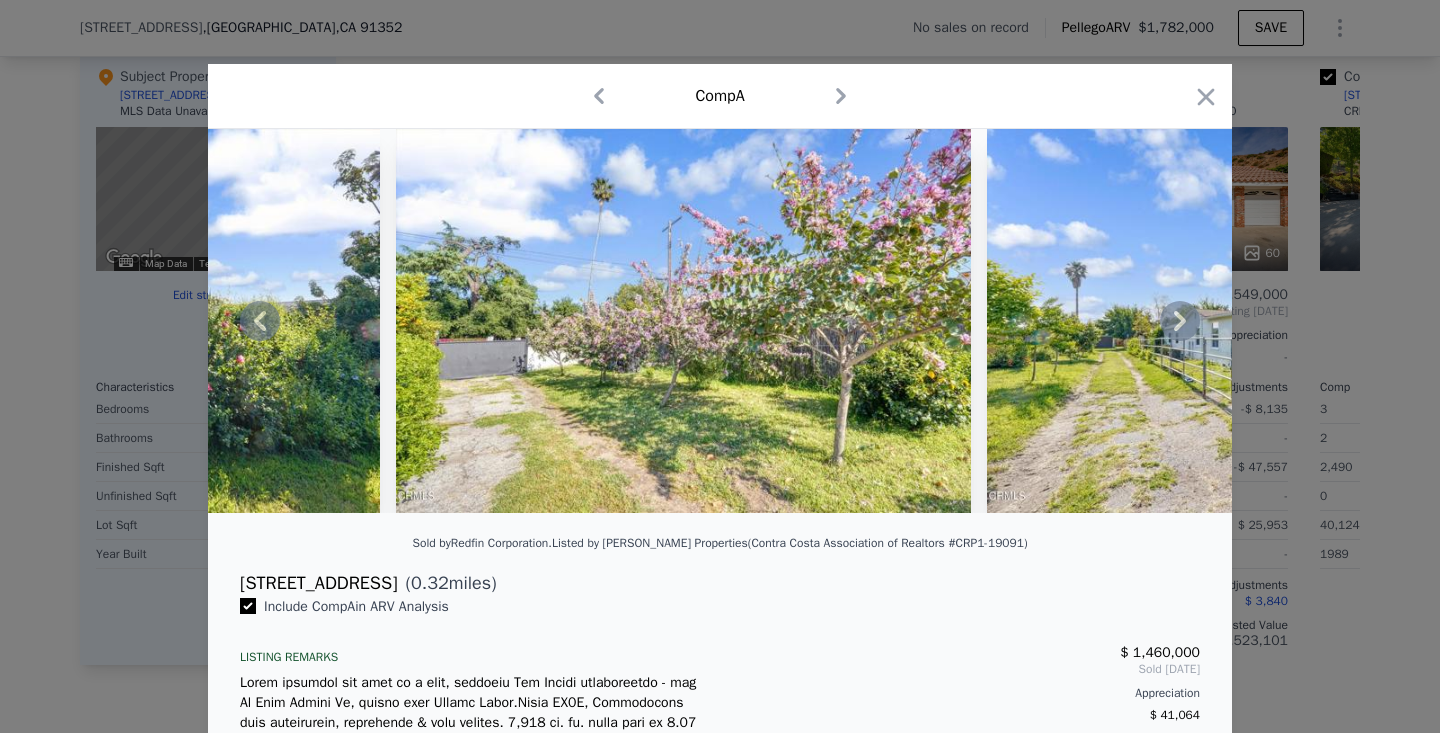 click 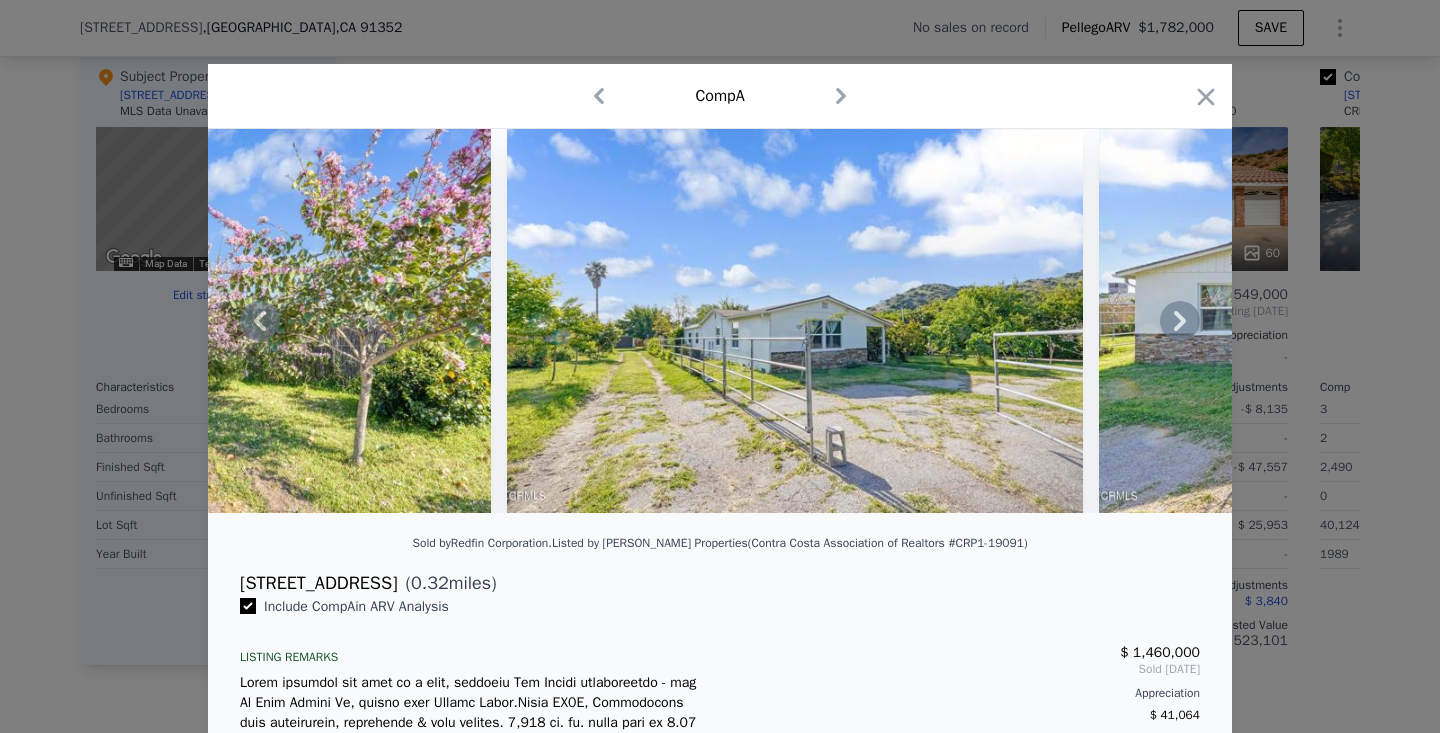 click 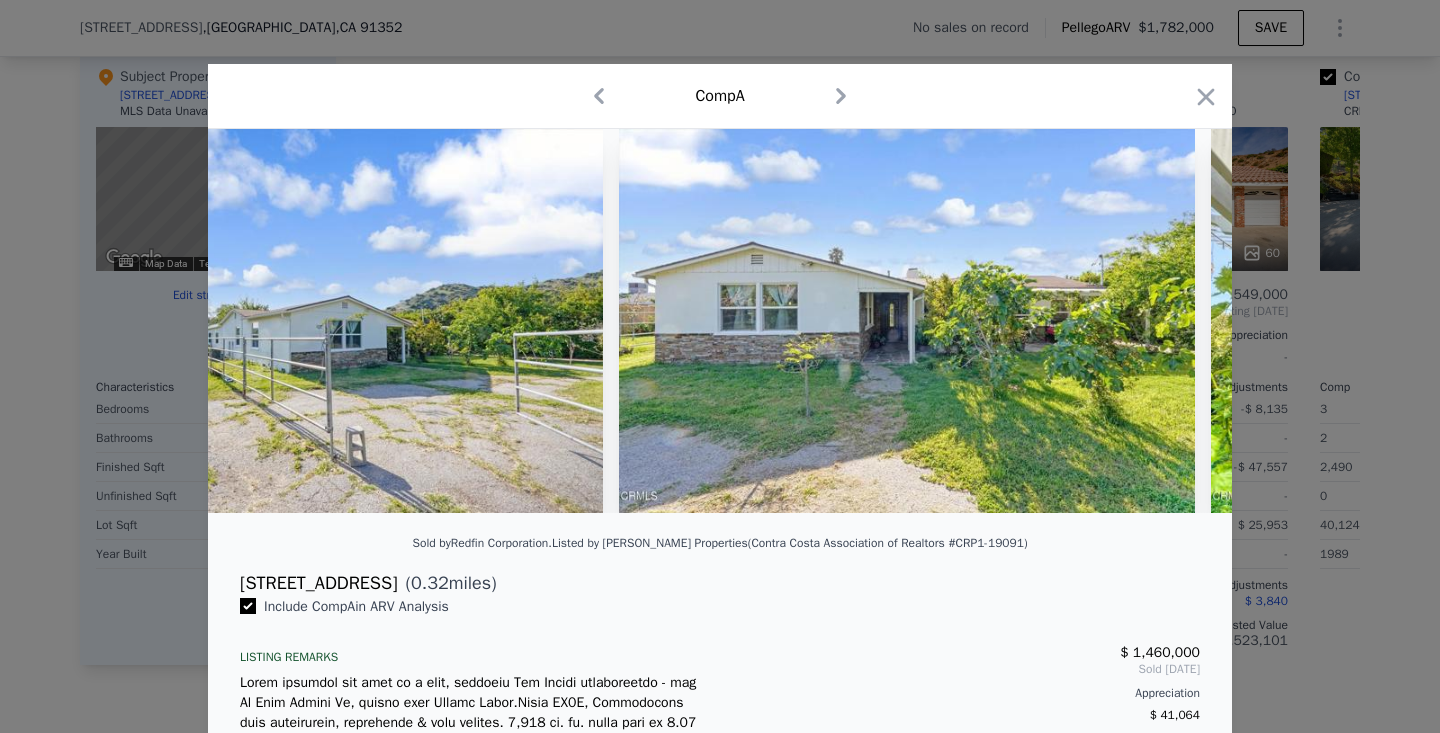 scroll, scrollTop: 0, scrollLeft: 12960, axis: horizontal 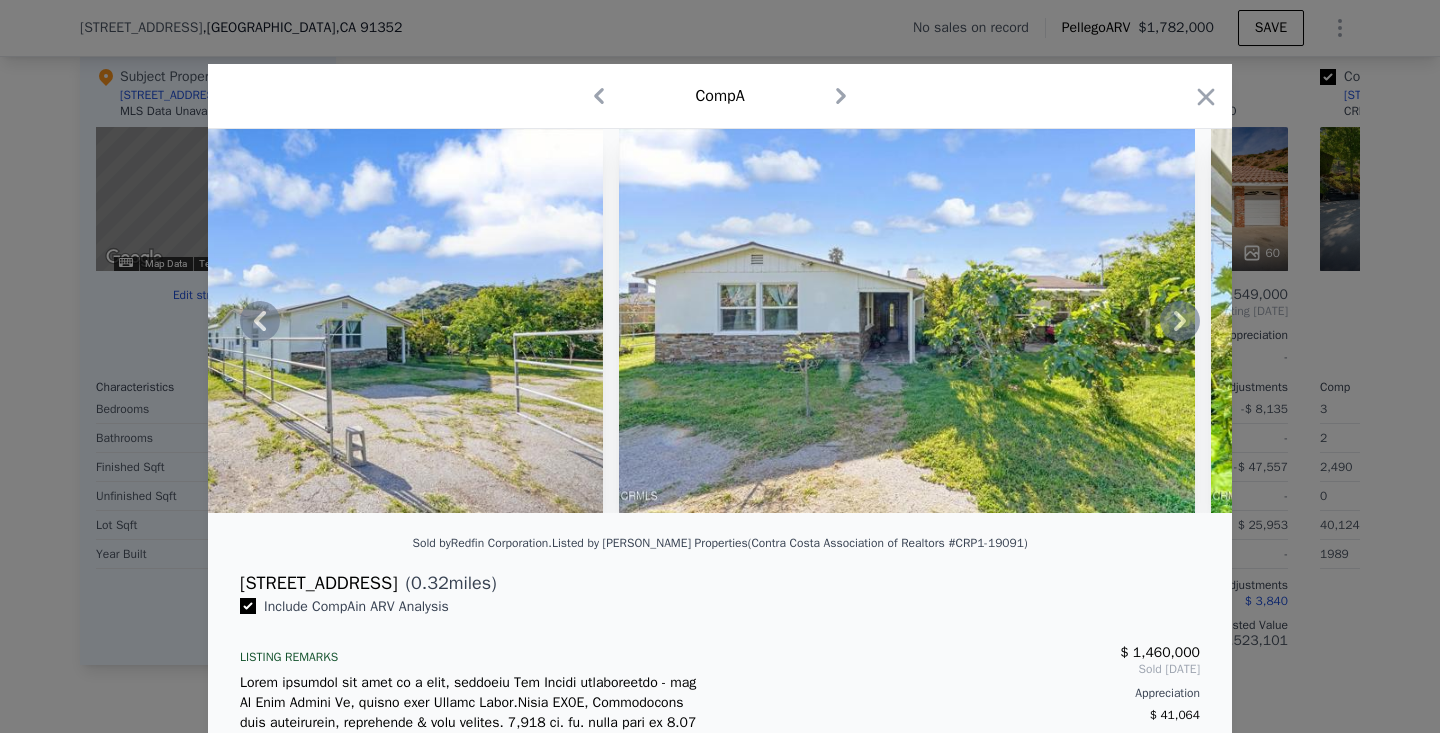 click 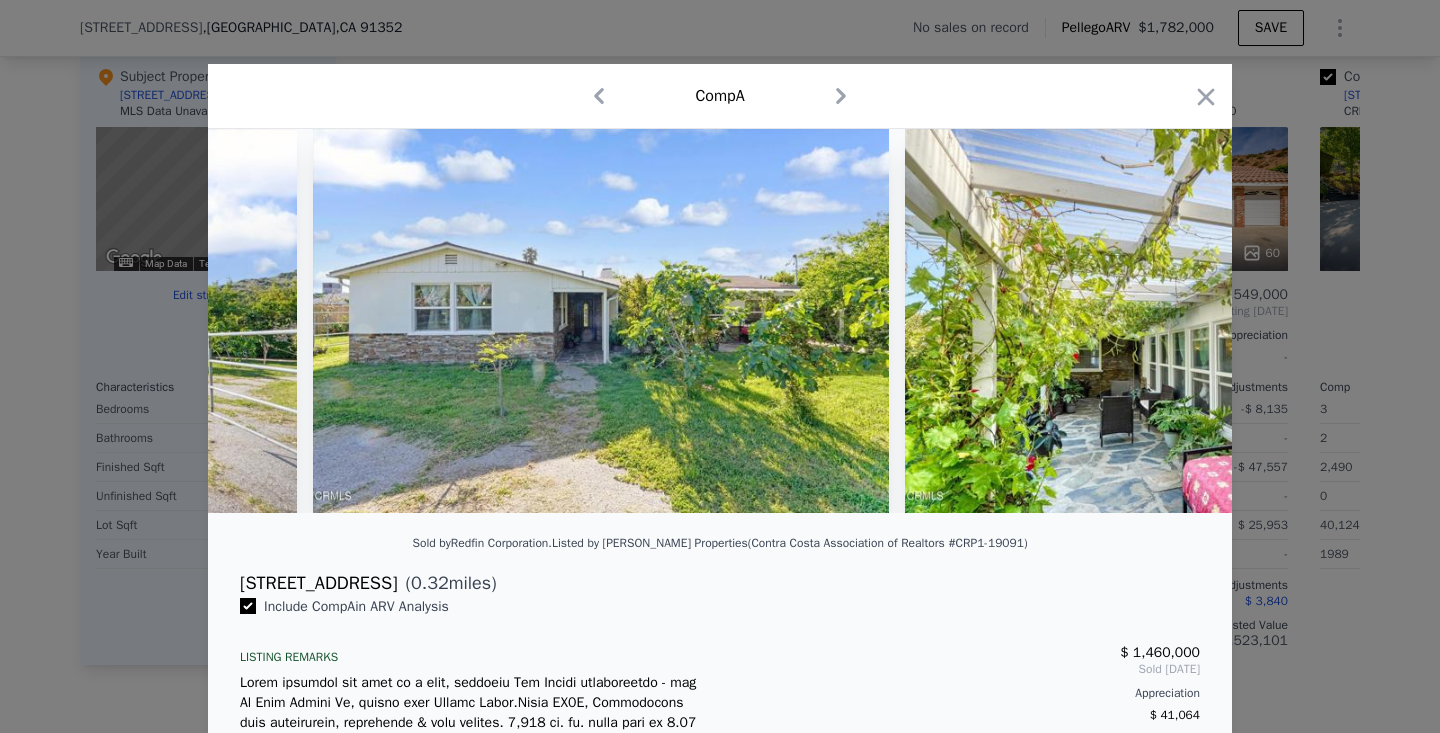 scroll, scrollTop: 0, scrollLeft: 13440, axis: horizontal 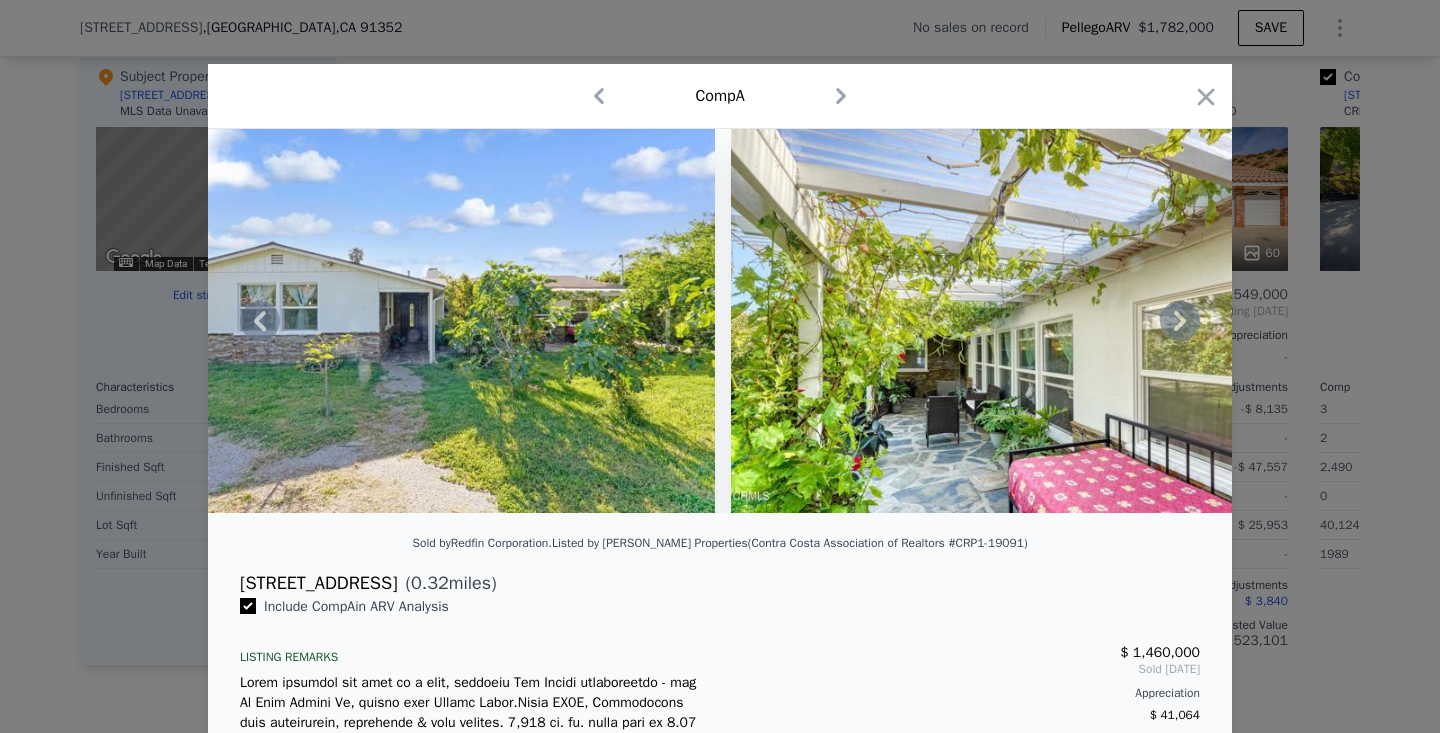 click 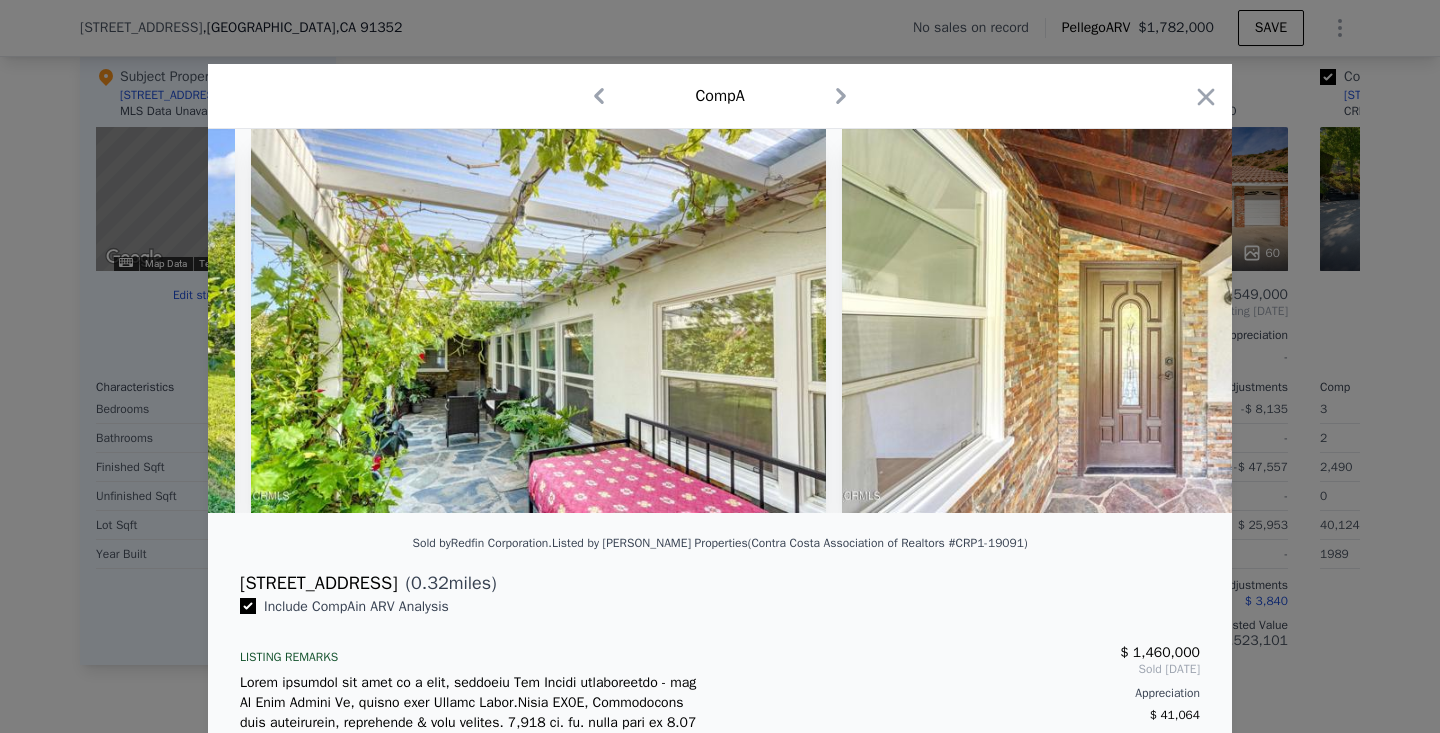 click at bounding box center (1130, 321) 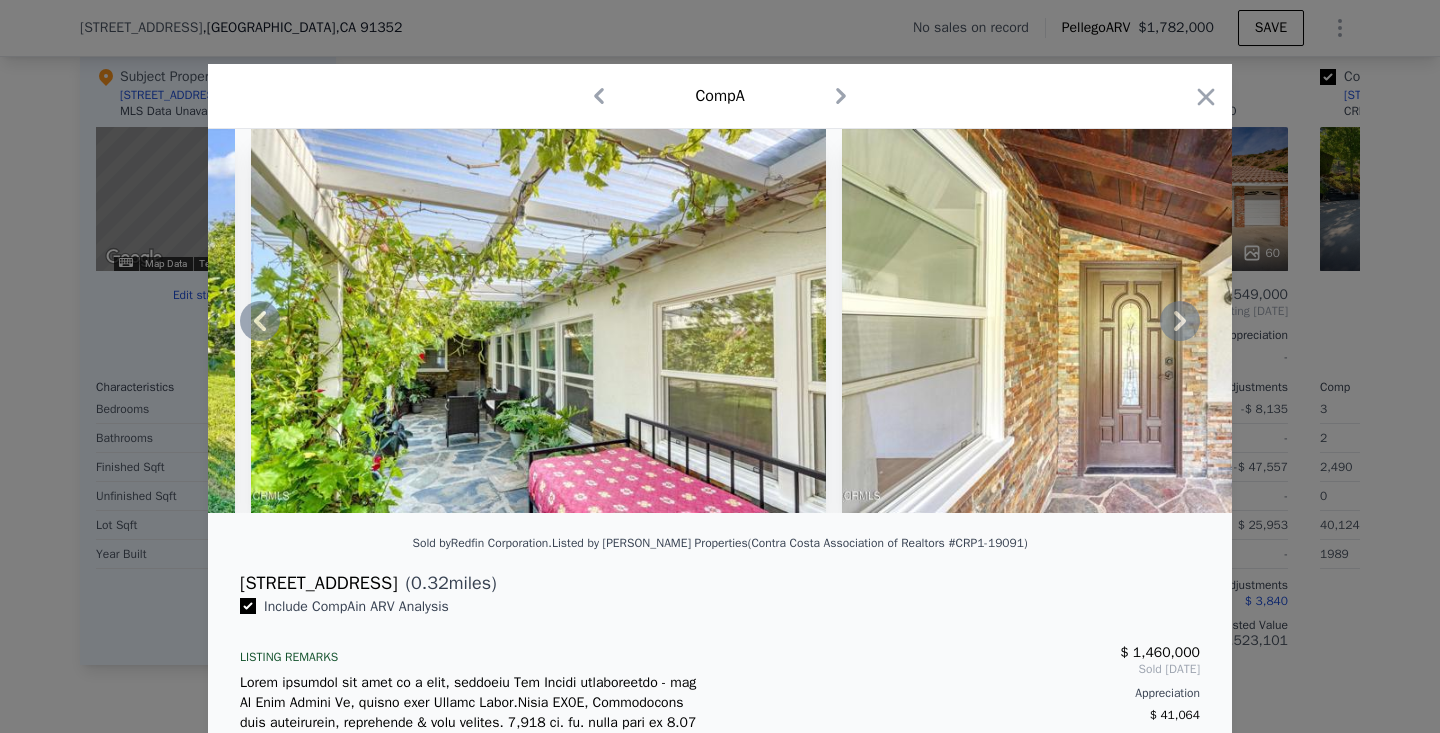 click 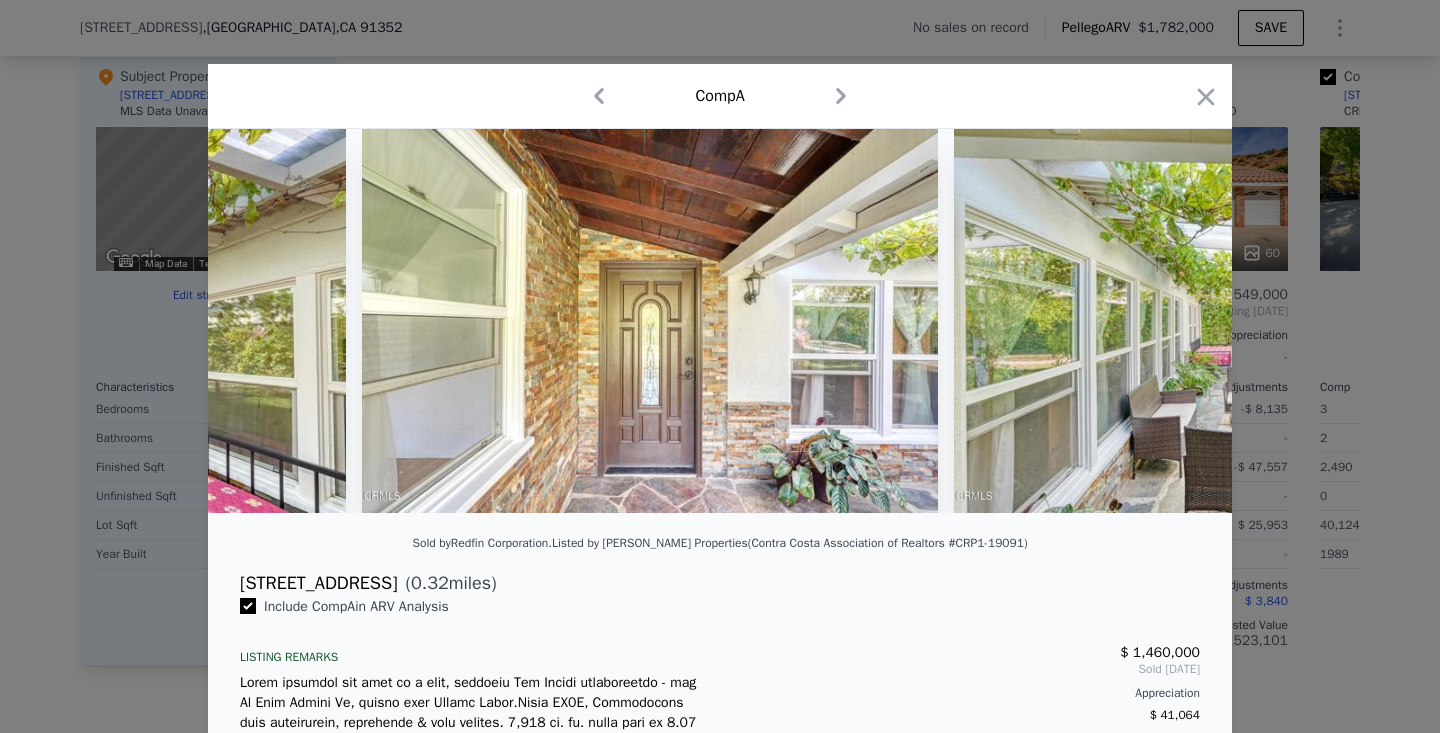 click at bounding box center [1242, 321] 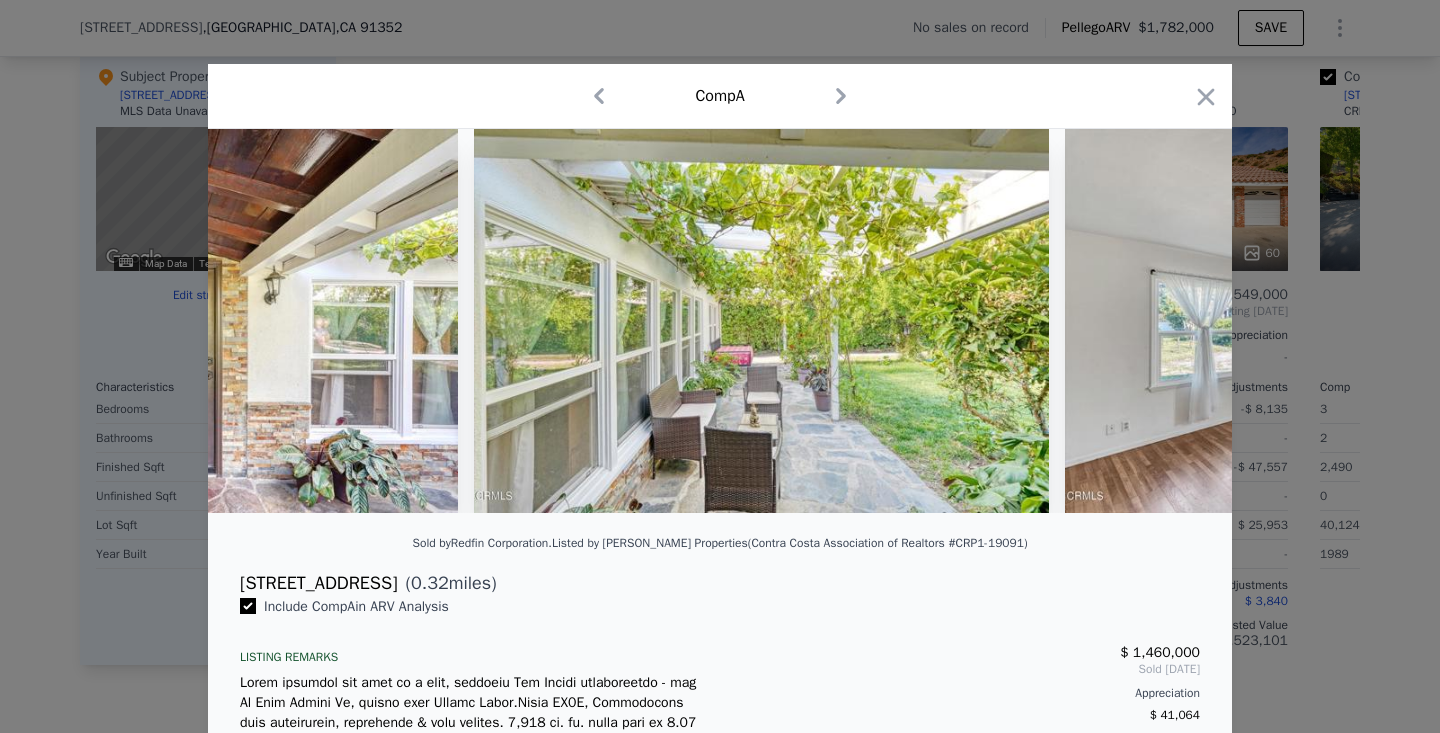 click at bounding box center (720, 321) 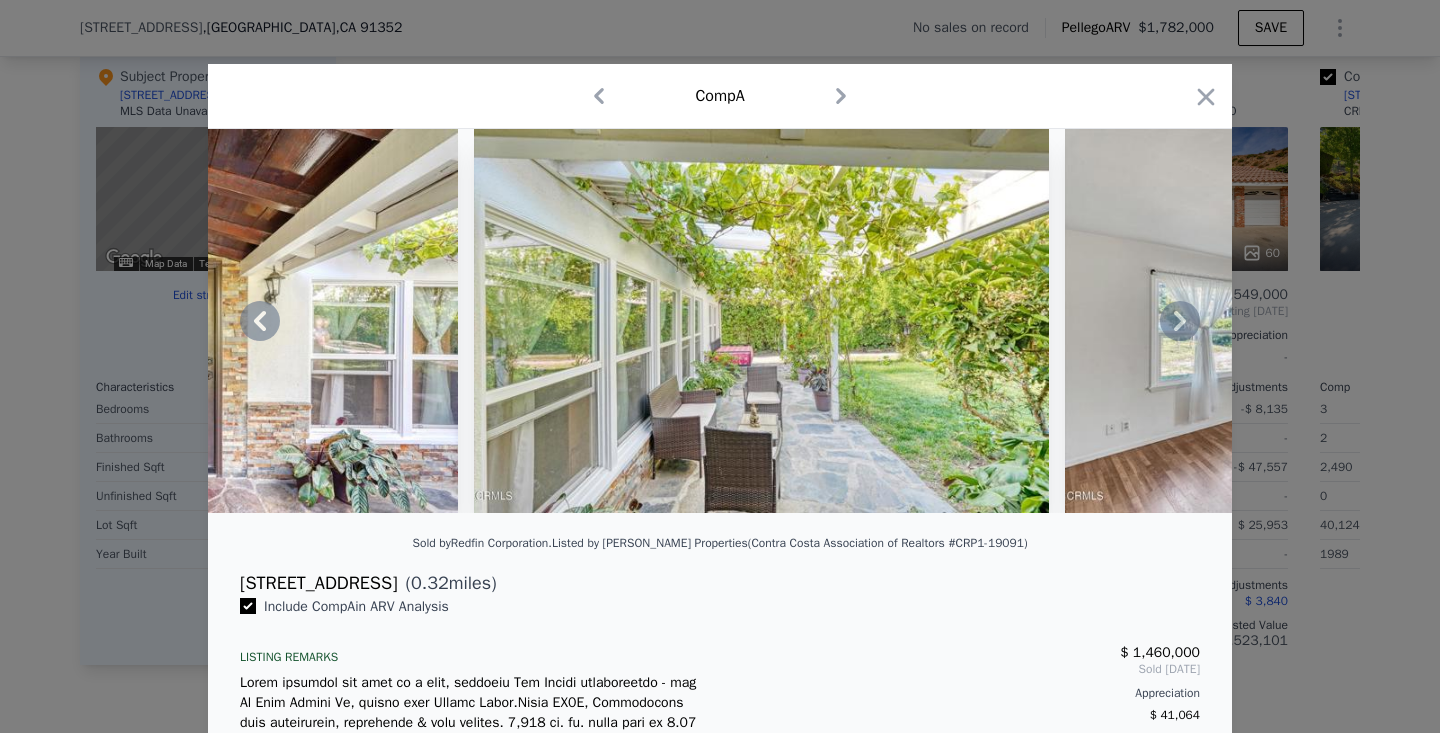 click 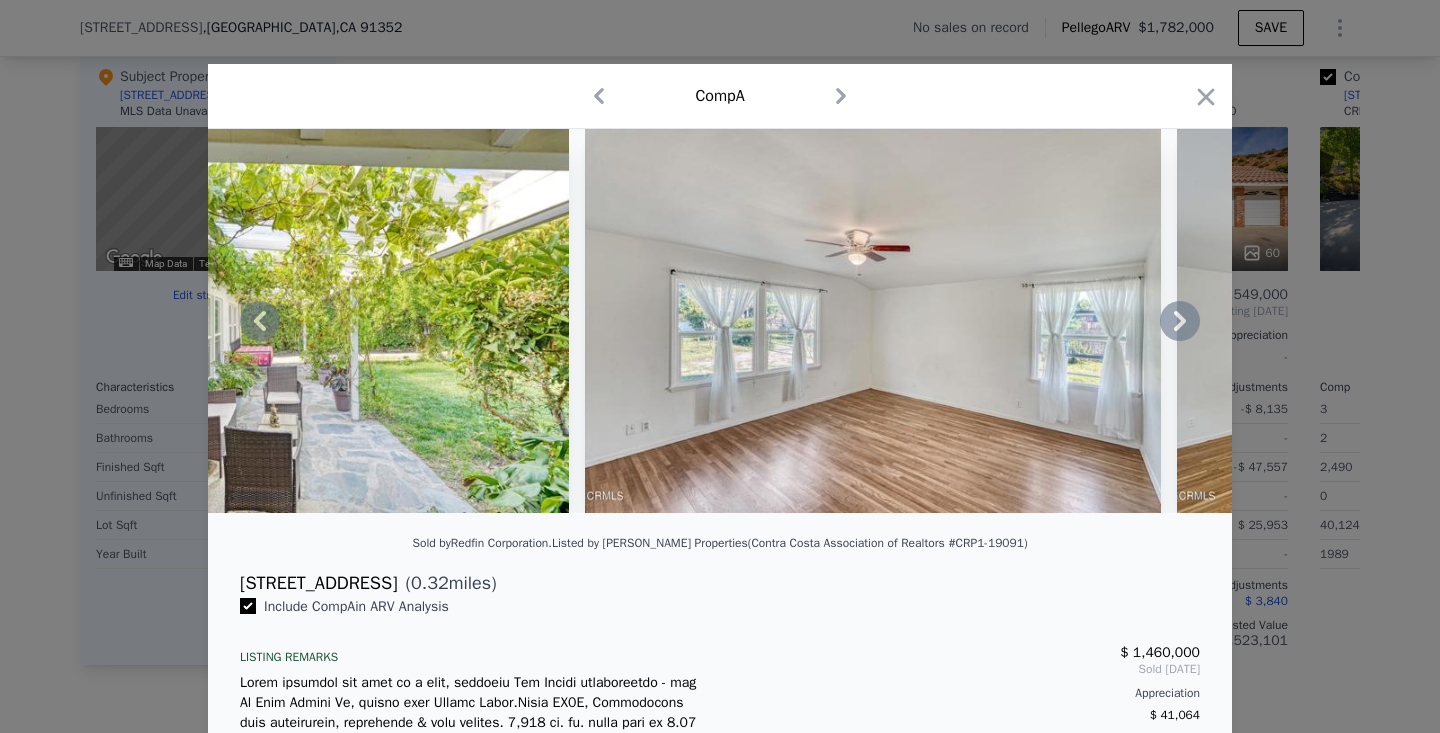scroll, scrollTop: 0, scrollLeft: 15840, axis: horizontal 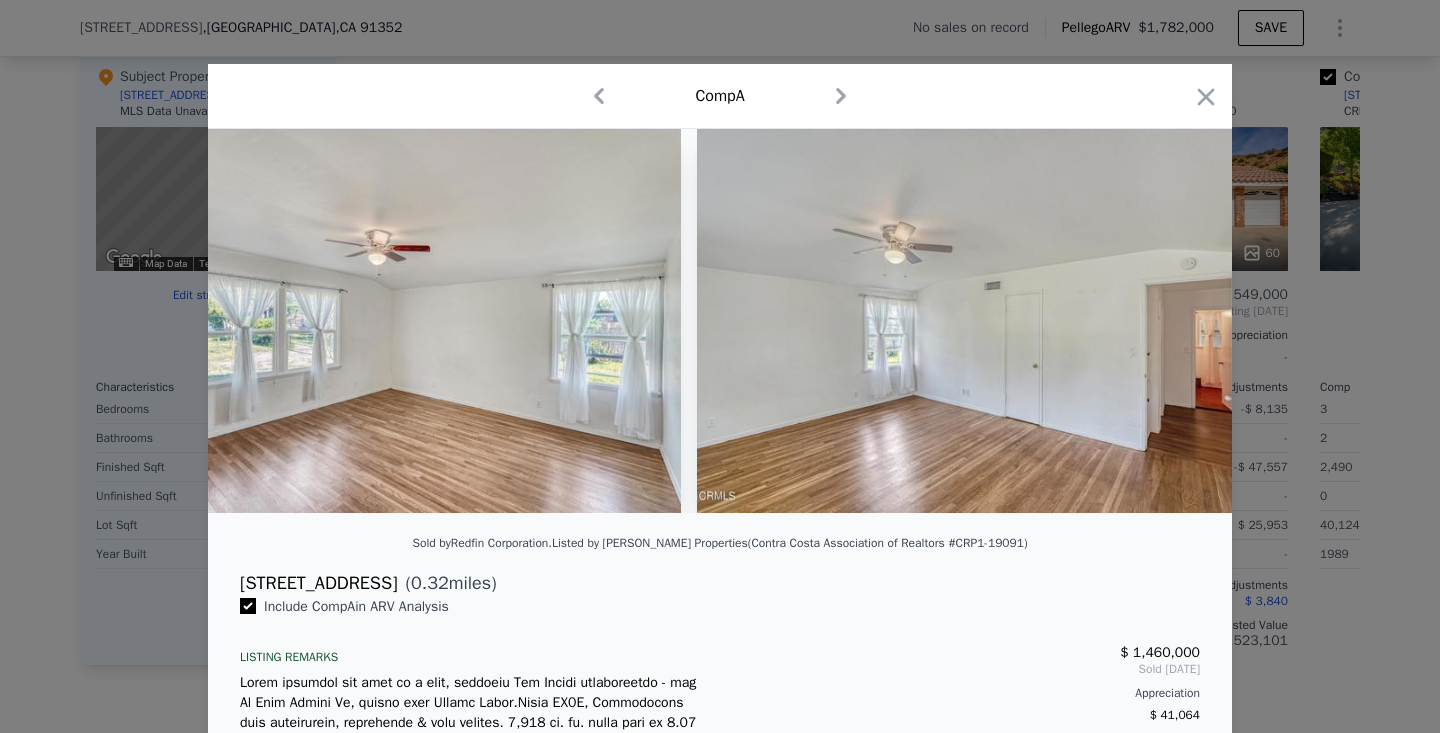 click at bounding box center (720, 321) 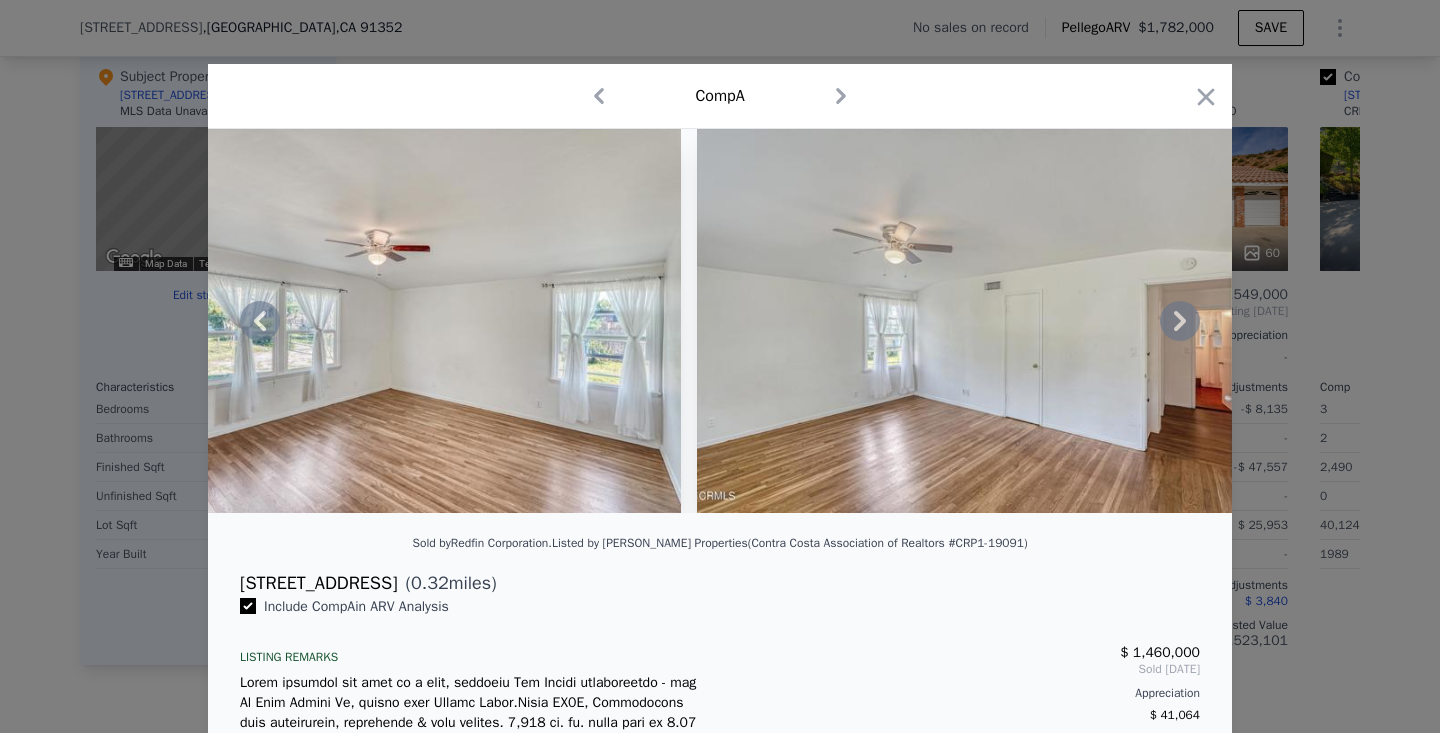 click 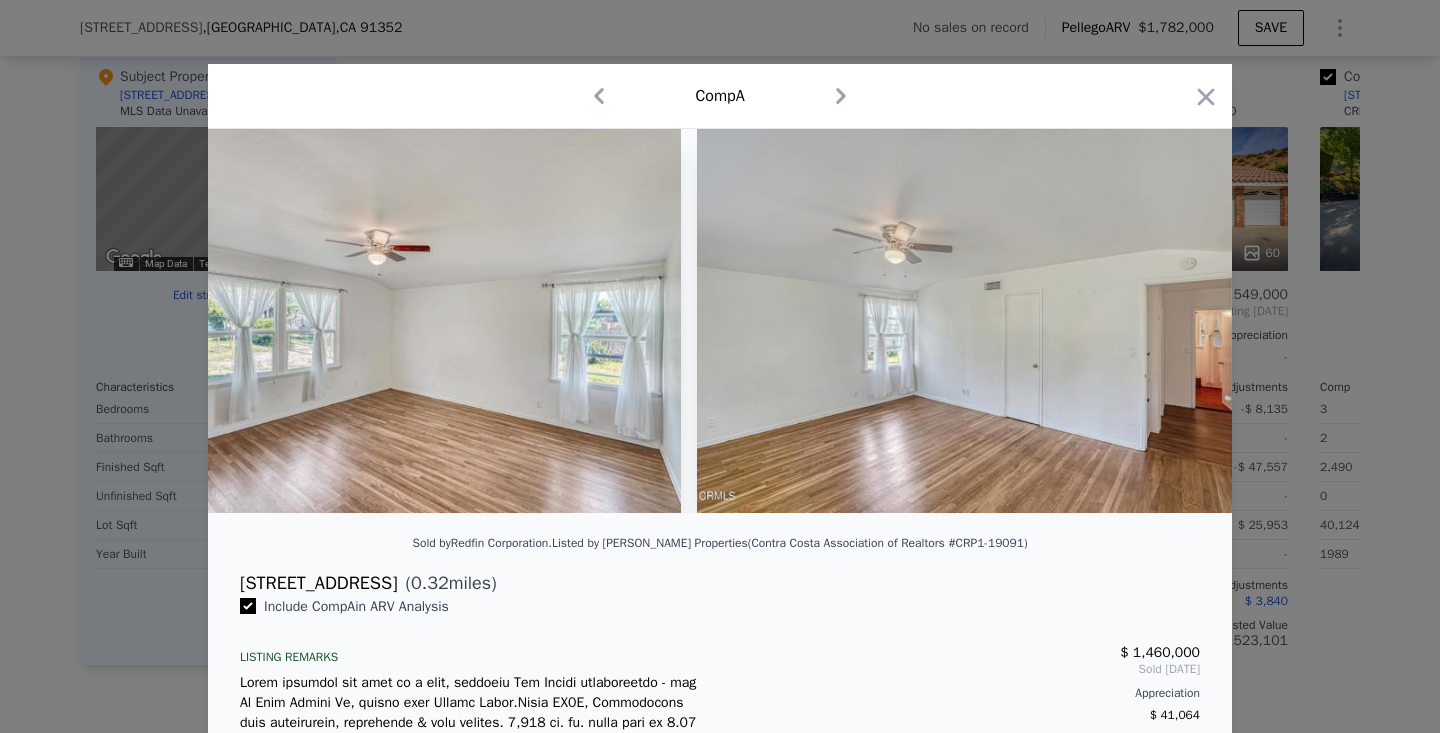 scroll, scrollTop: 0, scrollLeft: 16320, axis: horizontal 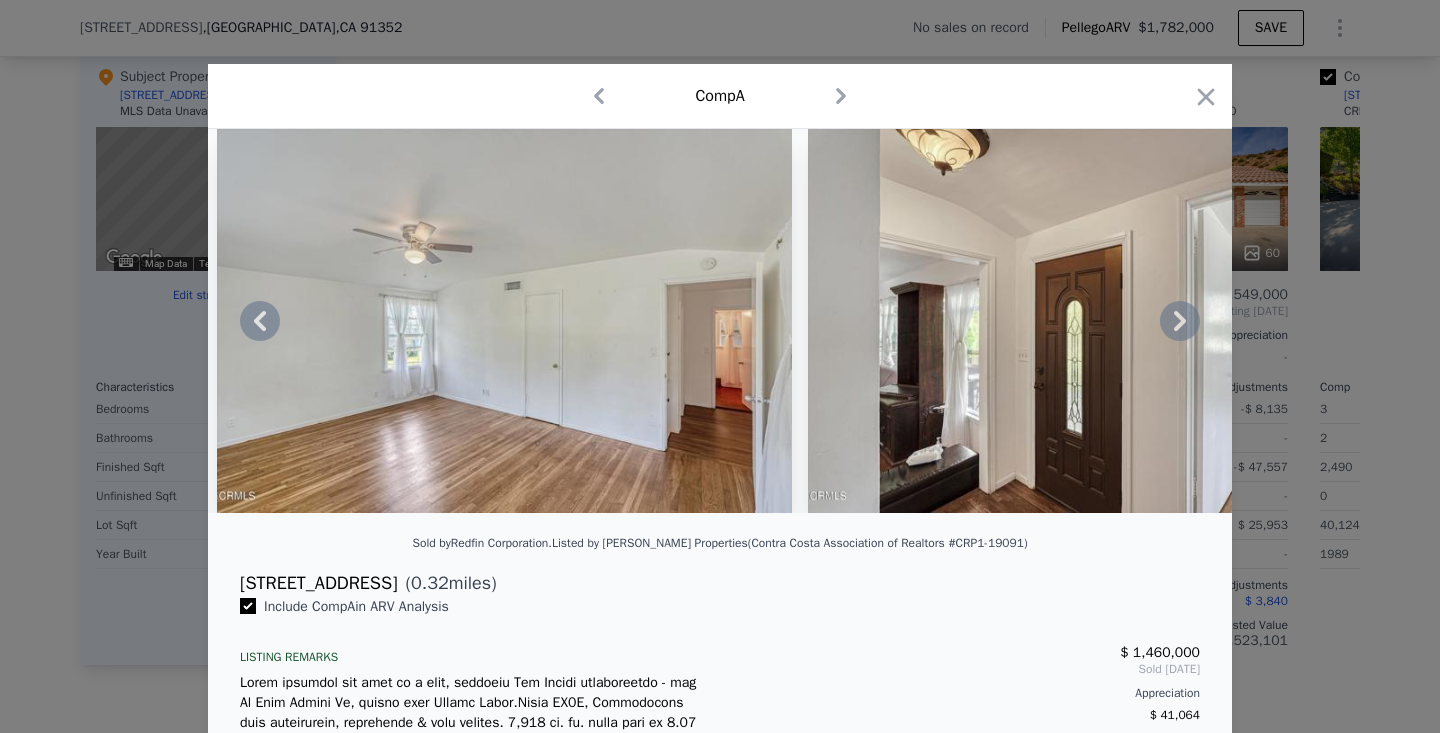 click at bounding box center [720, 321] 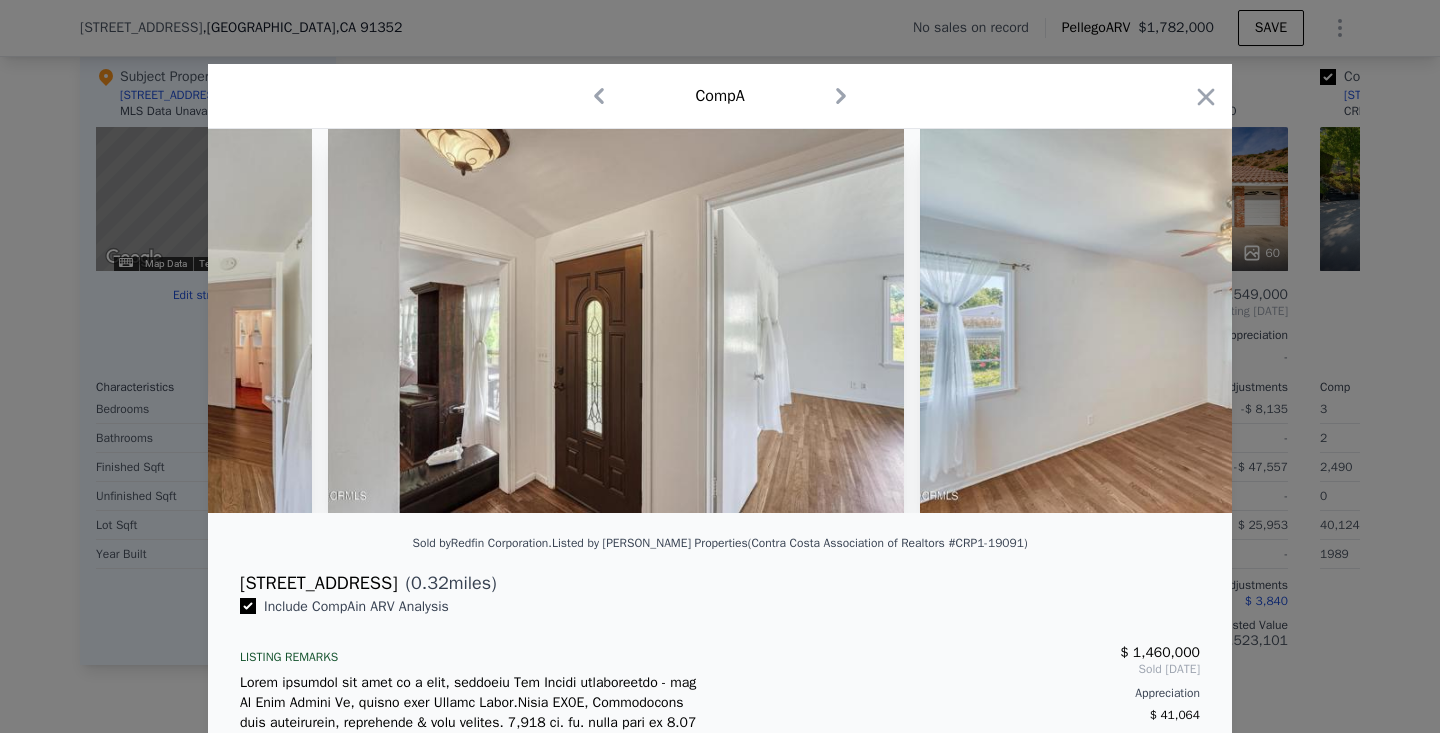 click at bounding box center [720, 321] 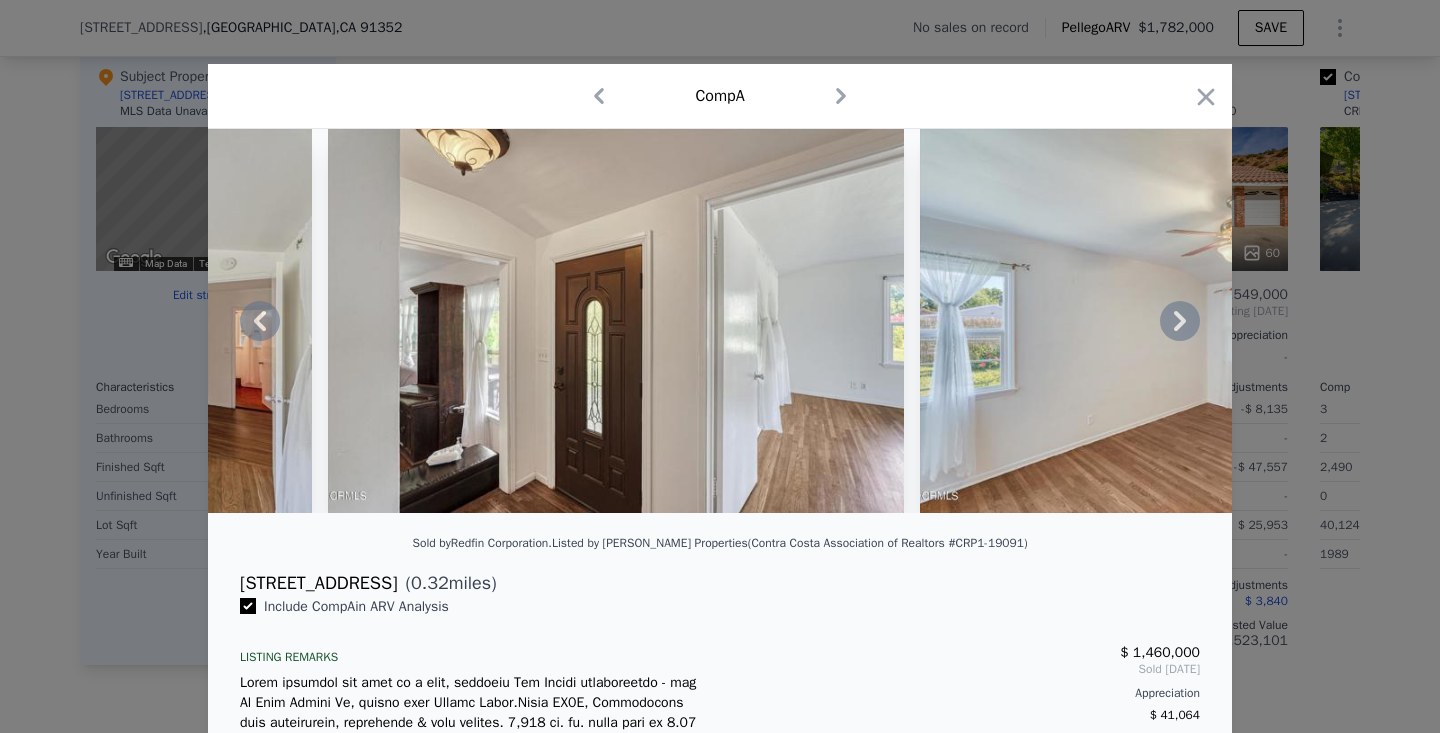 click 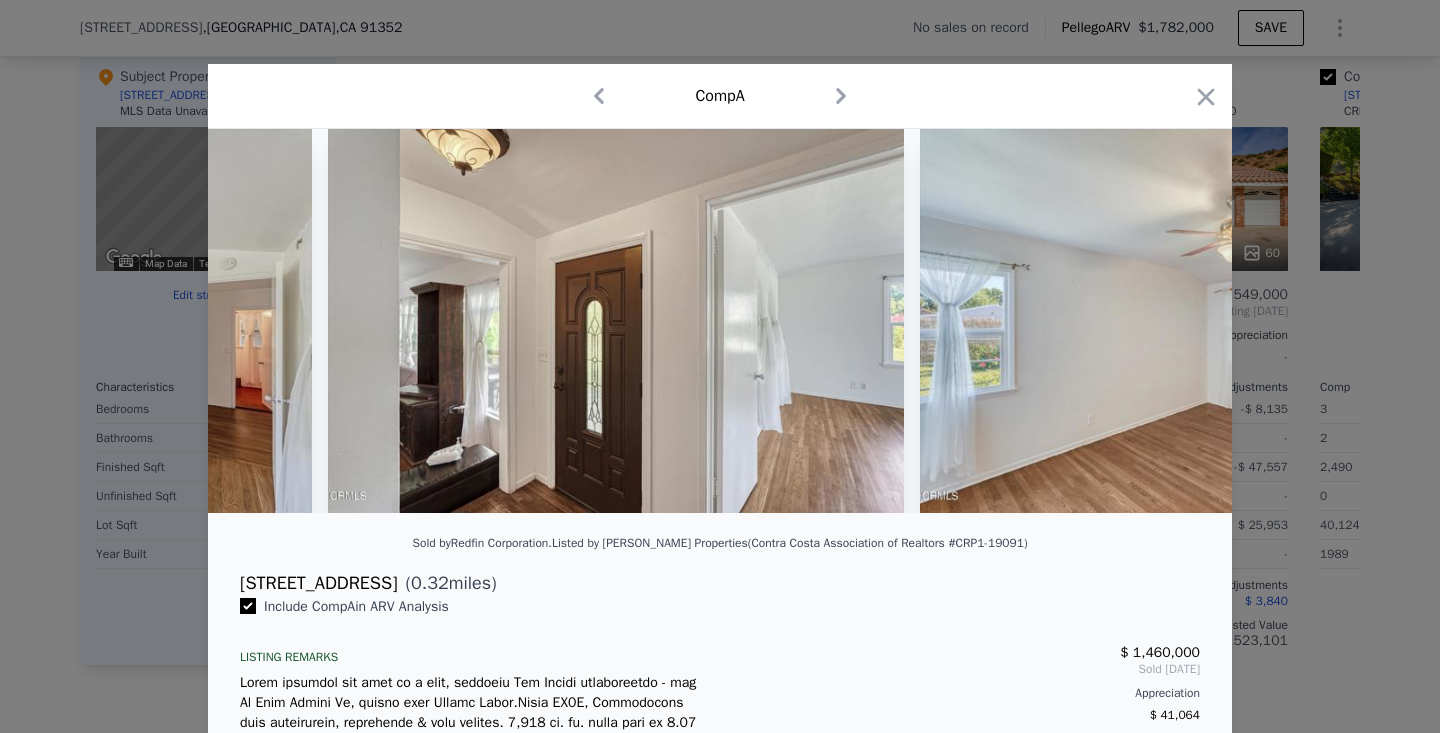 scroll, scrollTop: 0, scrollLeft: 17280, axis: horizontal 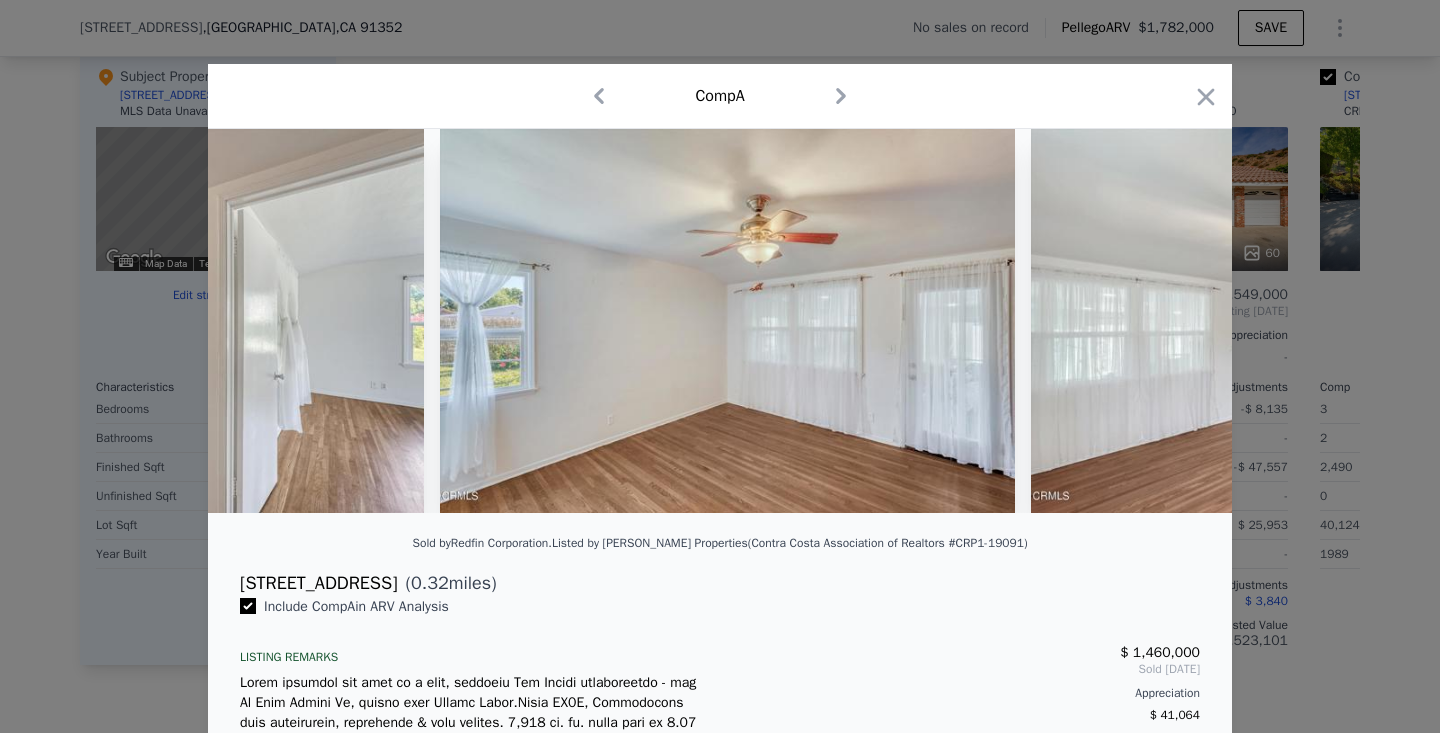 click at bounding box center (720, 321) 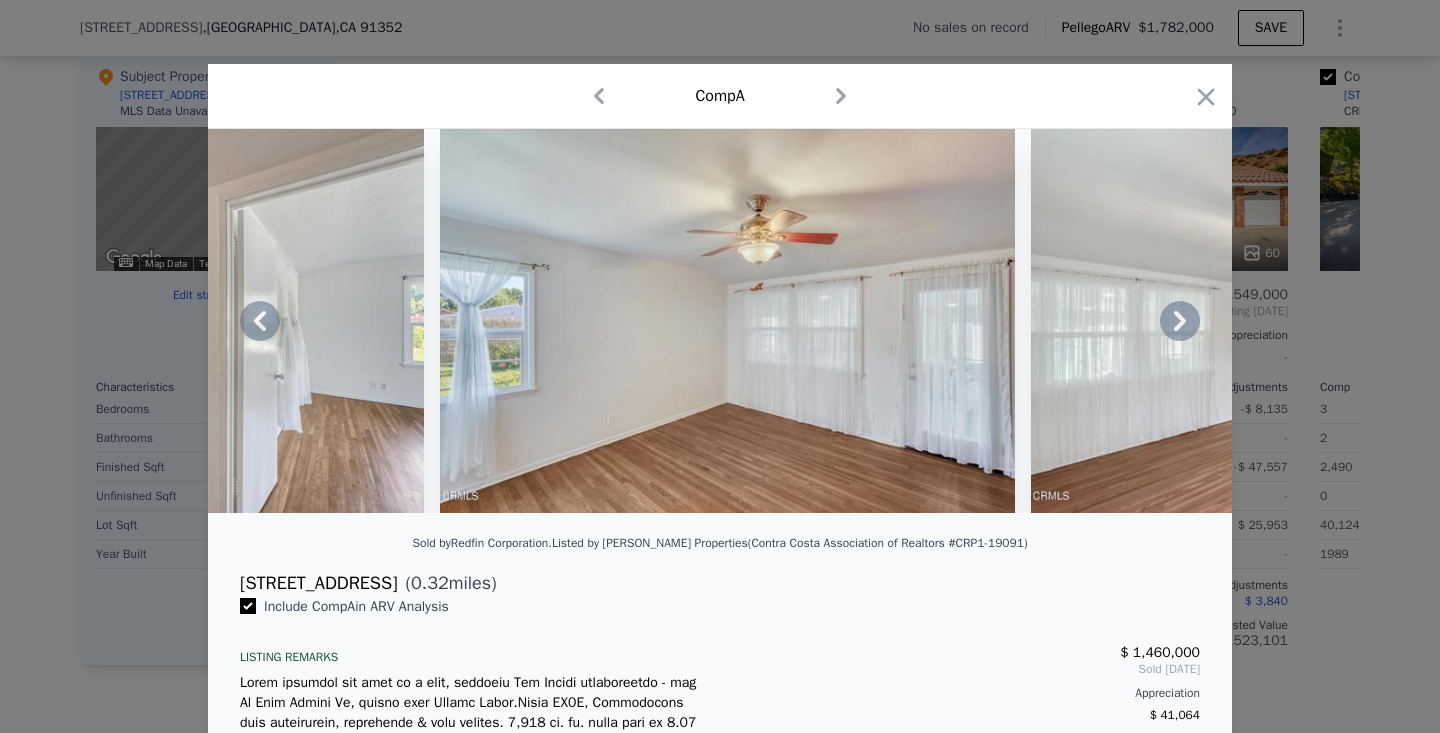 click 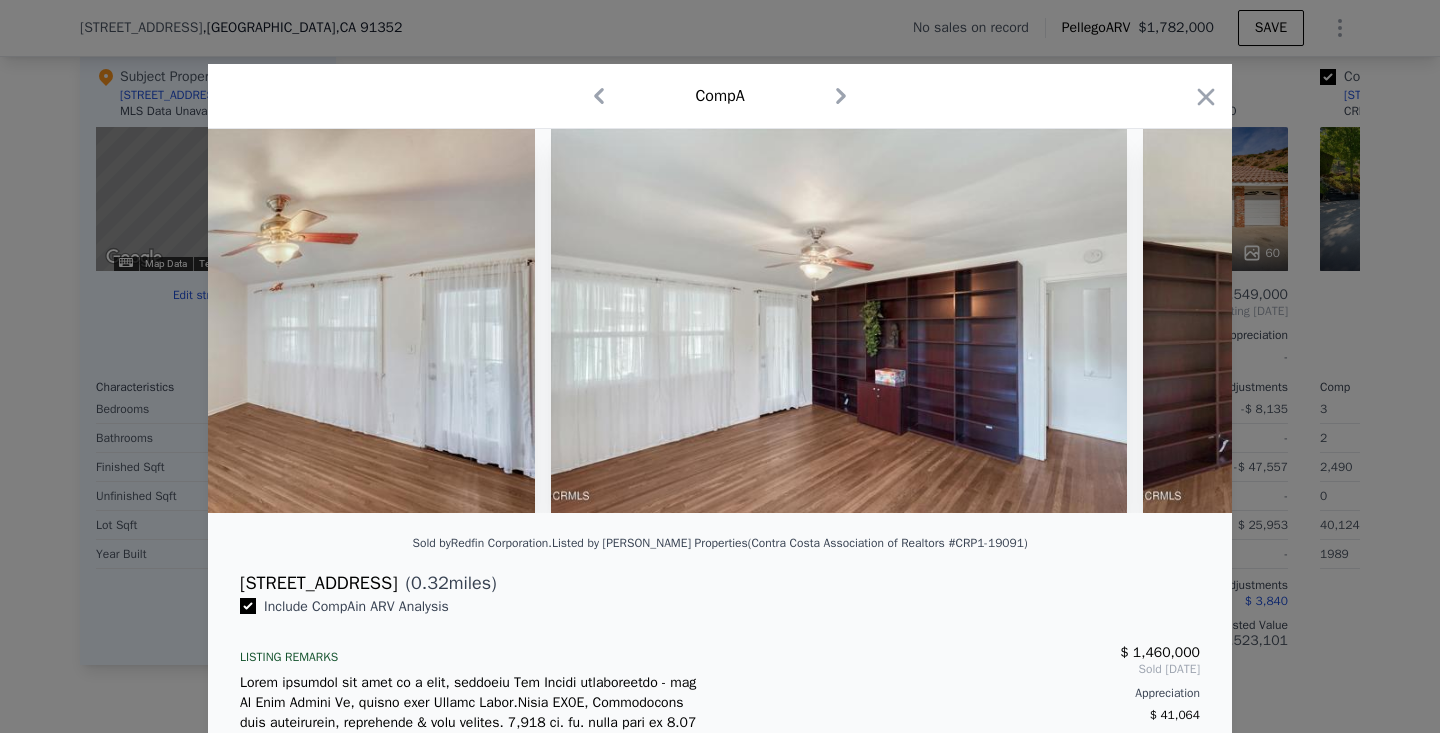 click at bounding box center [720, 321] 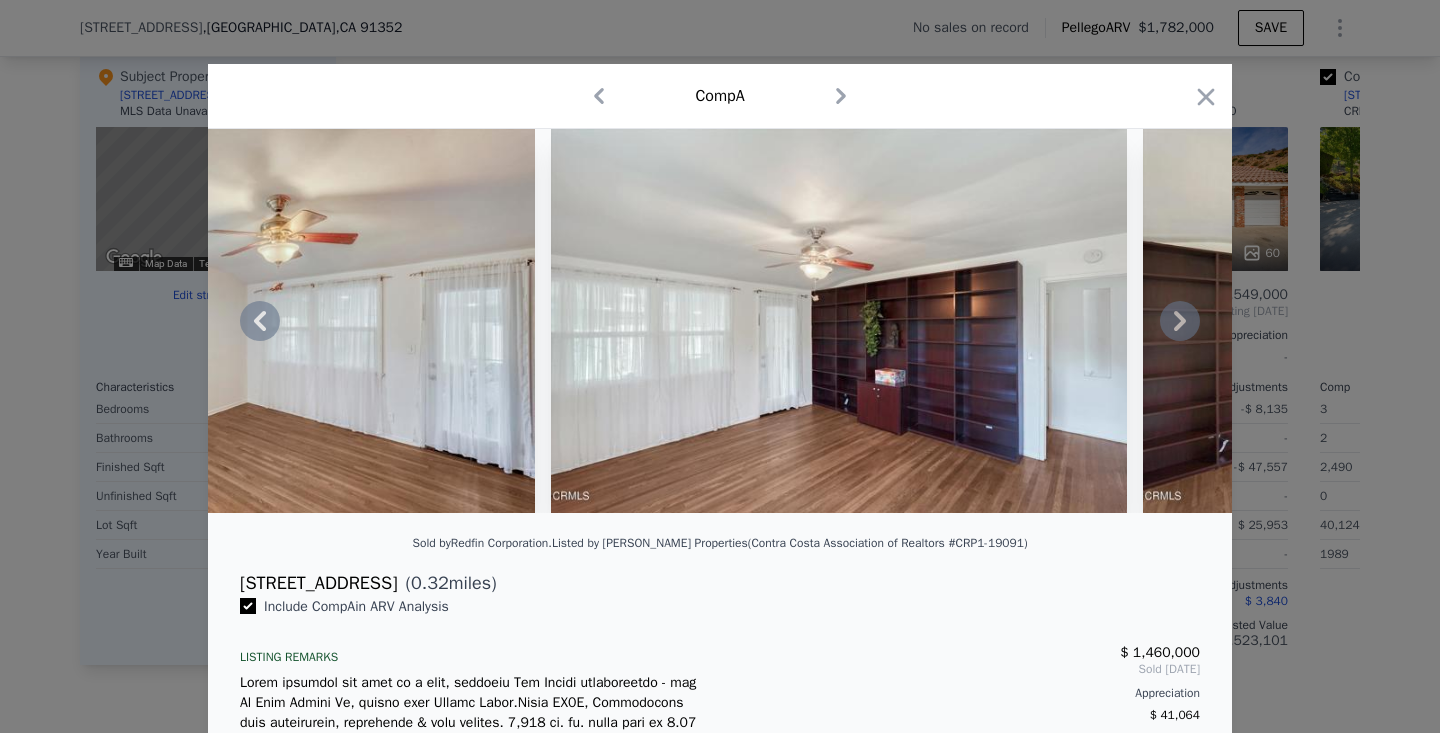 click 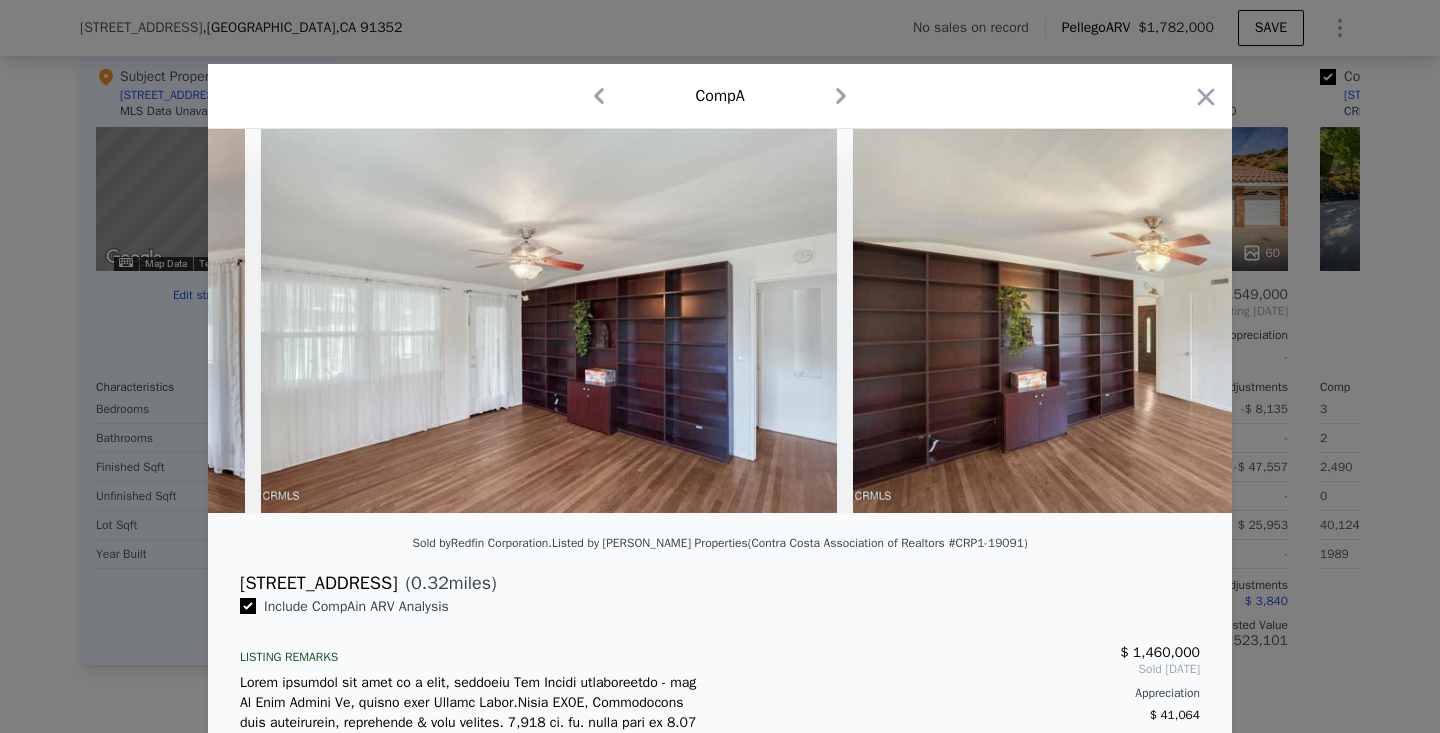 scroll, scrollTop: 0, scrollLeft: 18240, axis: horizontal 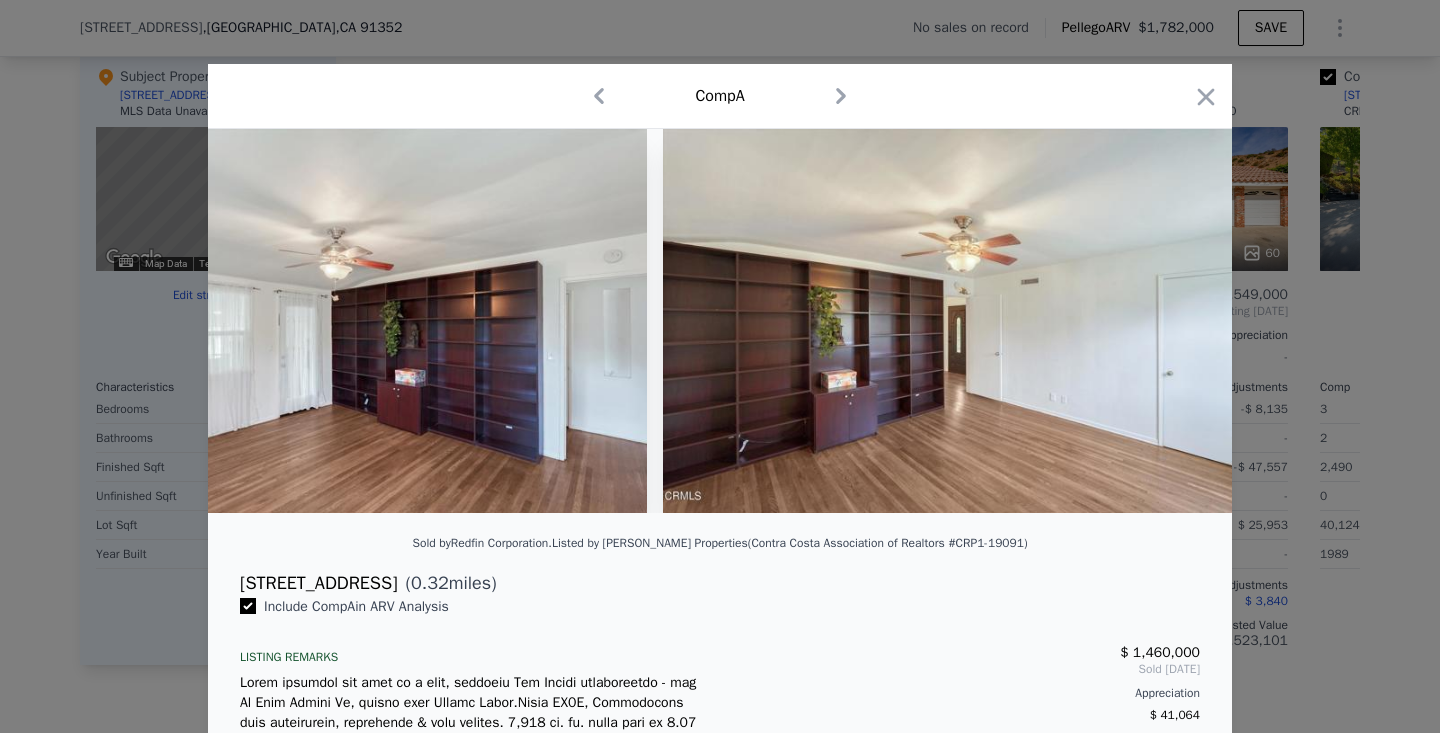 click at bounding box center [720, 321] 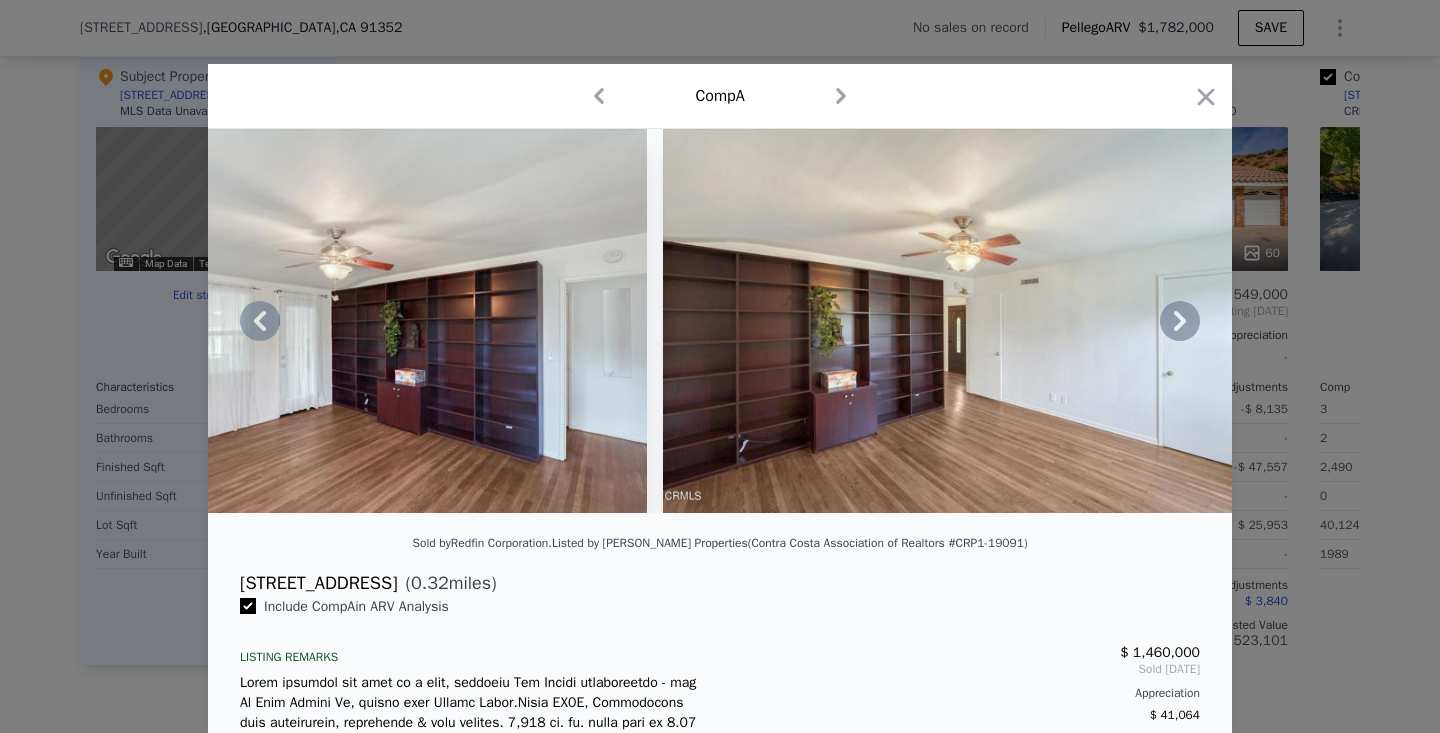 click 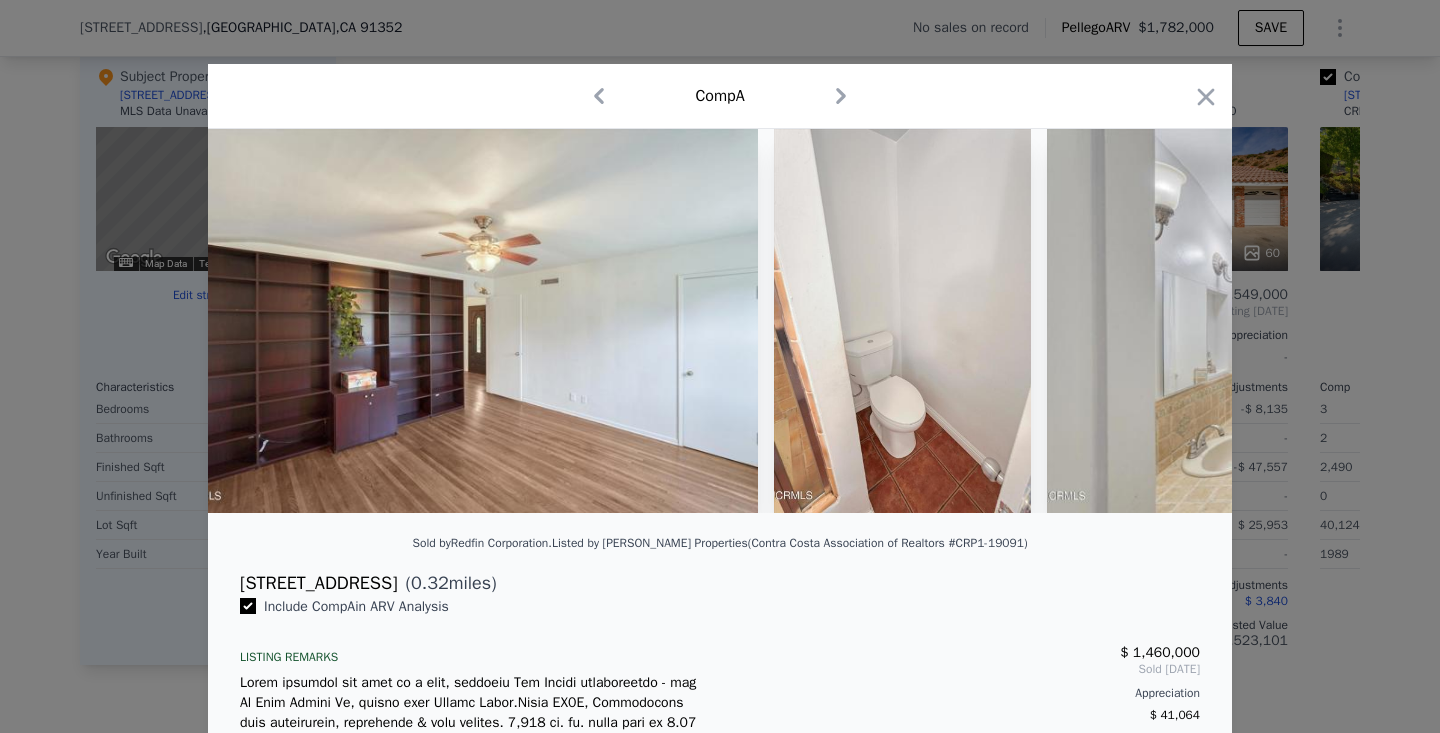 click at bounding box center [720, 321] 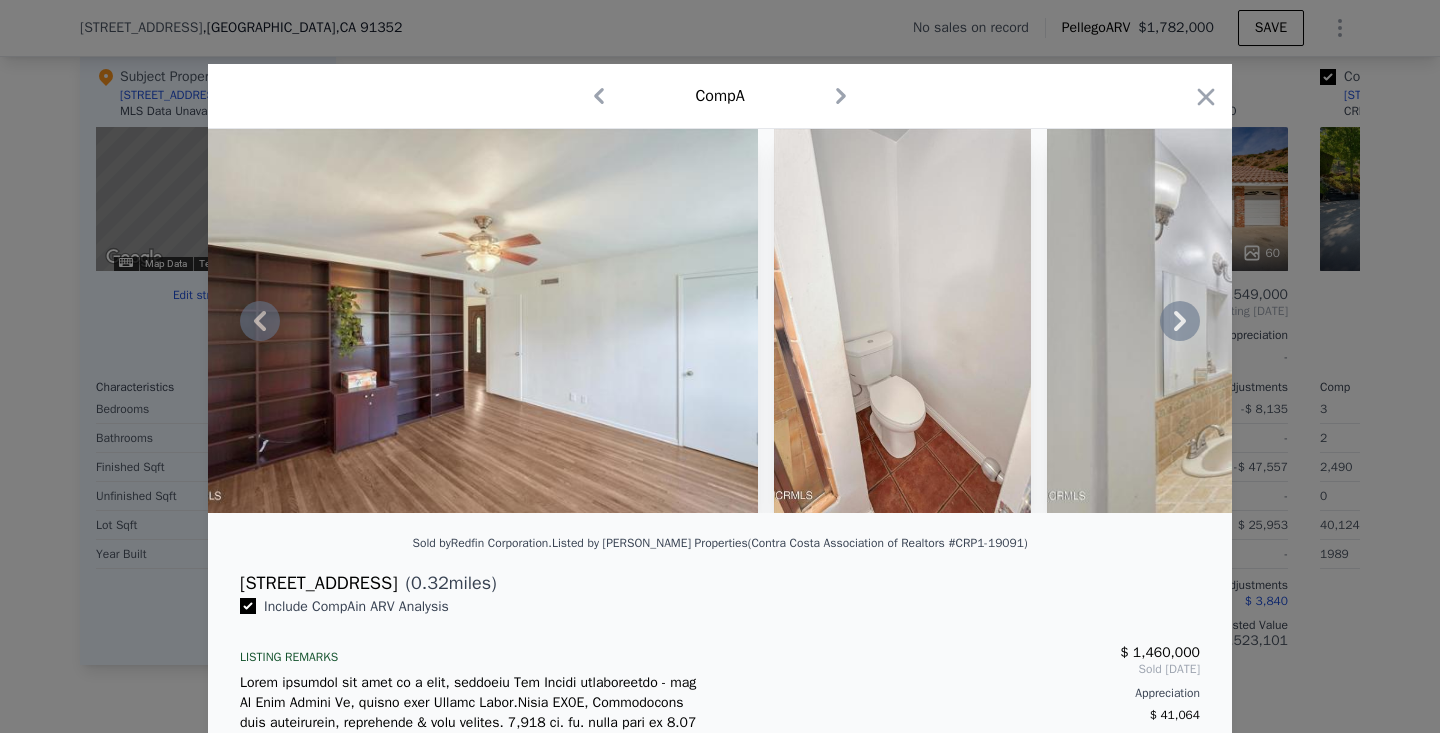 click 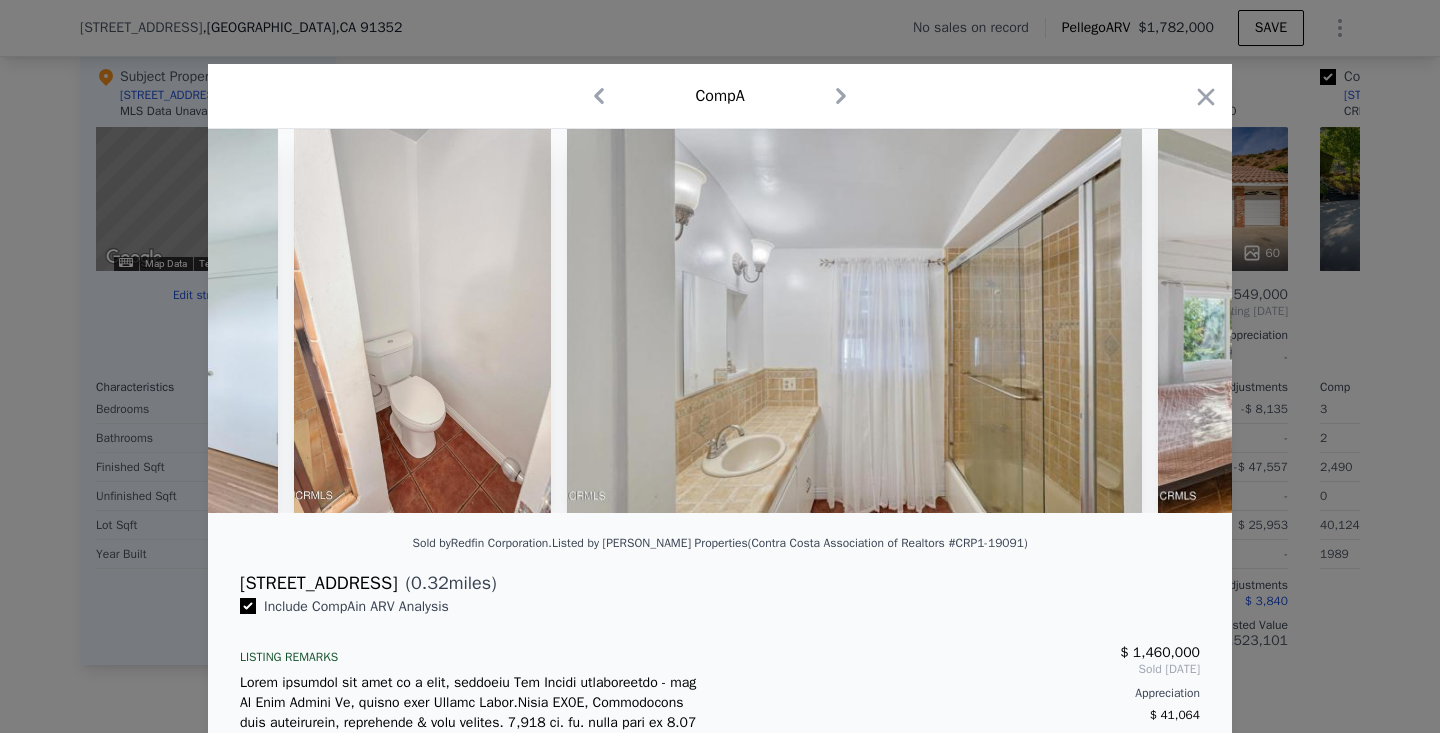 click at bounding box center [720, 321] 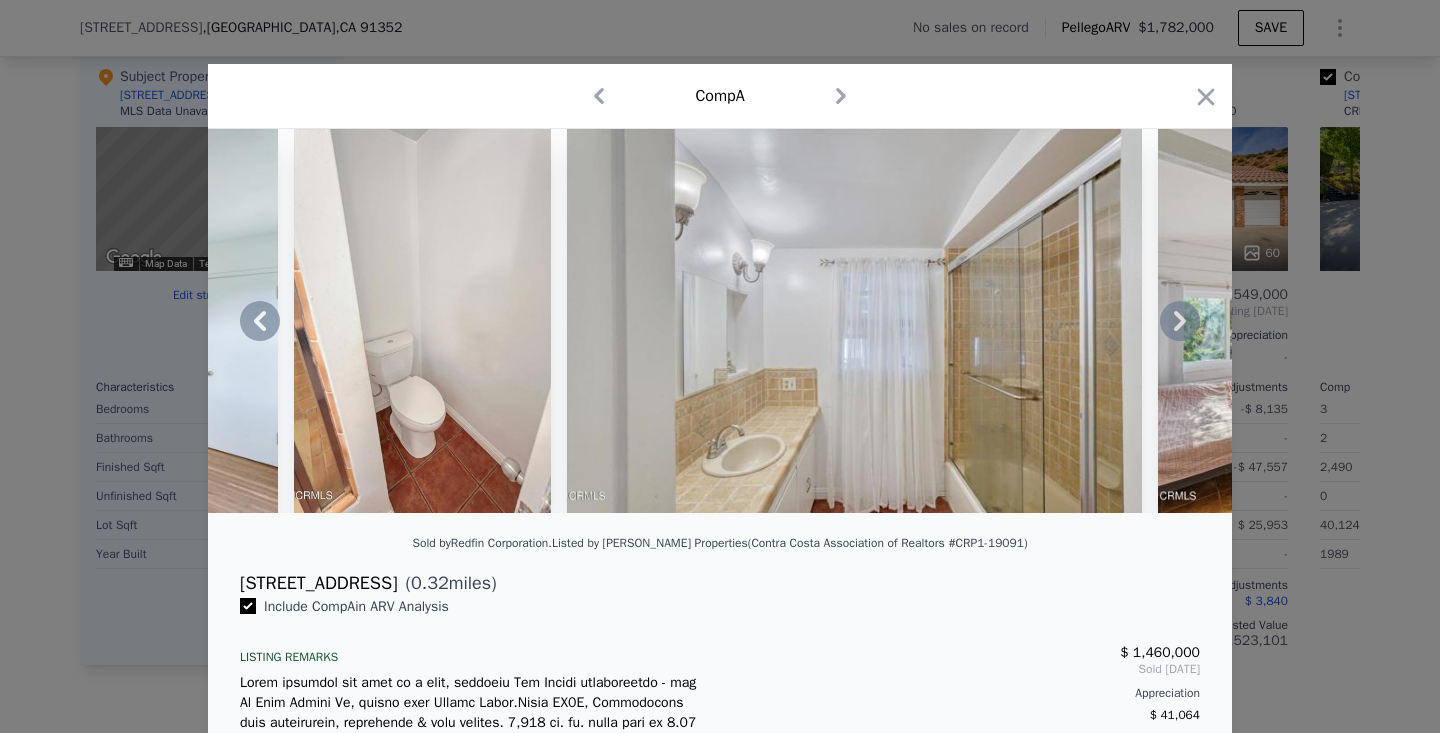 click 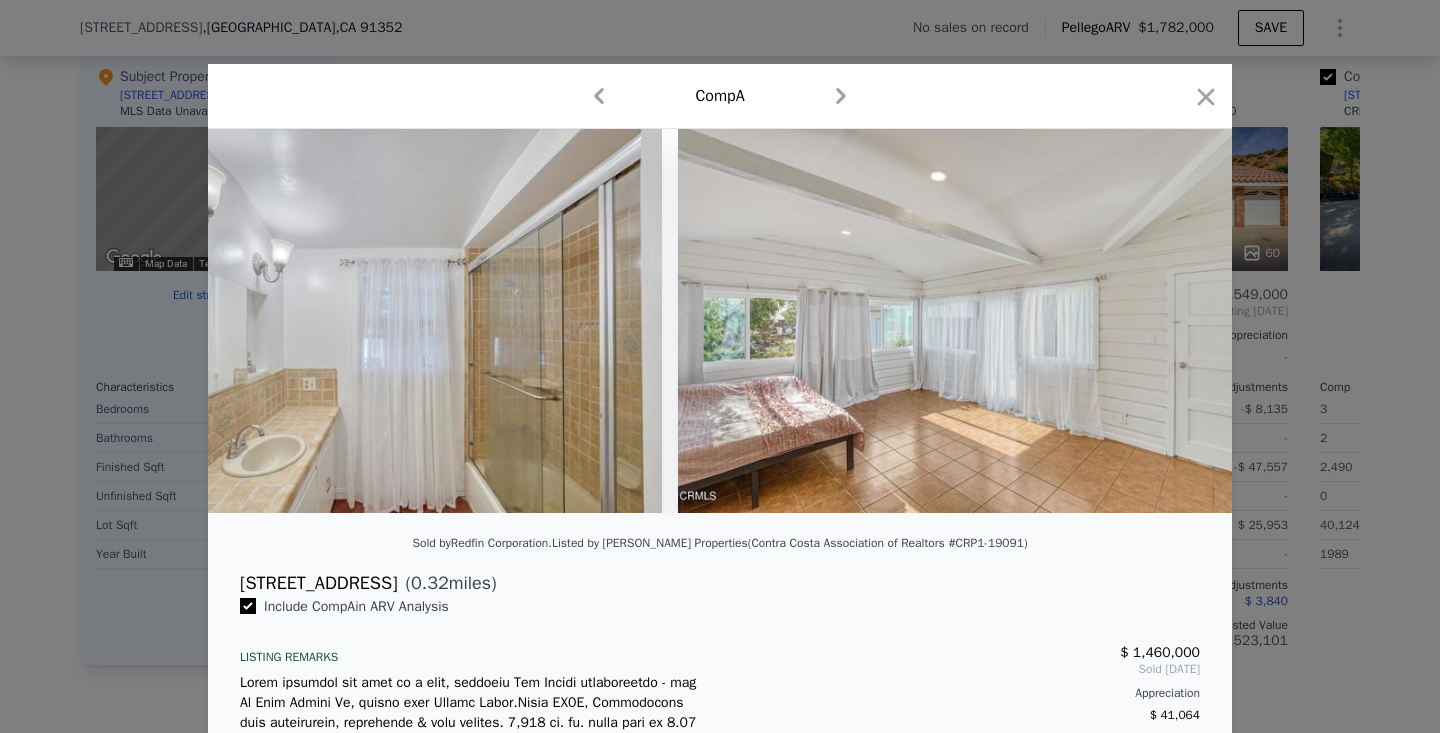 click at bounding box center (720, 321) 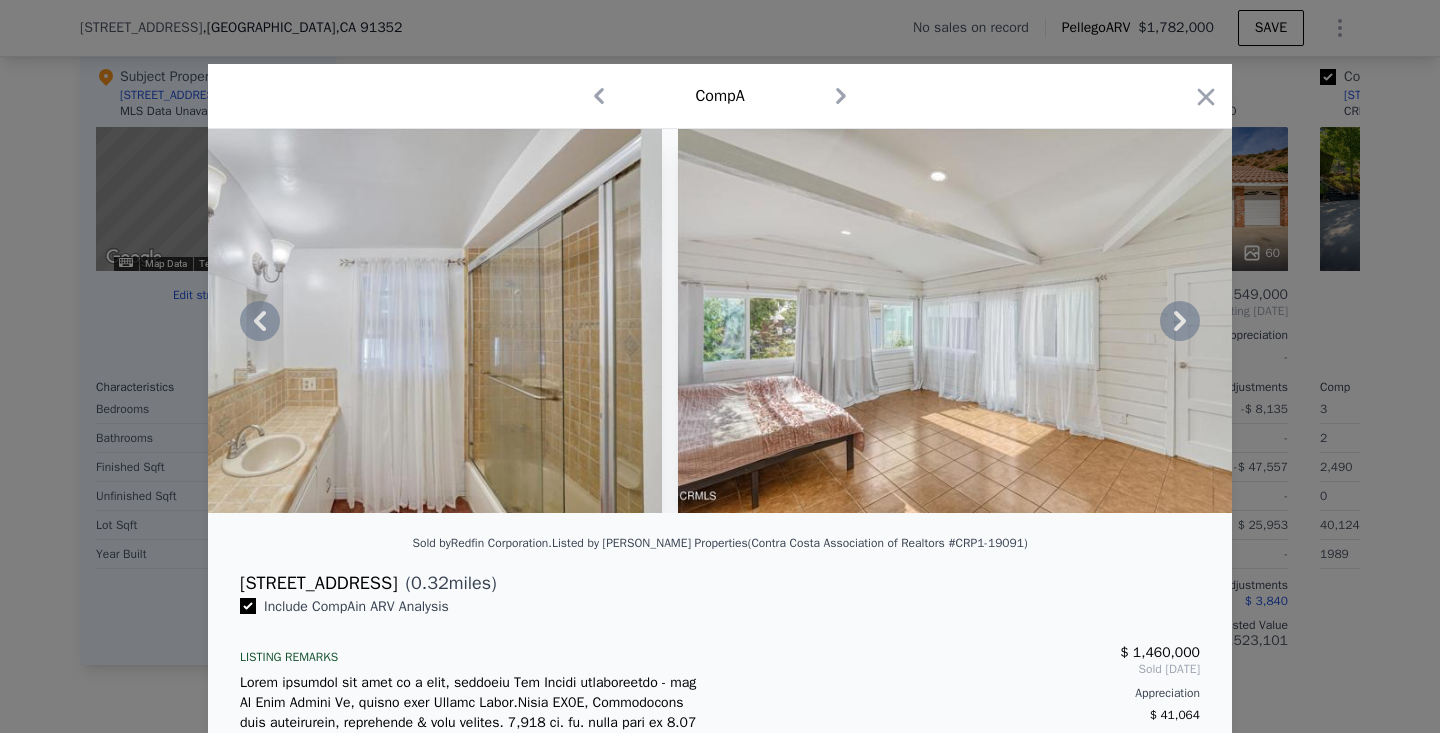 click 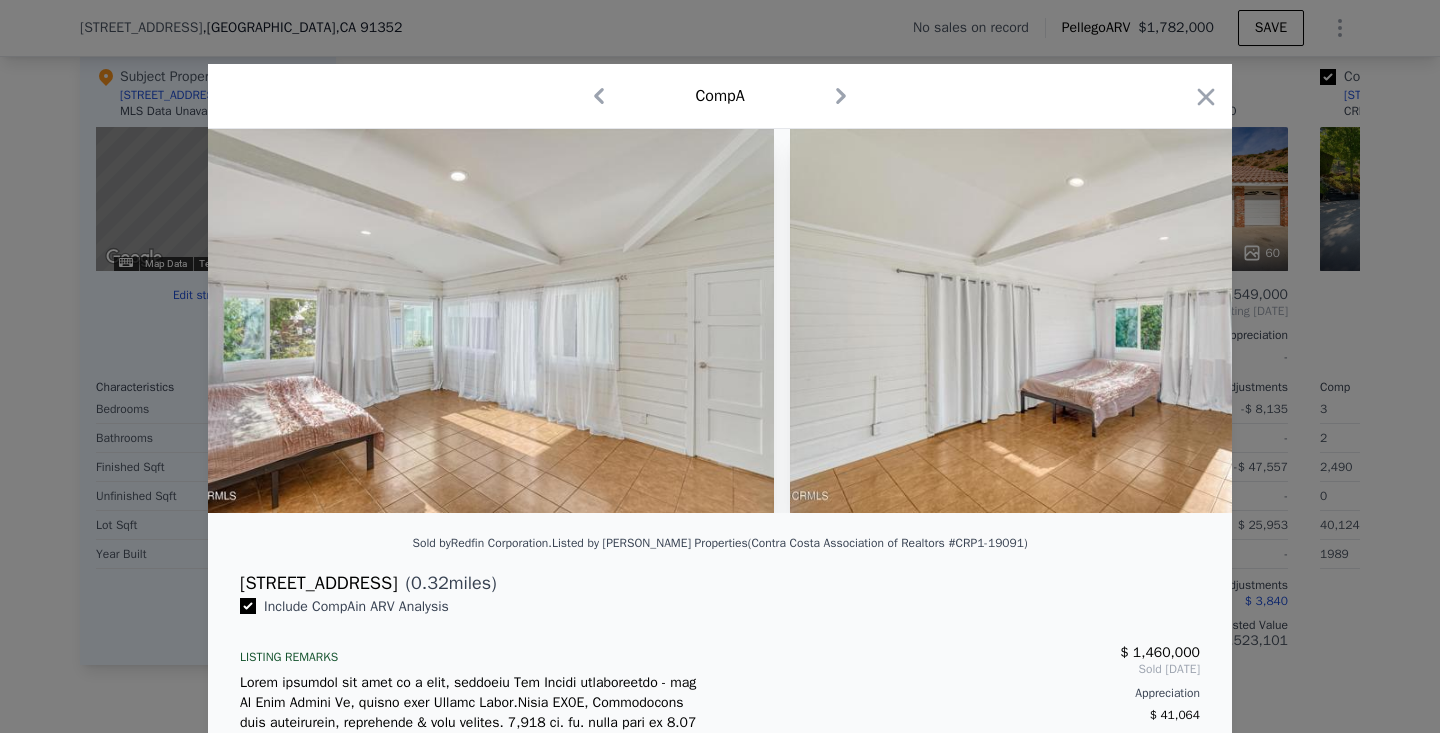 click at bounding box center [720, 321] 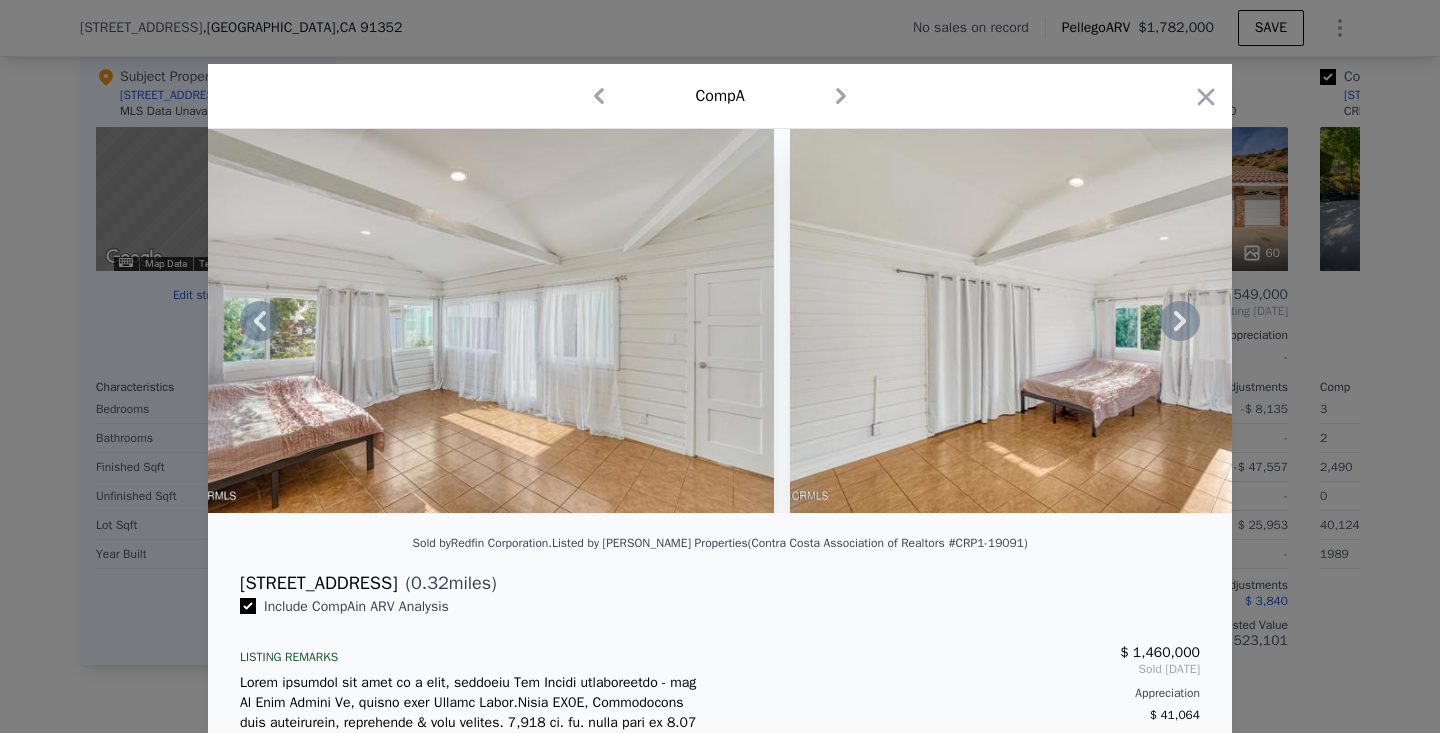 click 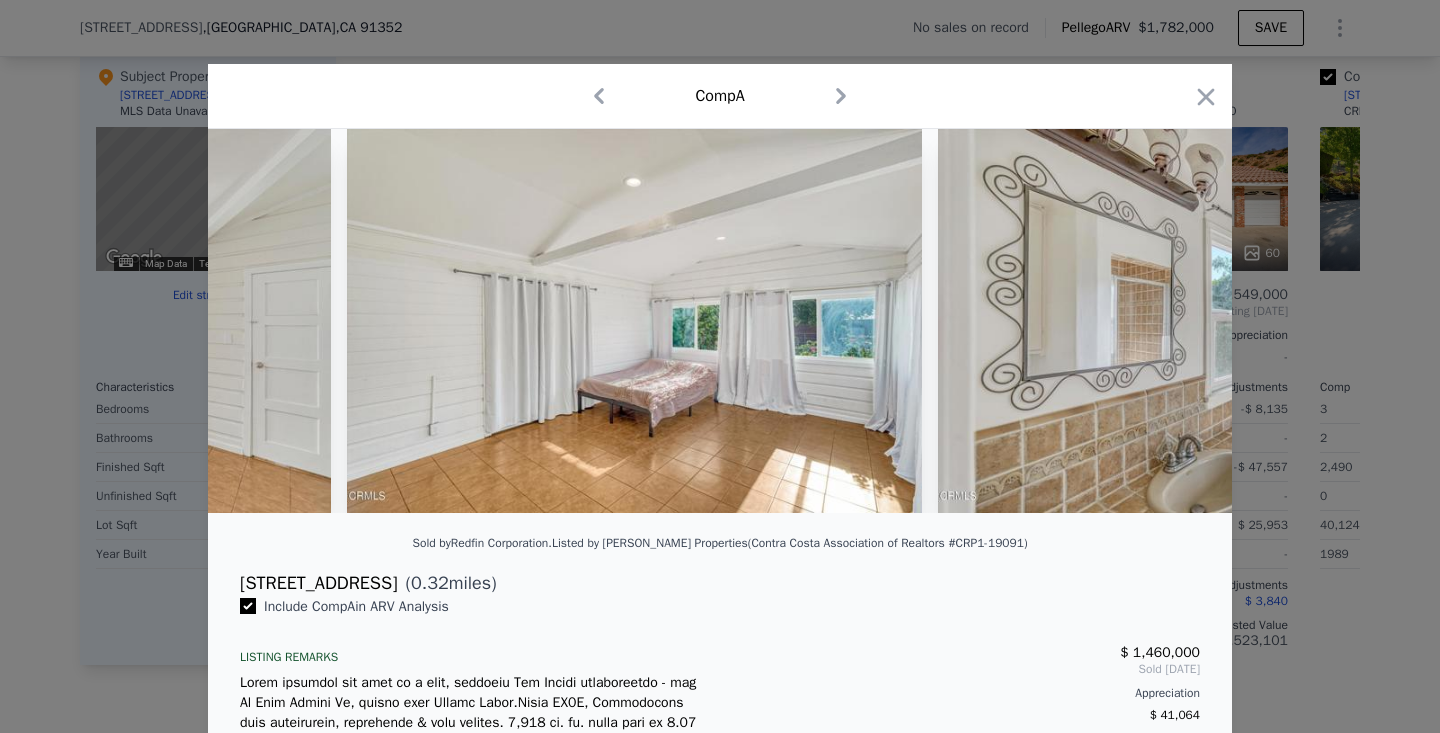 scroll, scrollTop: 0, scrollLeft: 20640, axis: horizontal 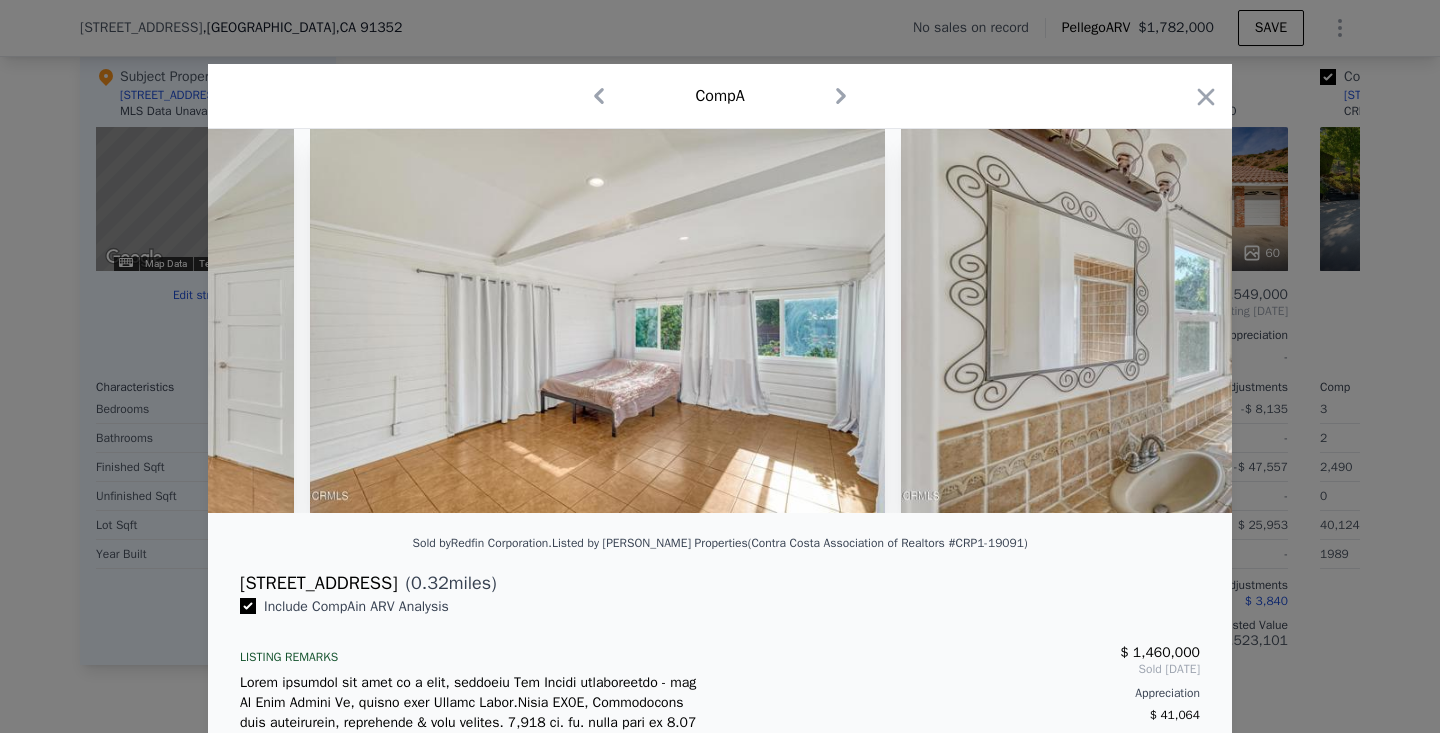 click at bounding box center [720, 321] 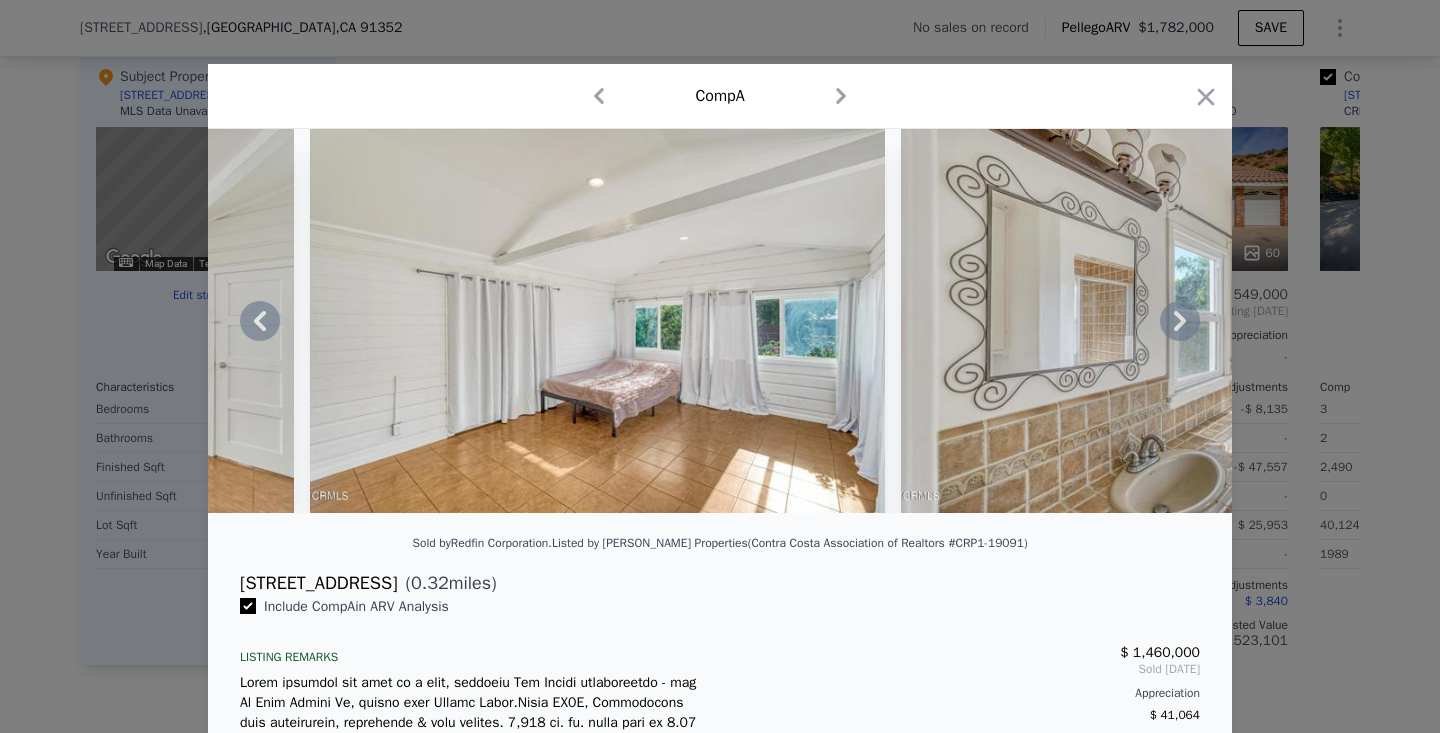 click 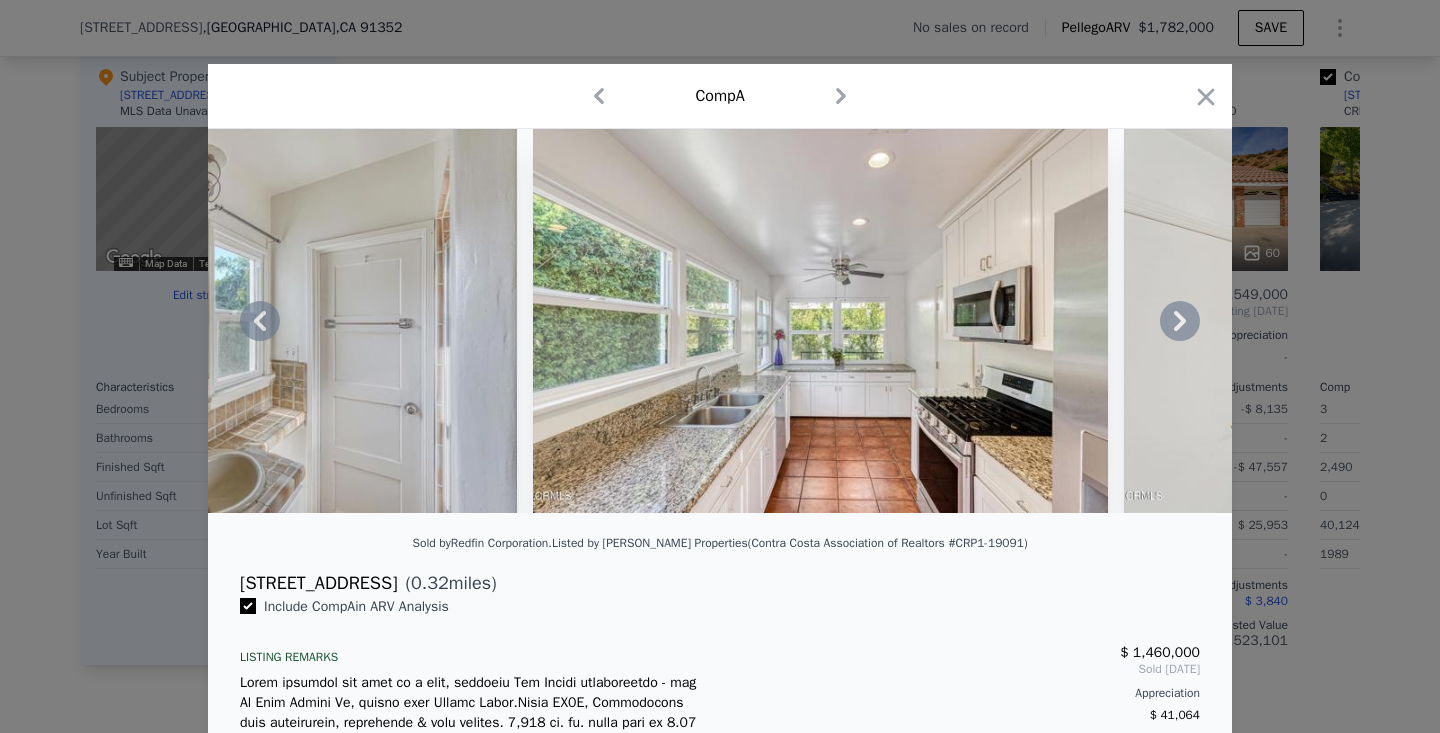 click 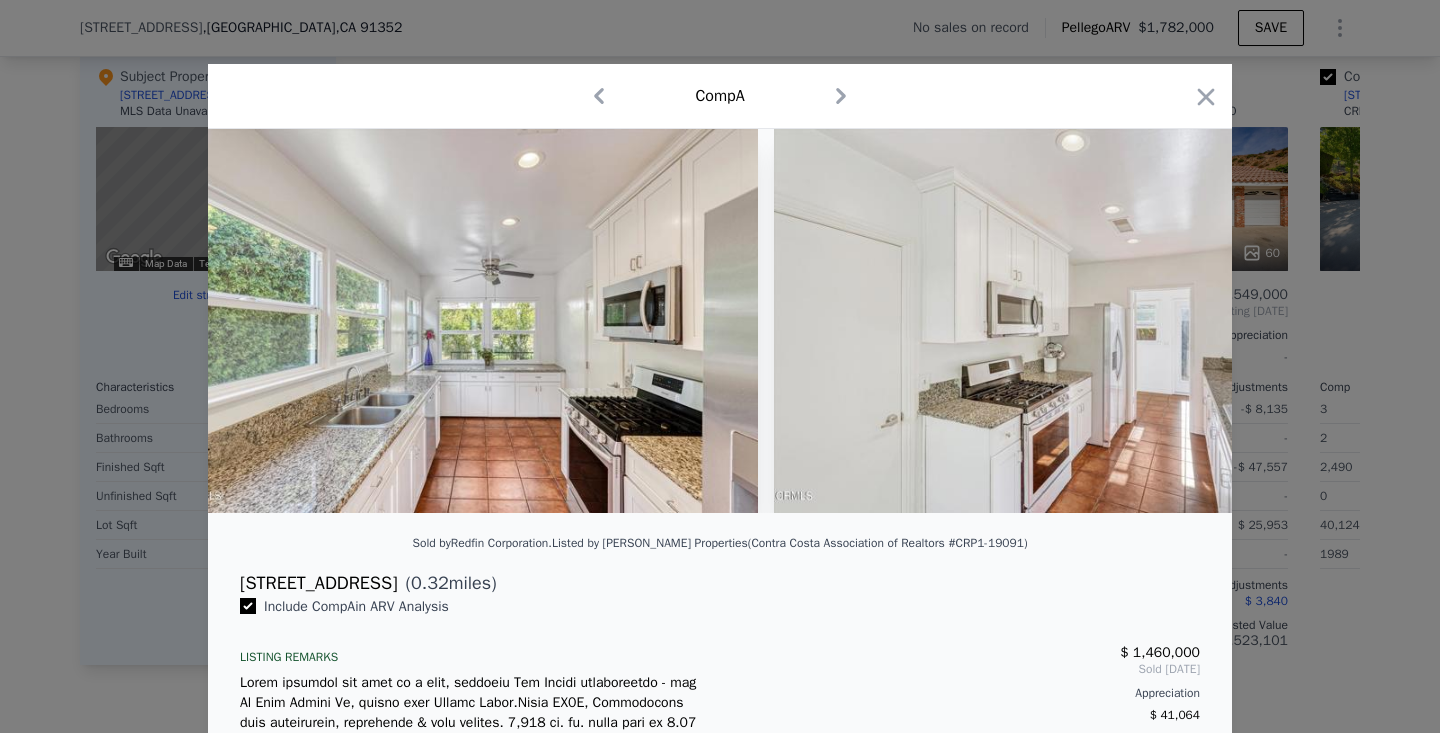 scroll, scrollTop: 0, scrollLeft: 22080, axis: horizontal 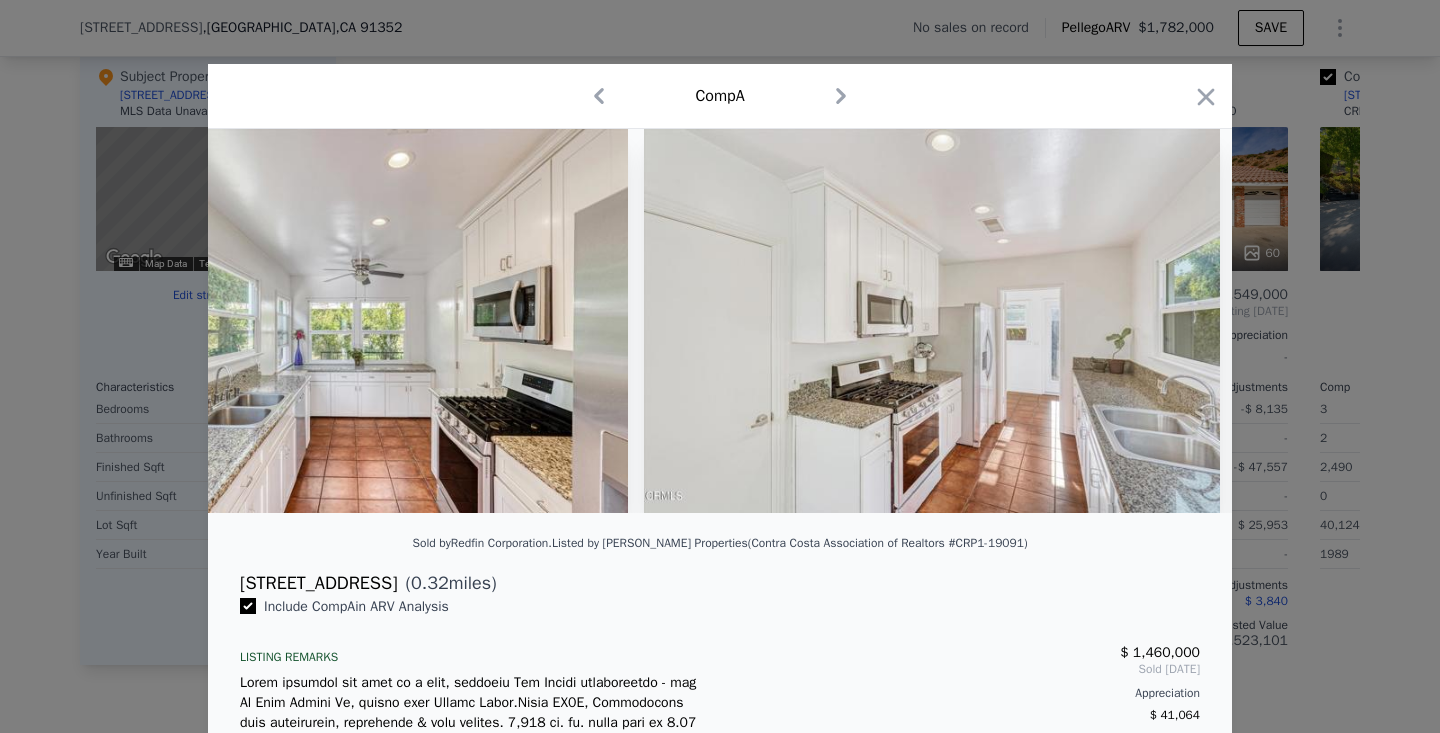 click at bounding box center (720, 321) 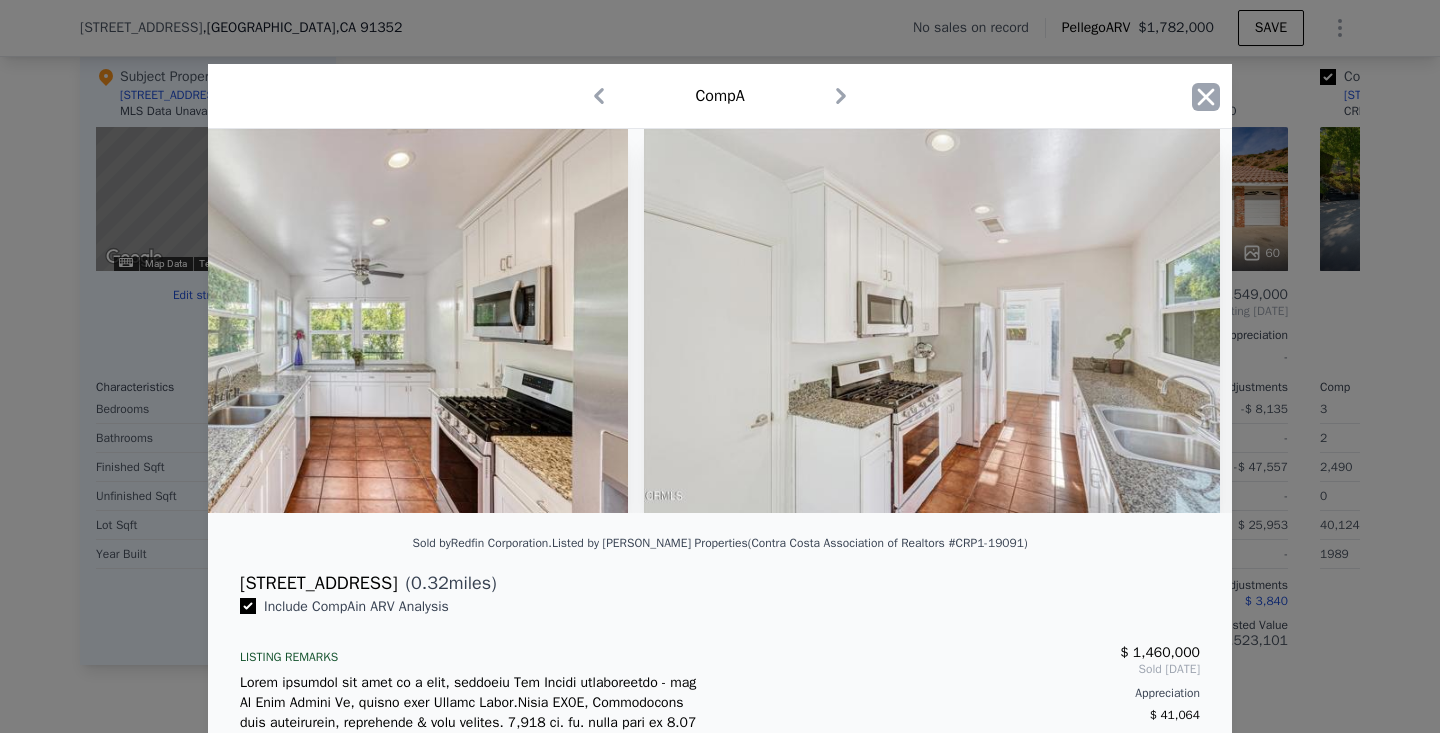 click 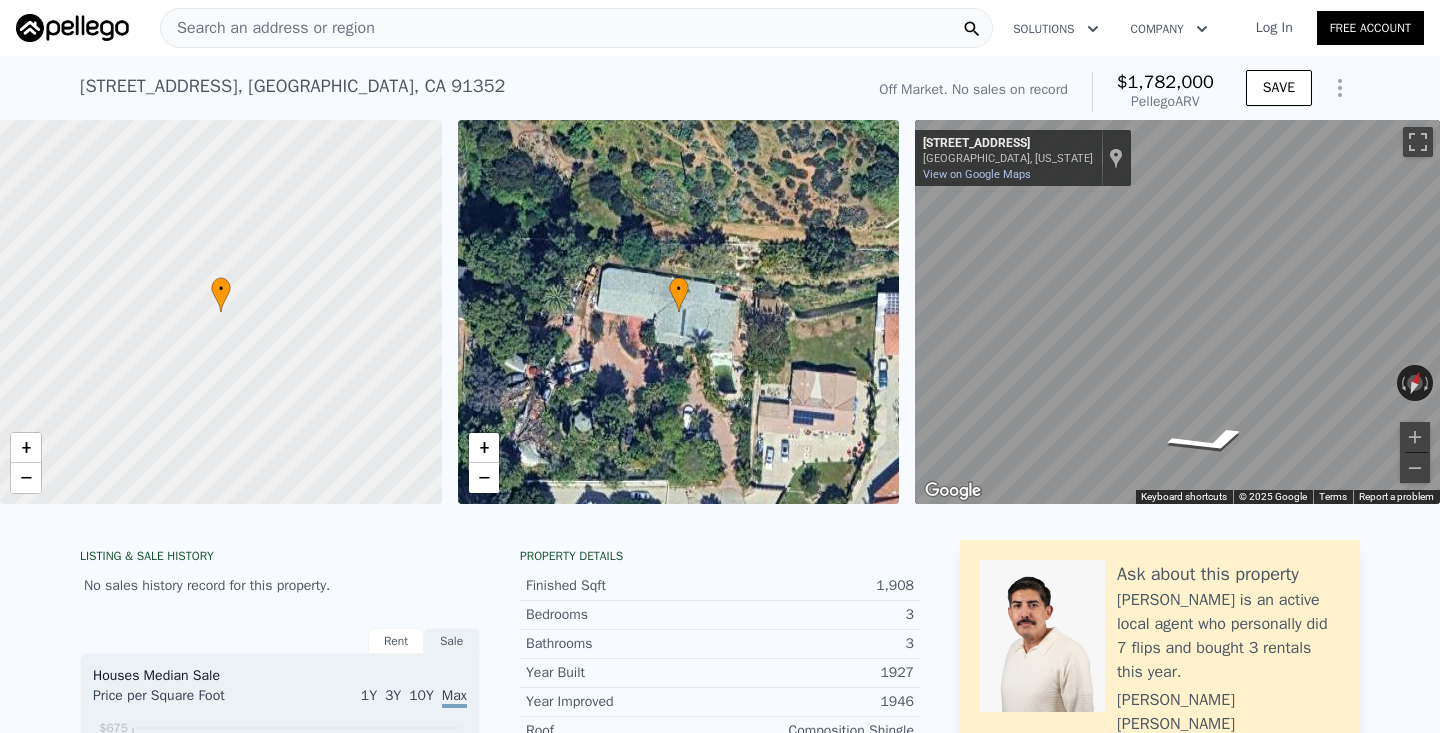scroll, scrollTop: 0, scrollLeft: 0, axis: both 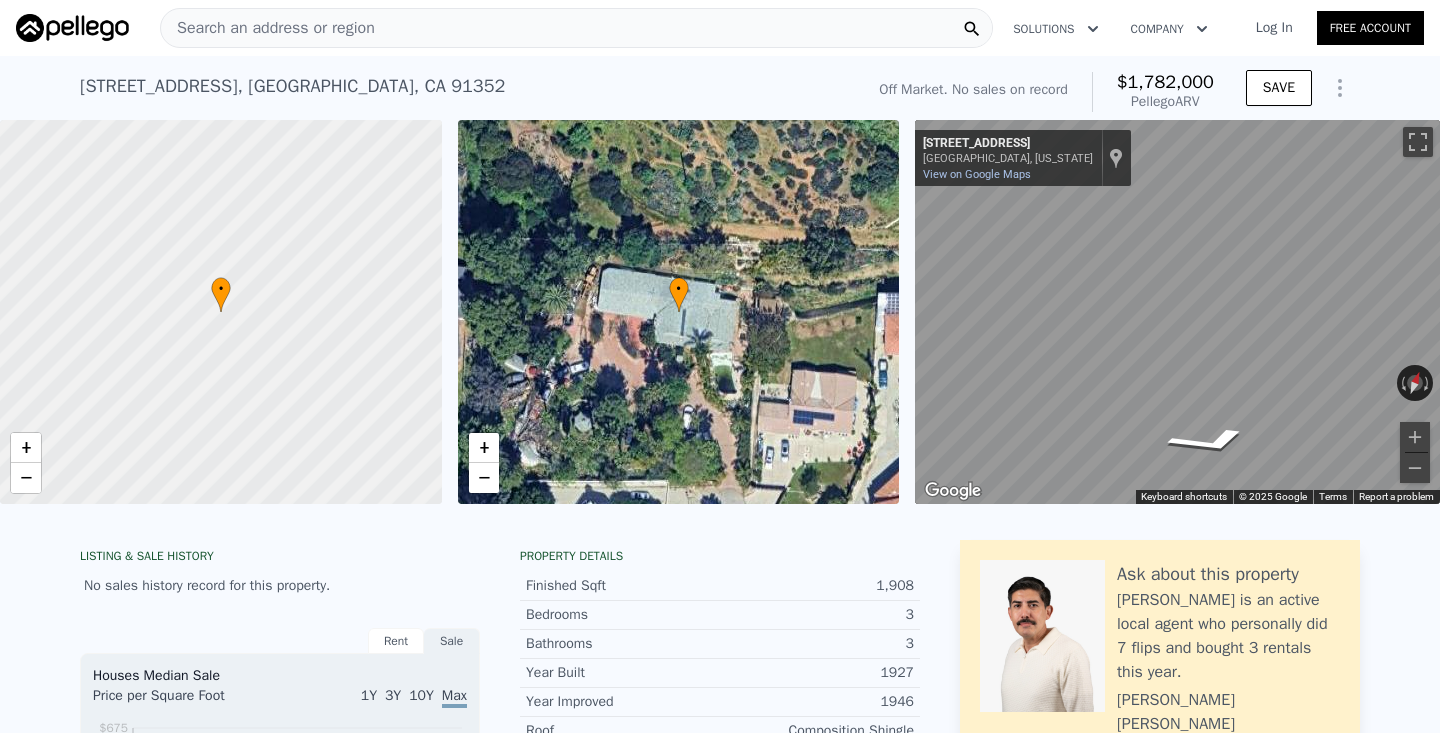 click on "Search an address or region" at bounding box center [576, 28] 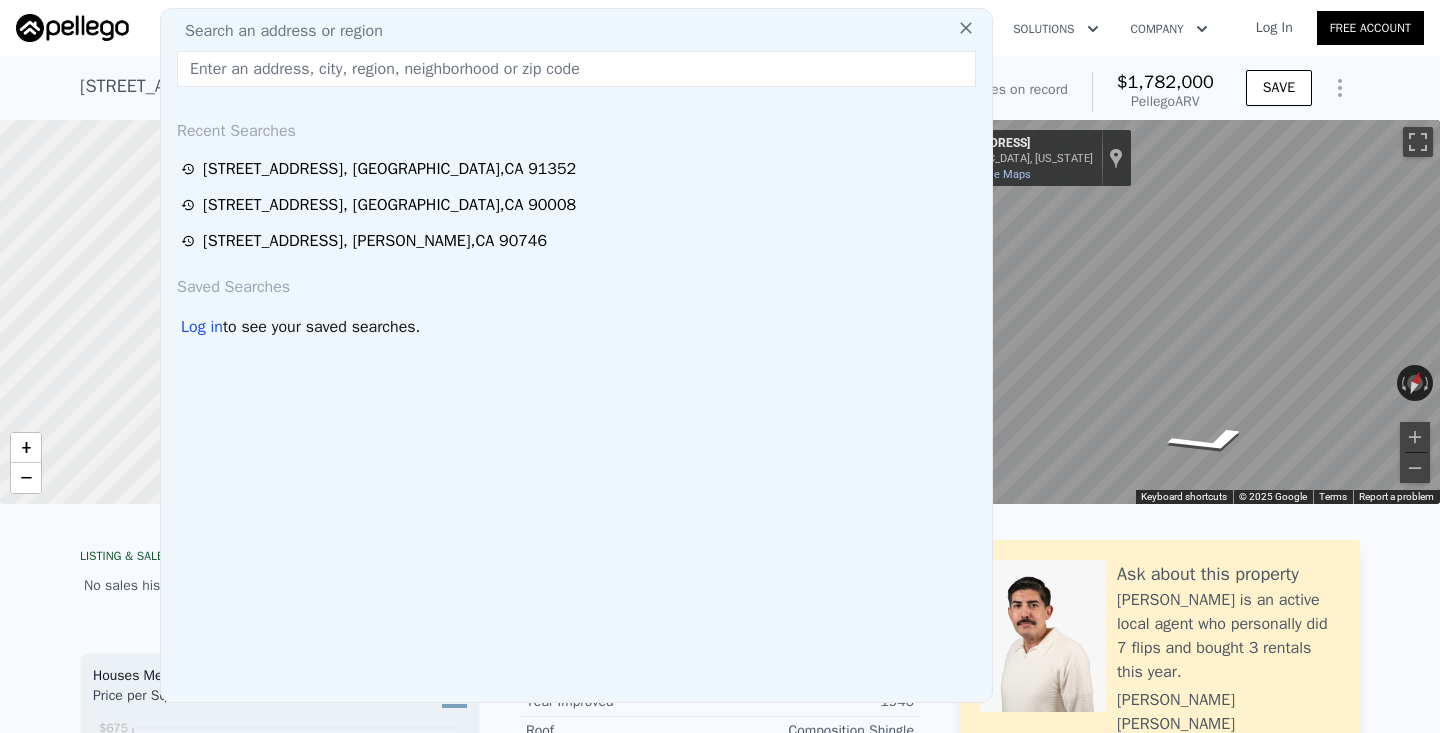 click at bounding box center [576, 69] 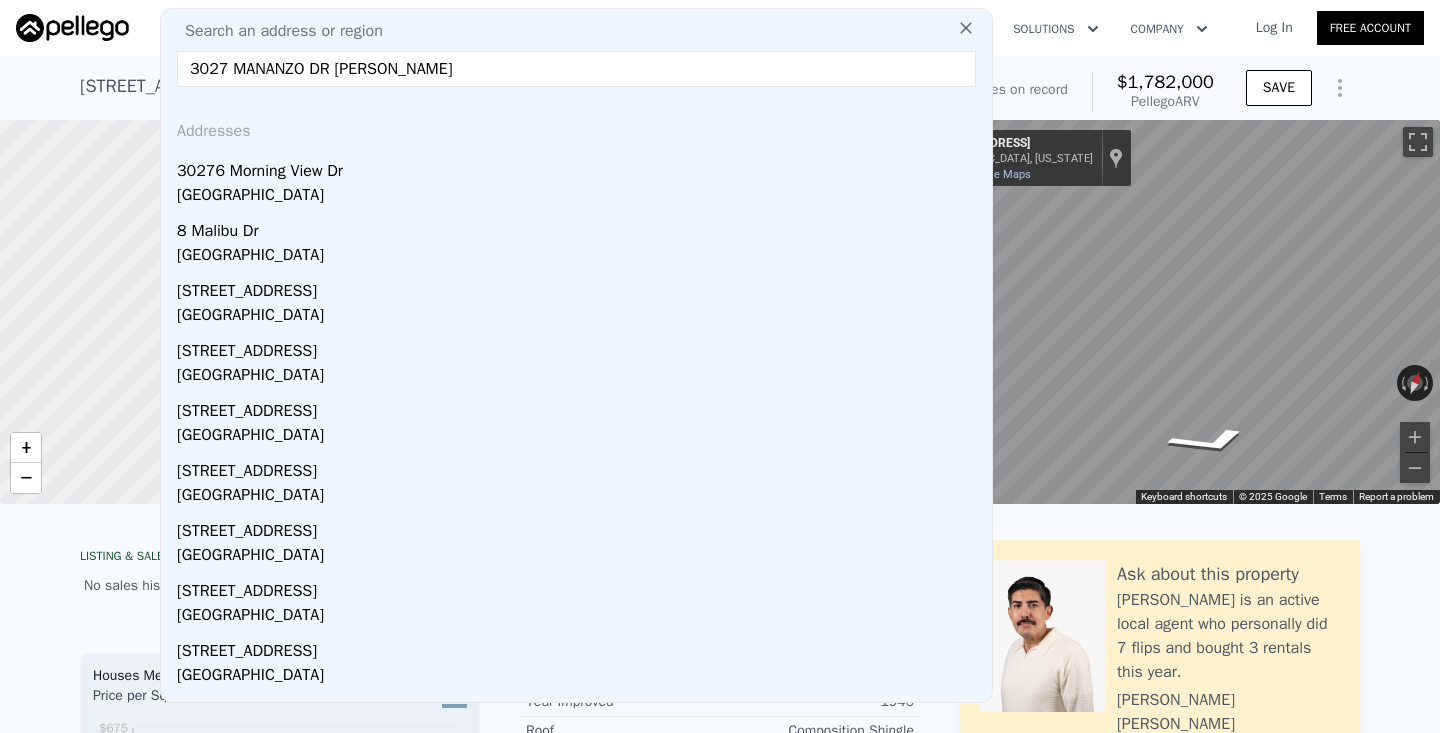 click on "3027 MANANZO DR [PERSON_NAME]" at bounding box center [576, 69] 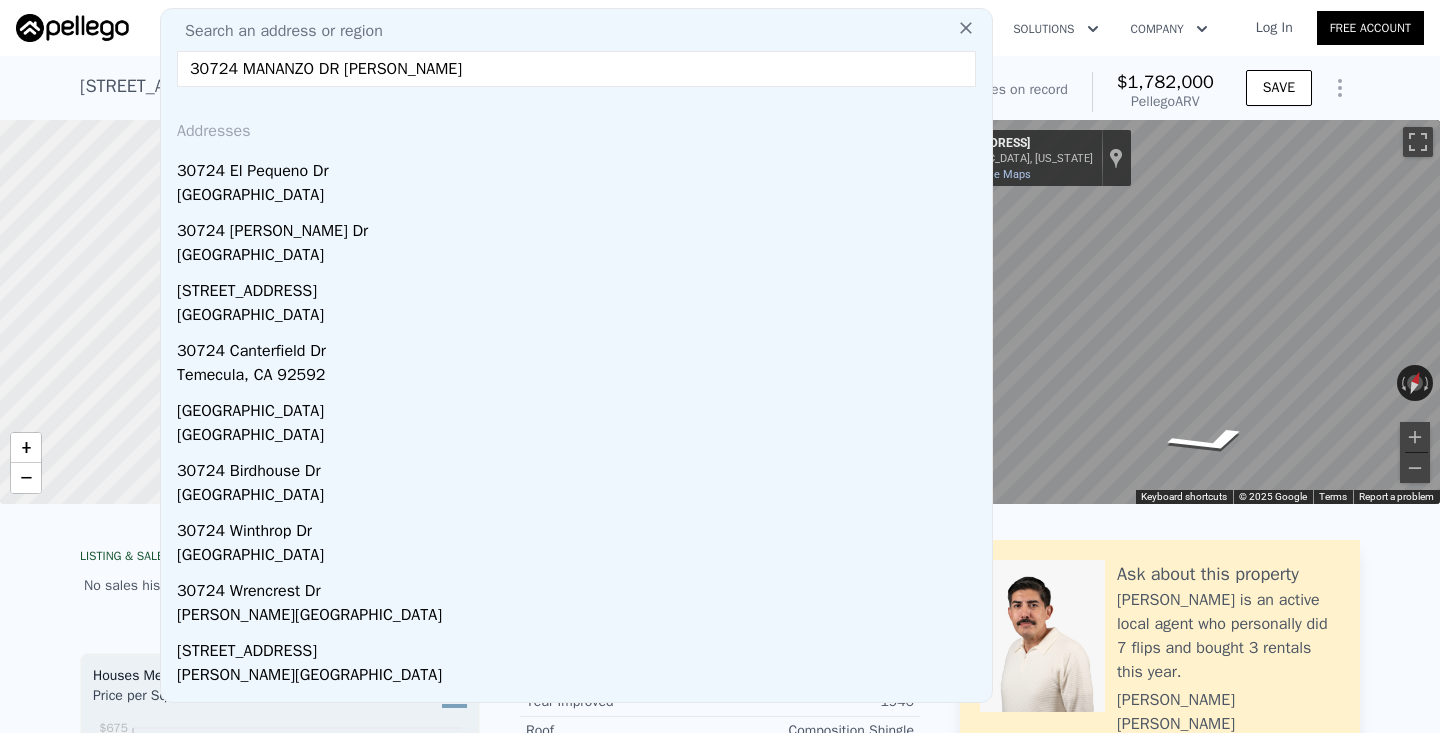 click on "30724 MANANZO DR [PERSON_NAME]" at bounding box center (576, 69) 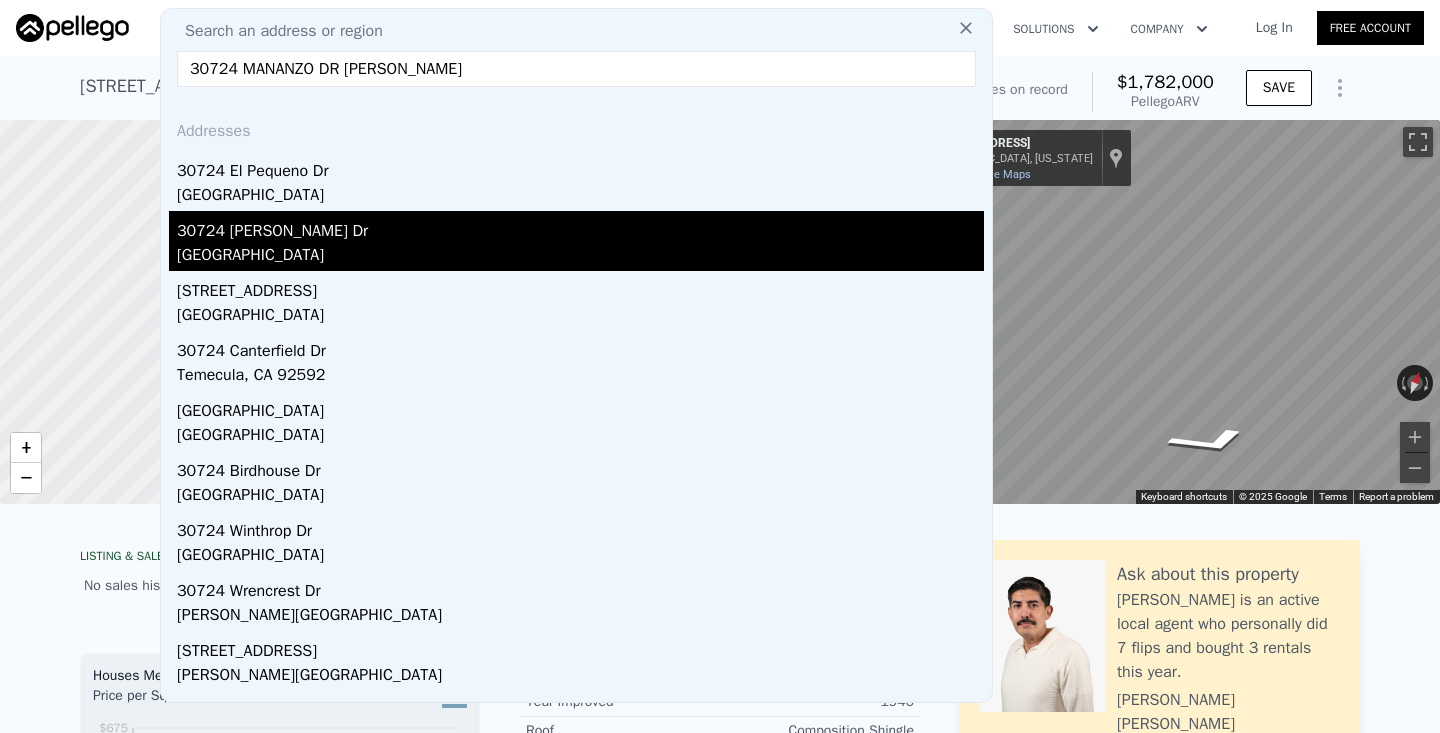 type on "30724 MANANZO DR [PERSON_NAME]" 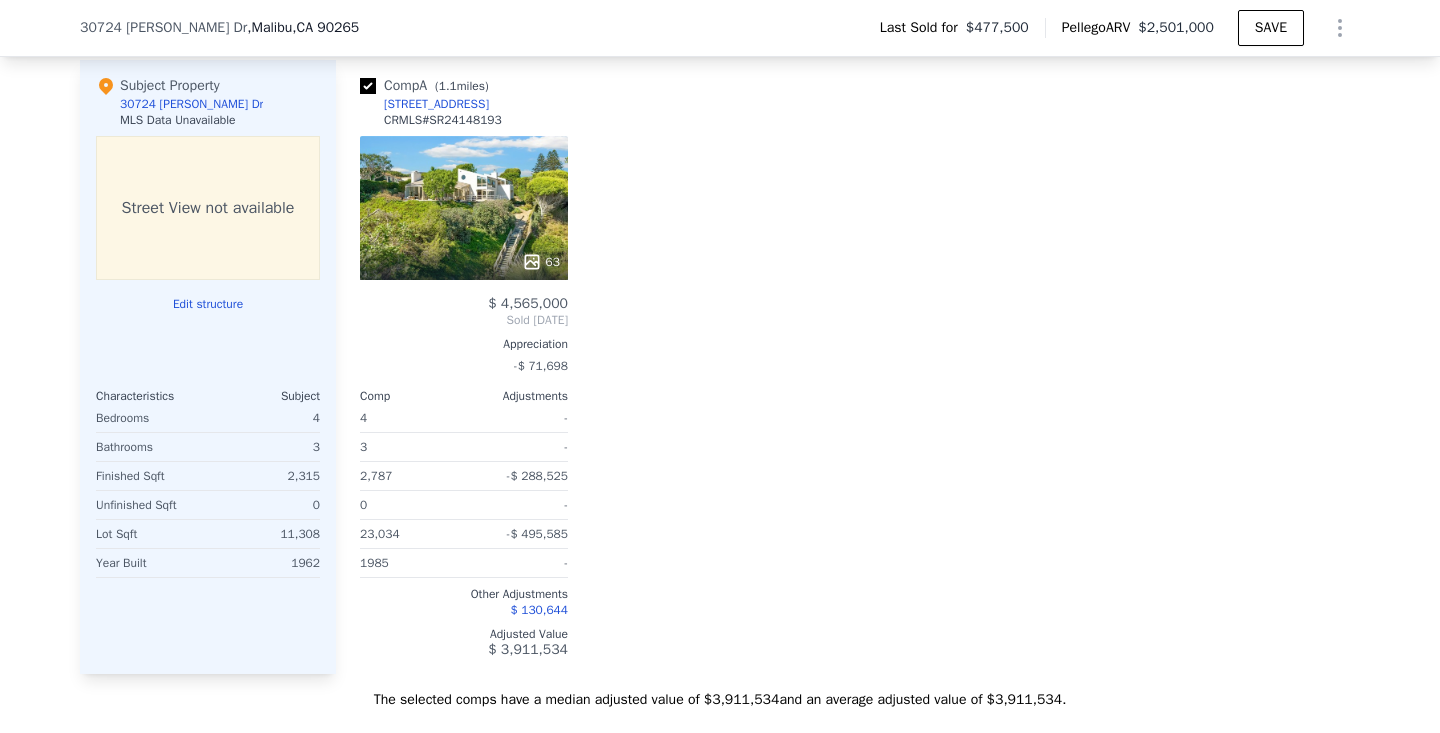 scroll, scrollTop: 1915, scrollLeft: 0, axis: vertical 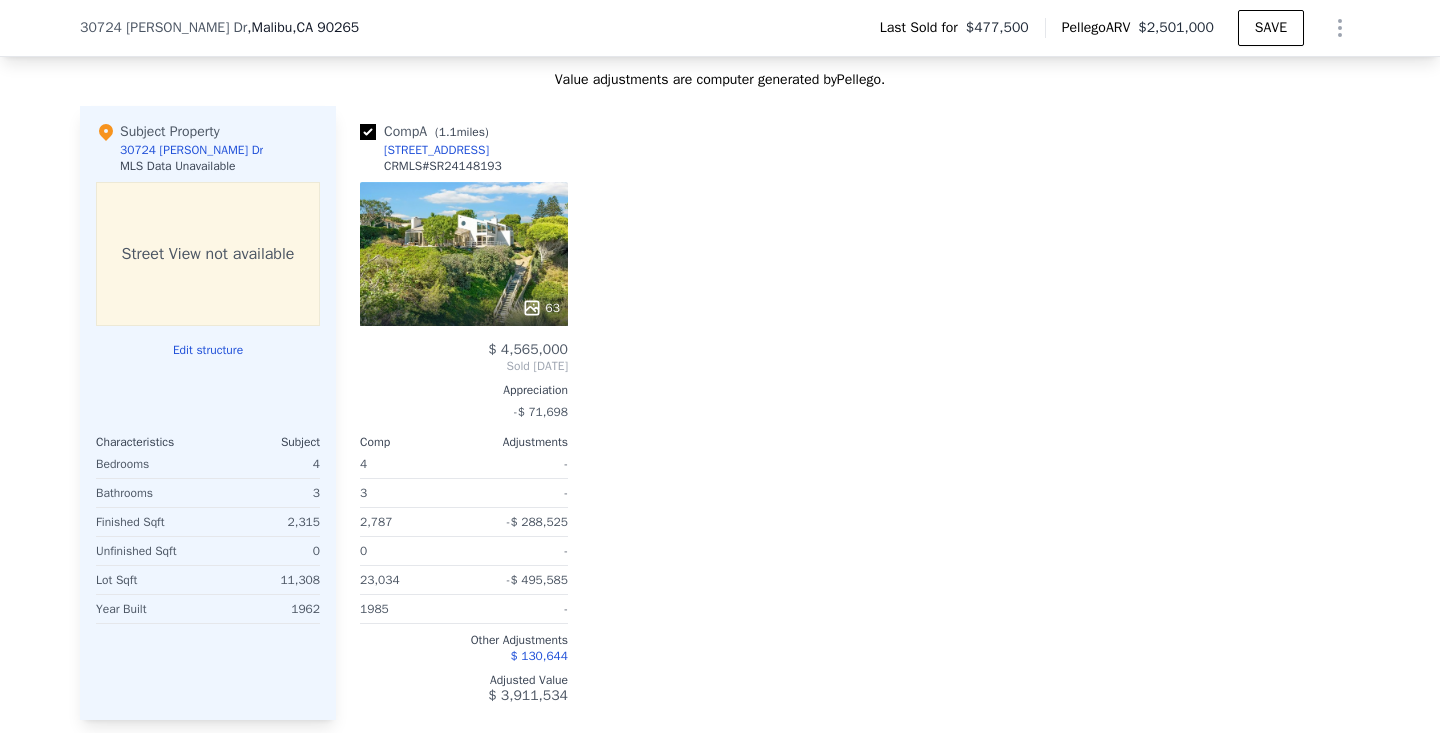 click on "63" at bounding box center [464, 254] 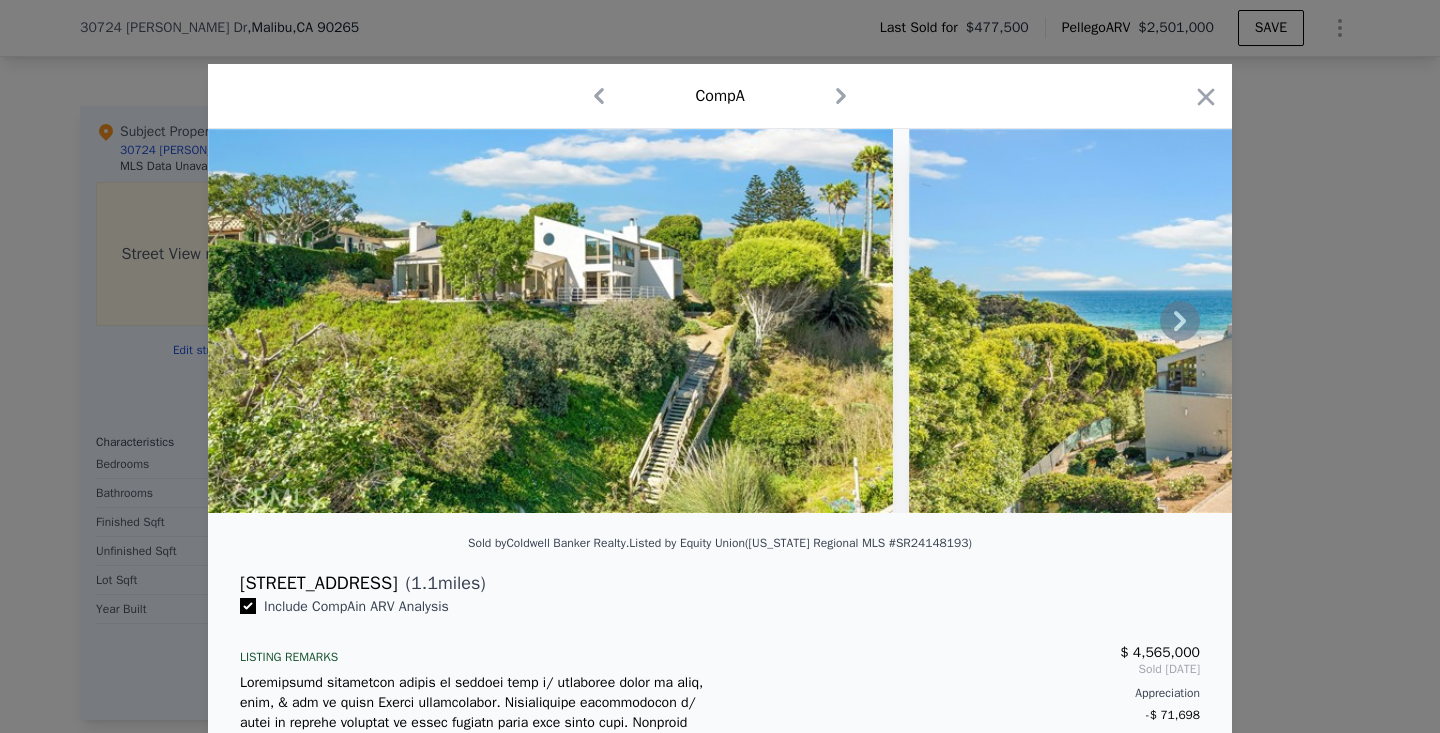 click 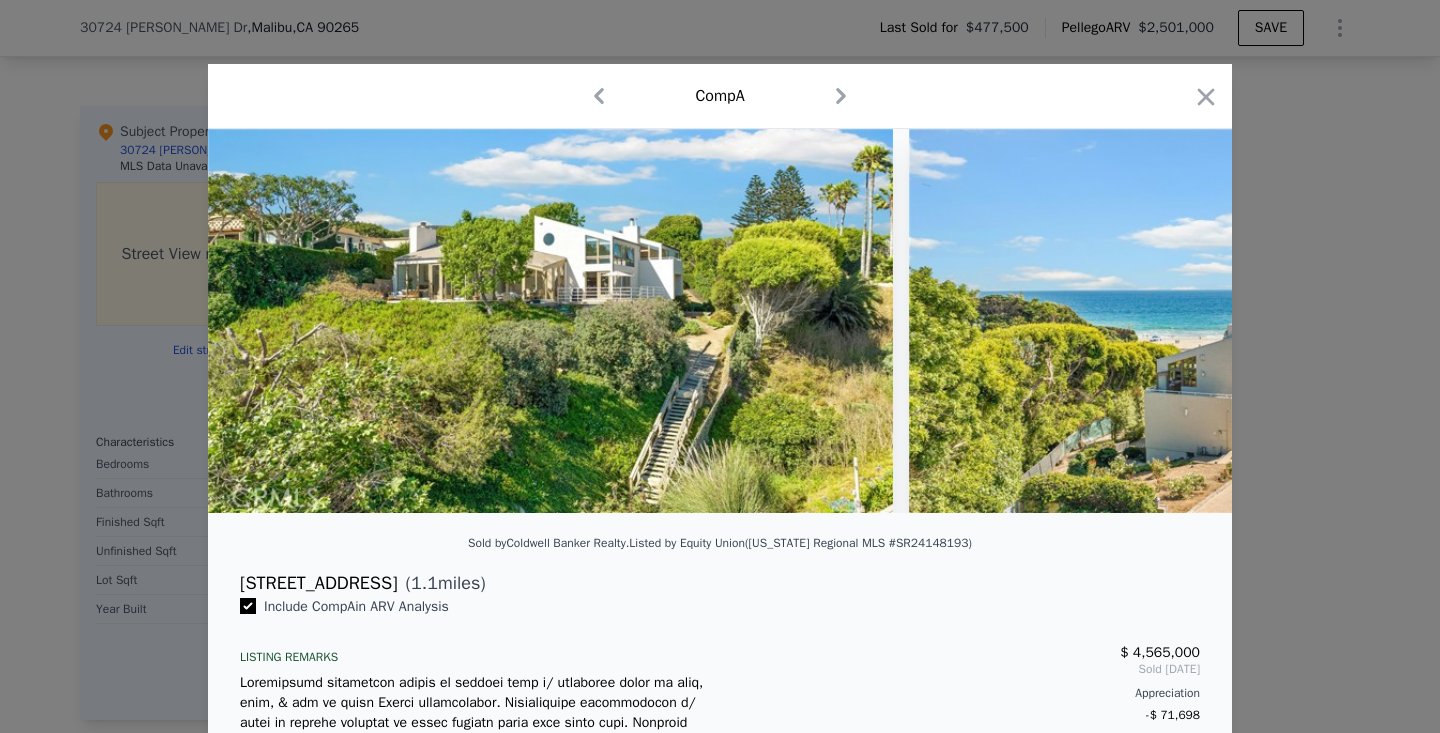 scroll, scrollTop: 0, scrollLeft: 480, axis: horizontal 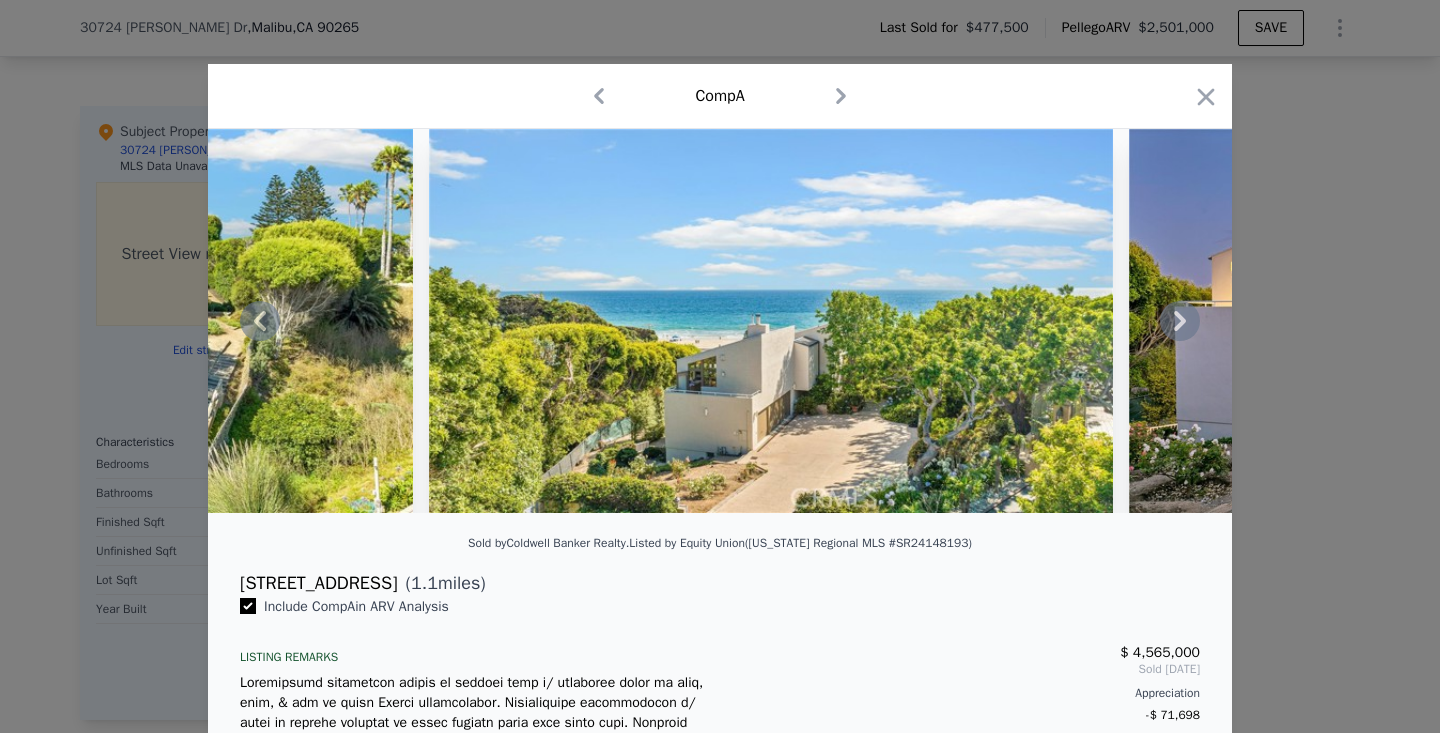 click at bounding box center (720, 321) 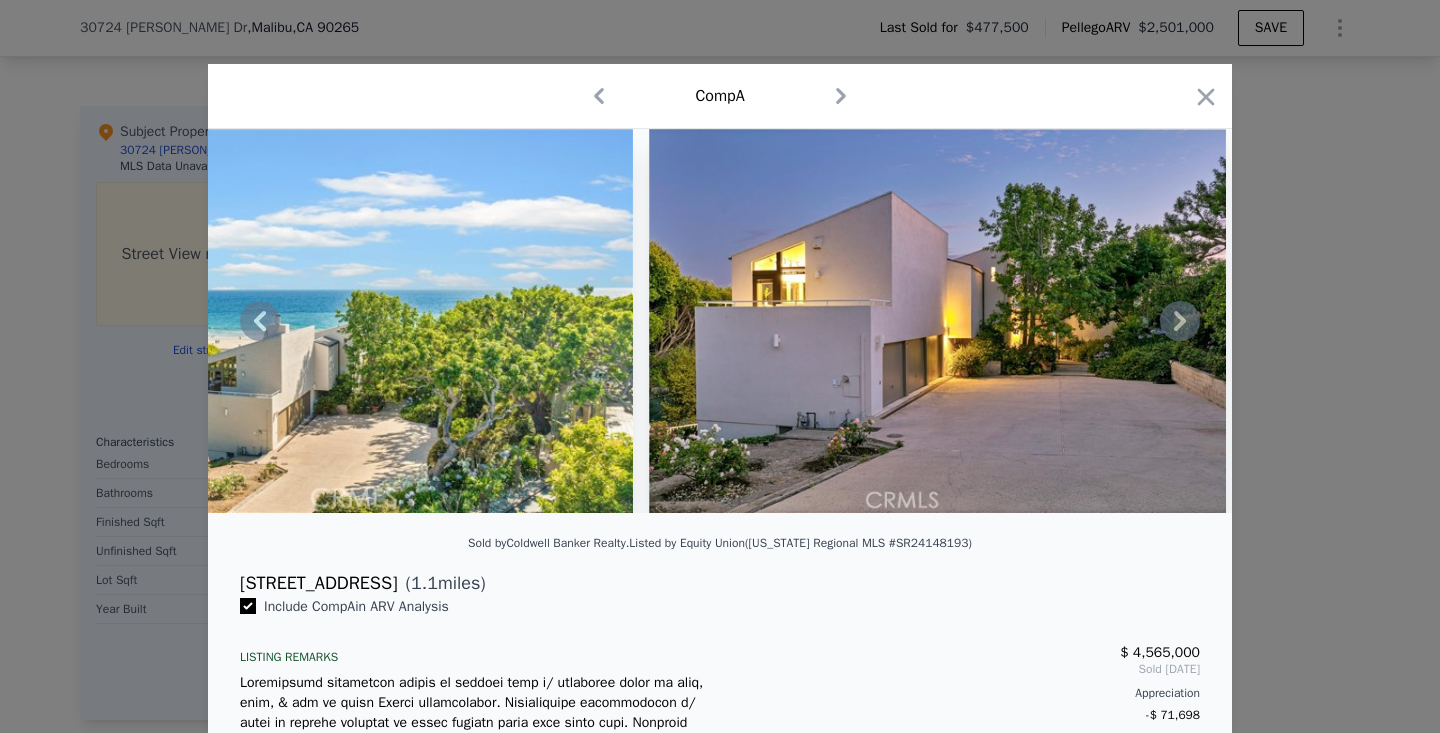 click 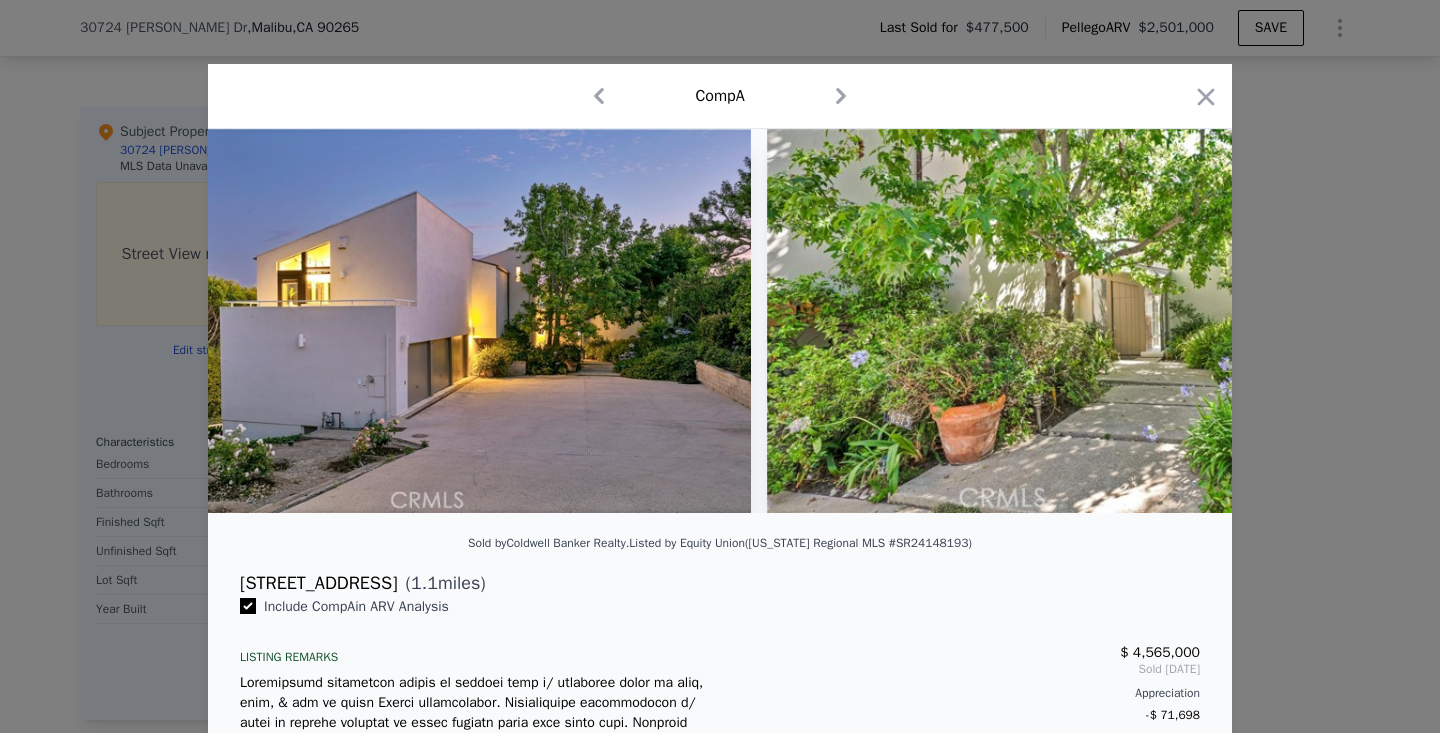 scroll, scrollTop: 0, scrollLeft: 1440, axis: horizontal 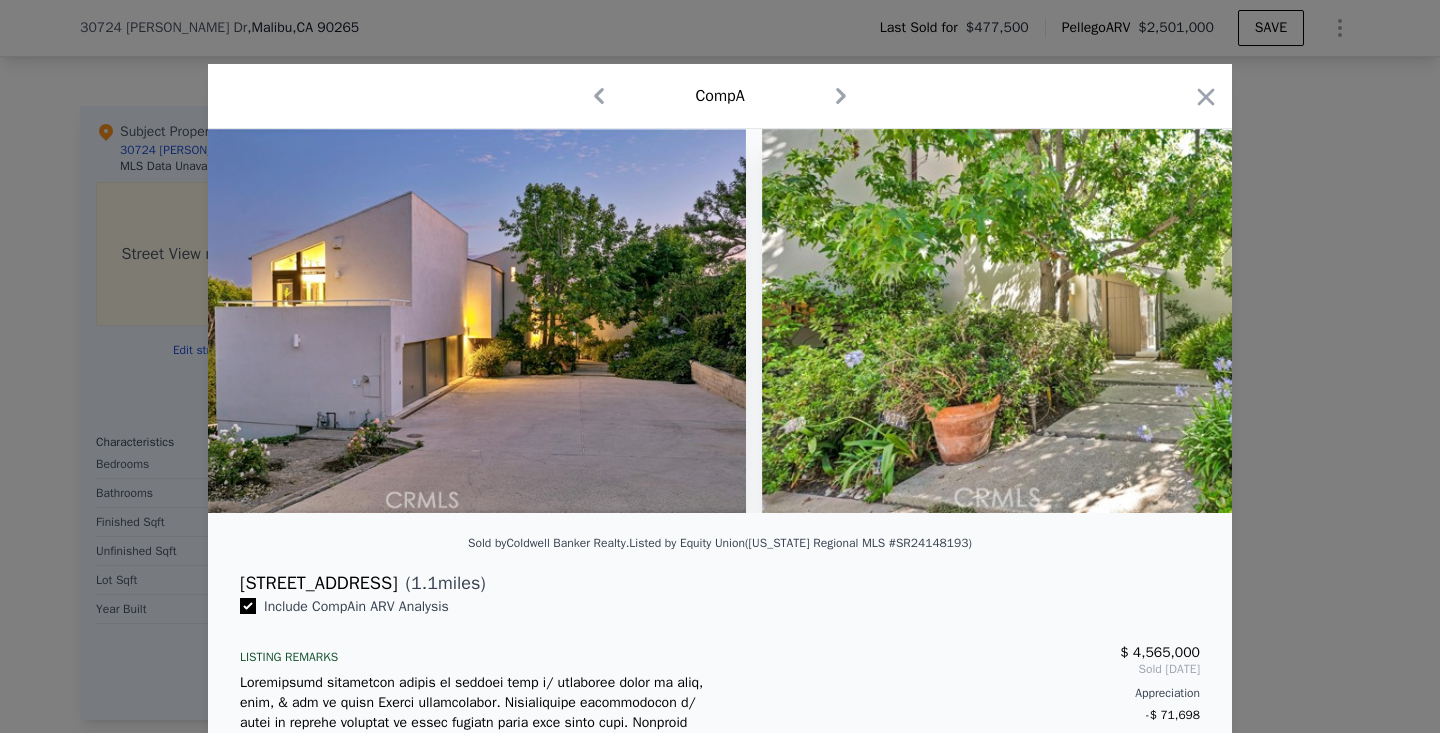 click at bounding box center (720, 321) 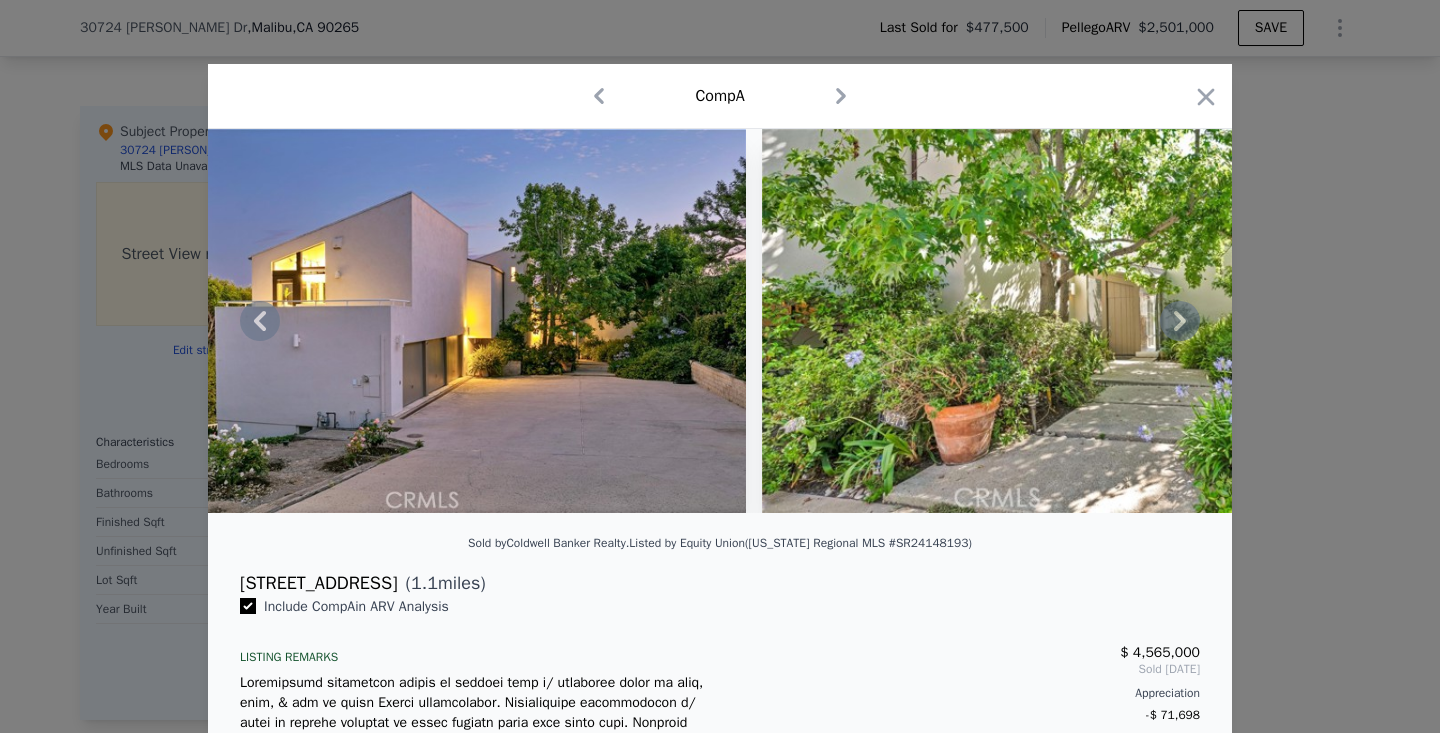 click 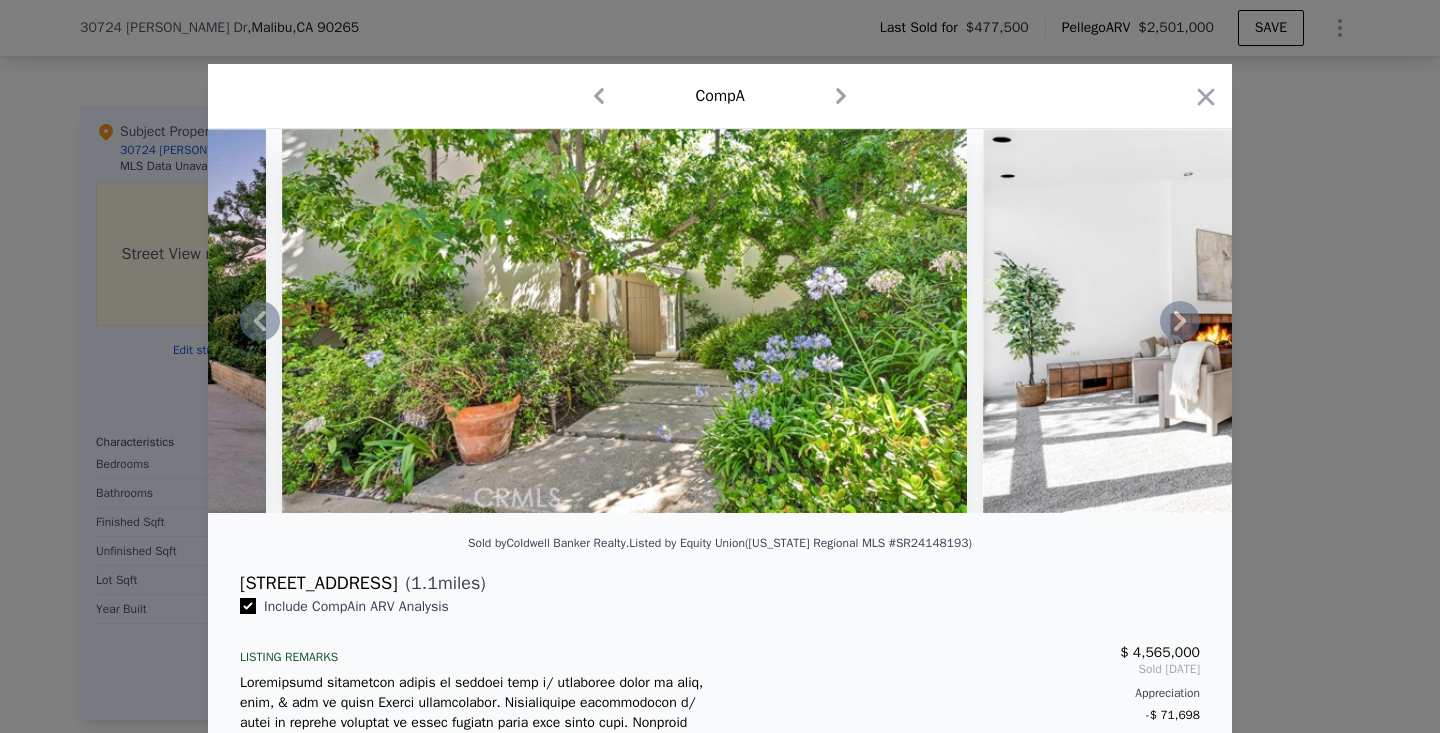 click 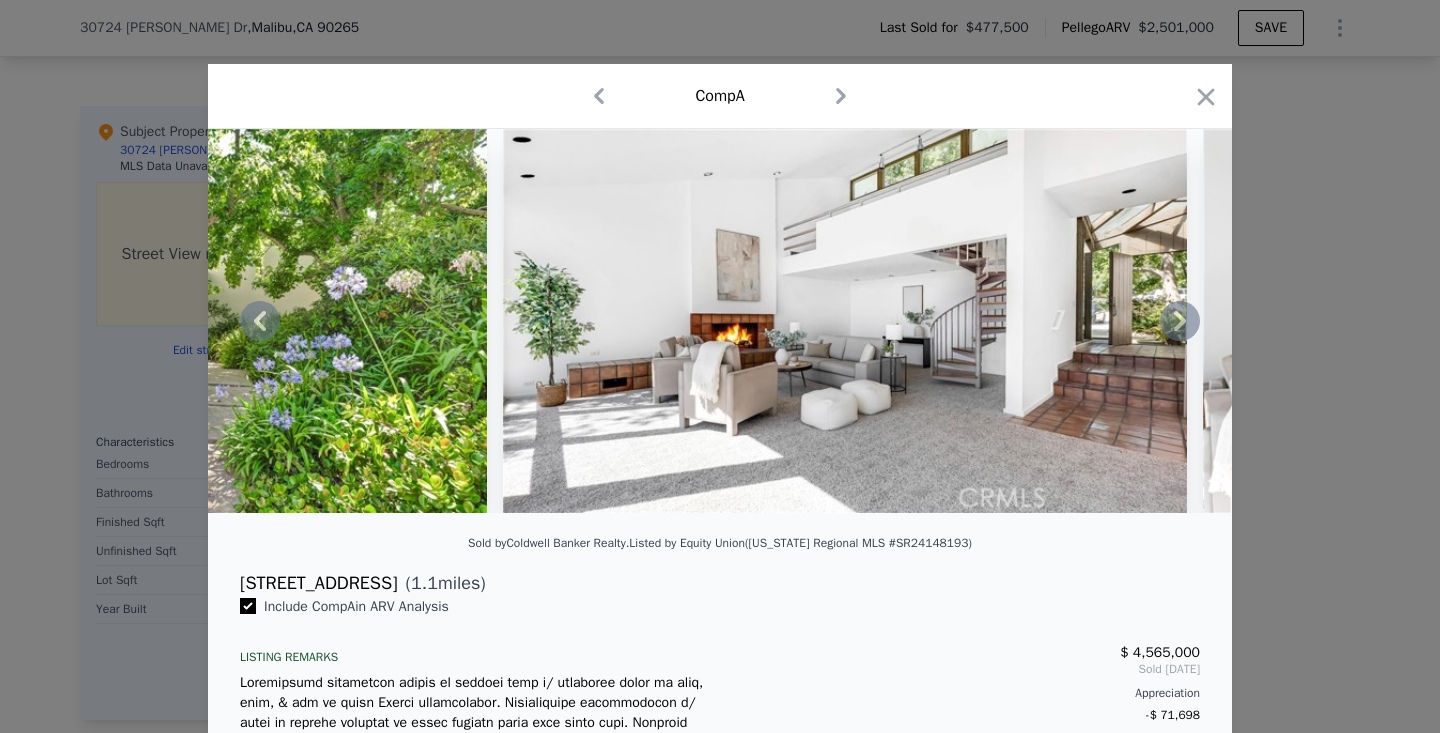 click 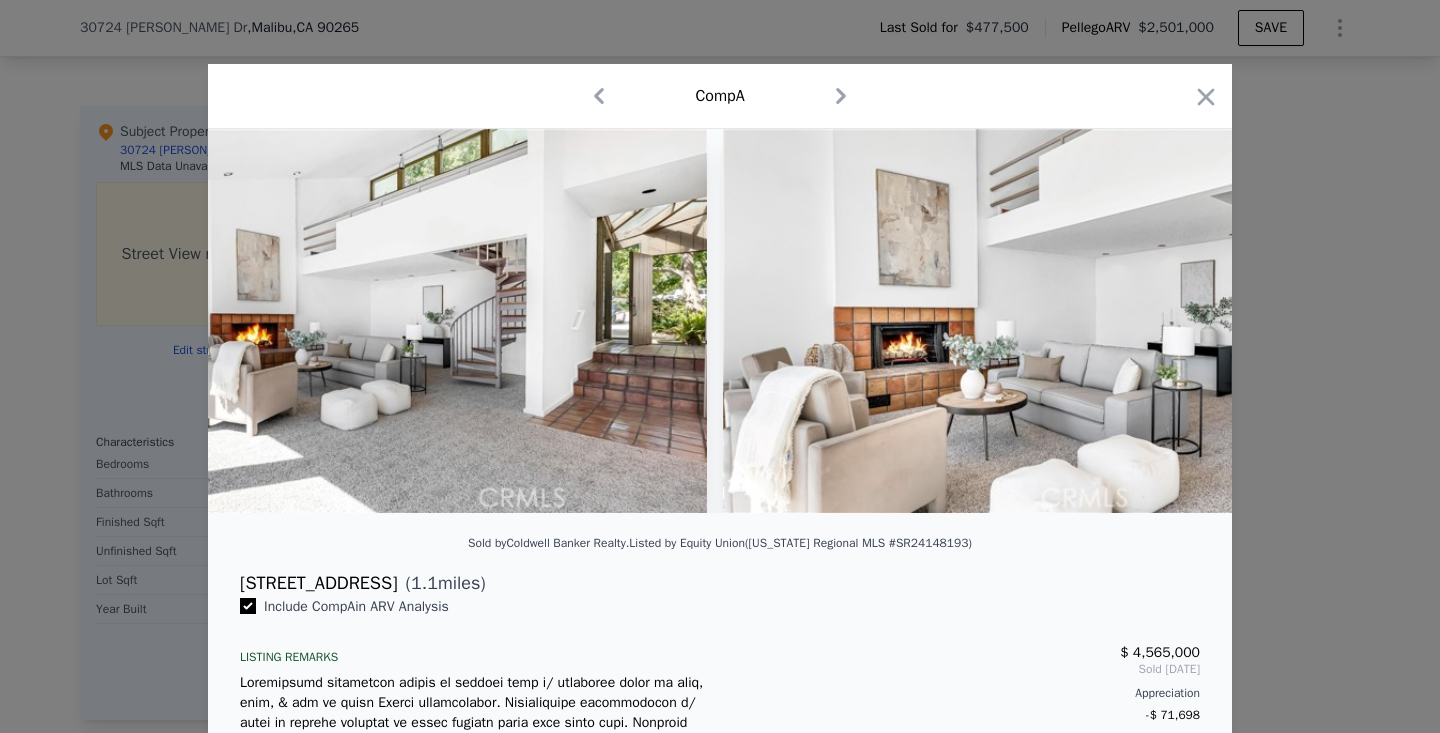 scroll, scrollTop: 0, scrollLeft: 3360, axis: horizontal 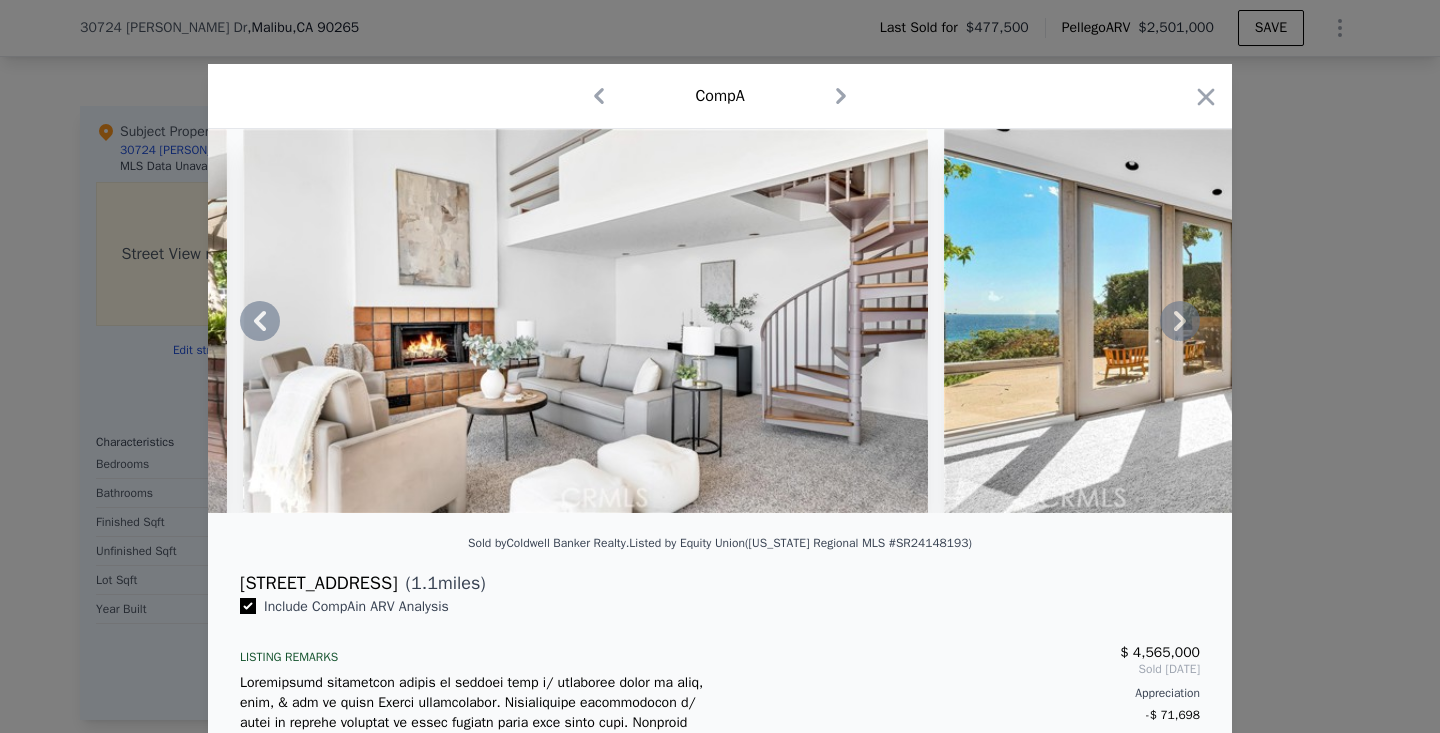 click at bounding box center [720, 321] 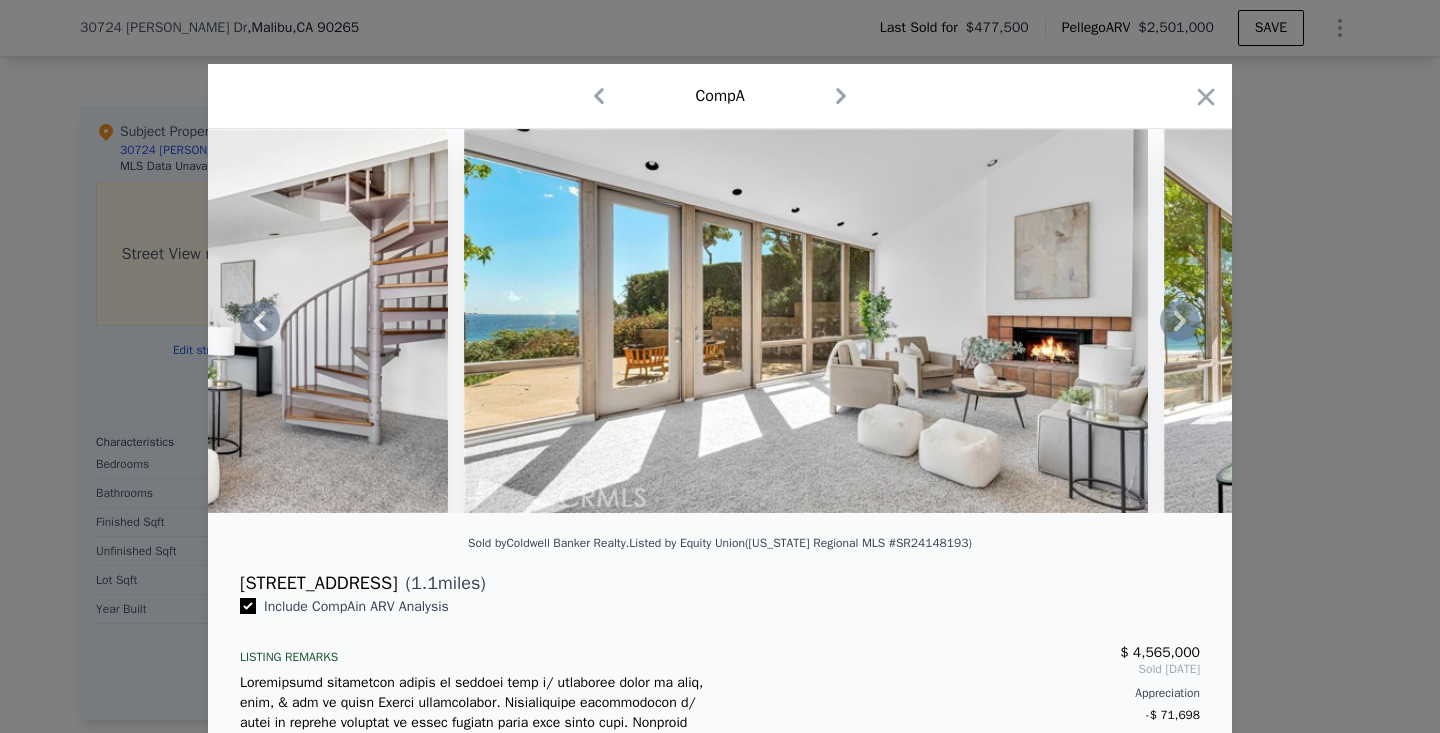 click 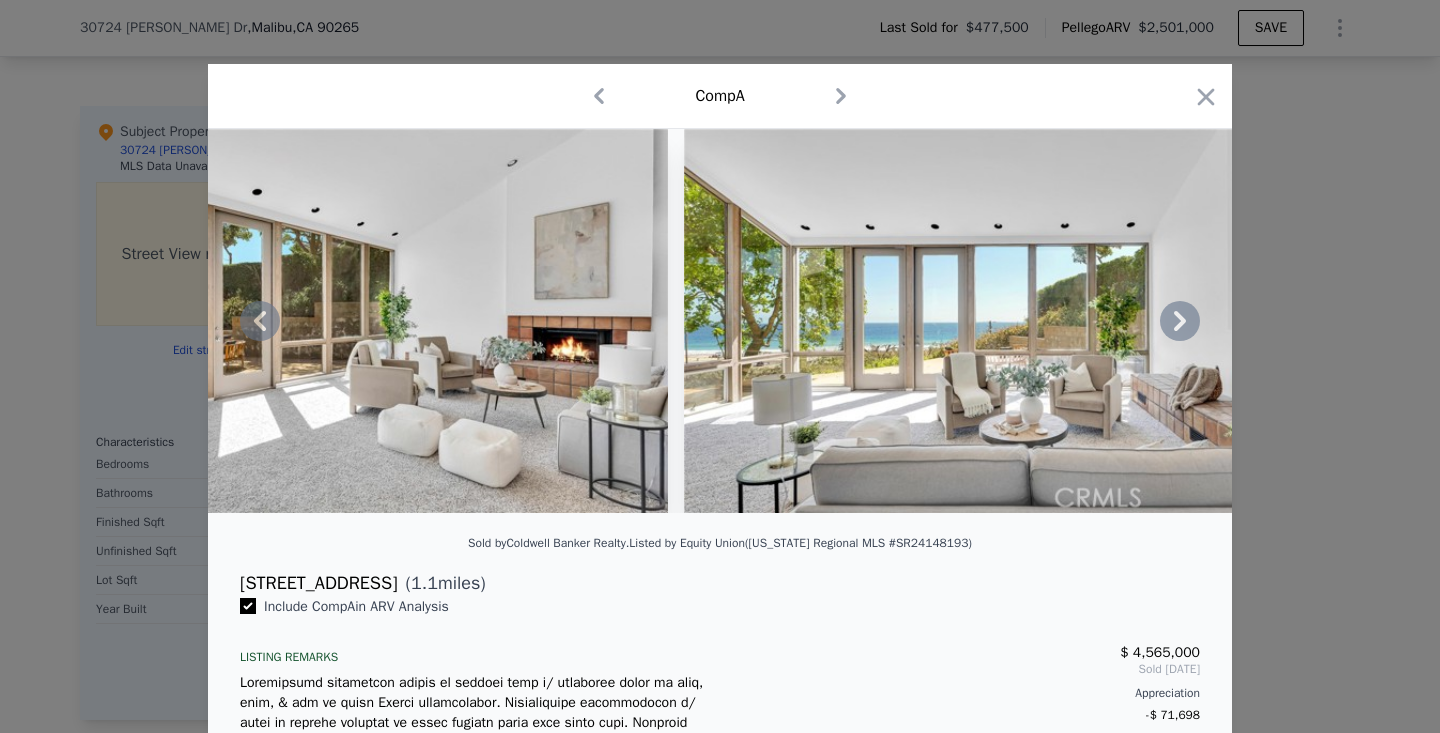 click 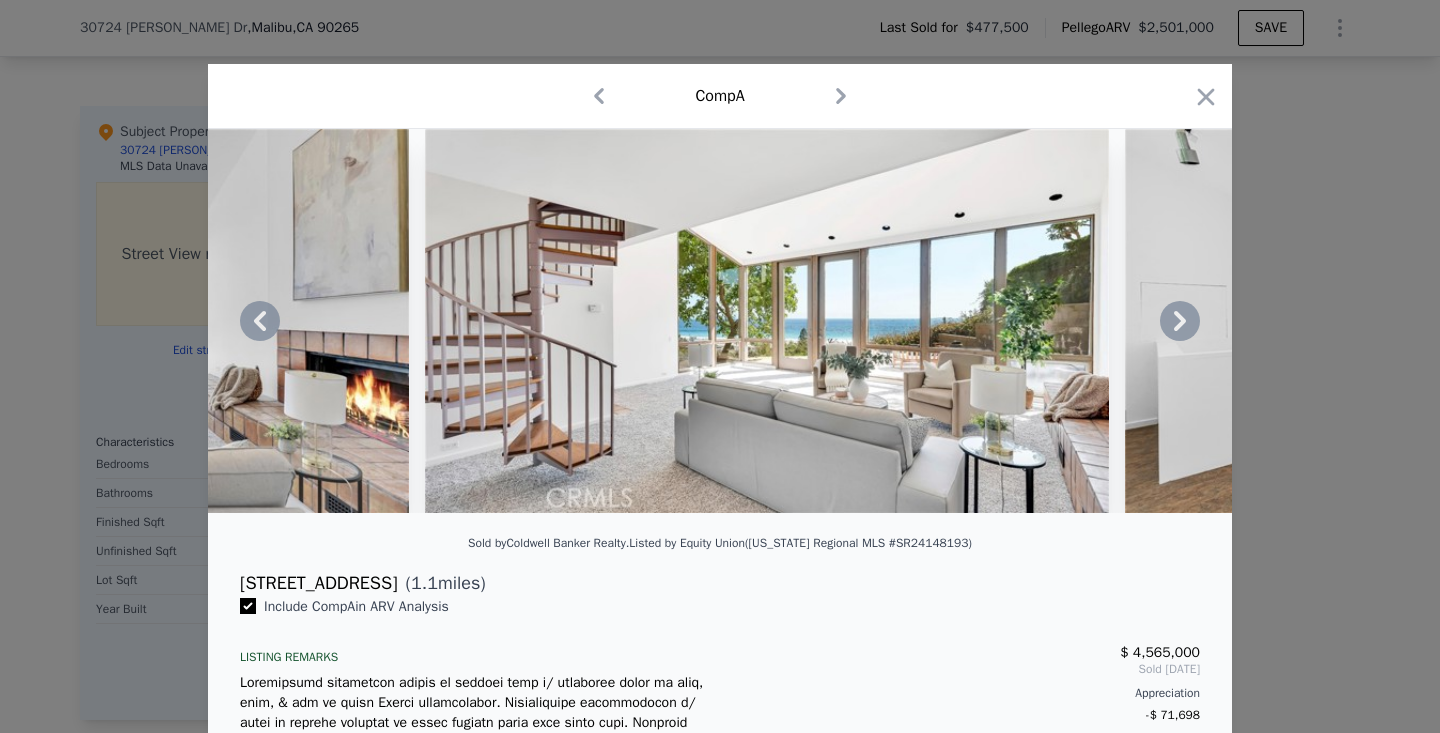 click 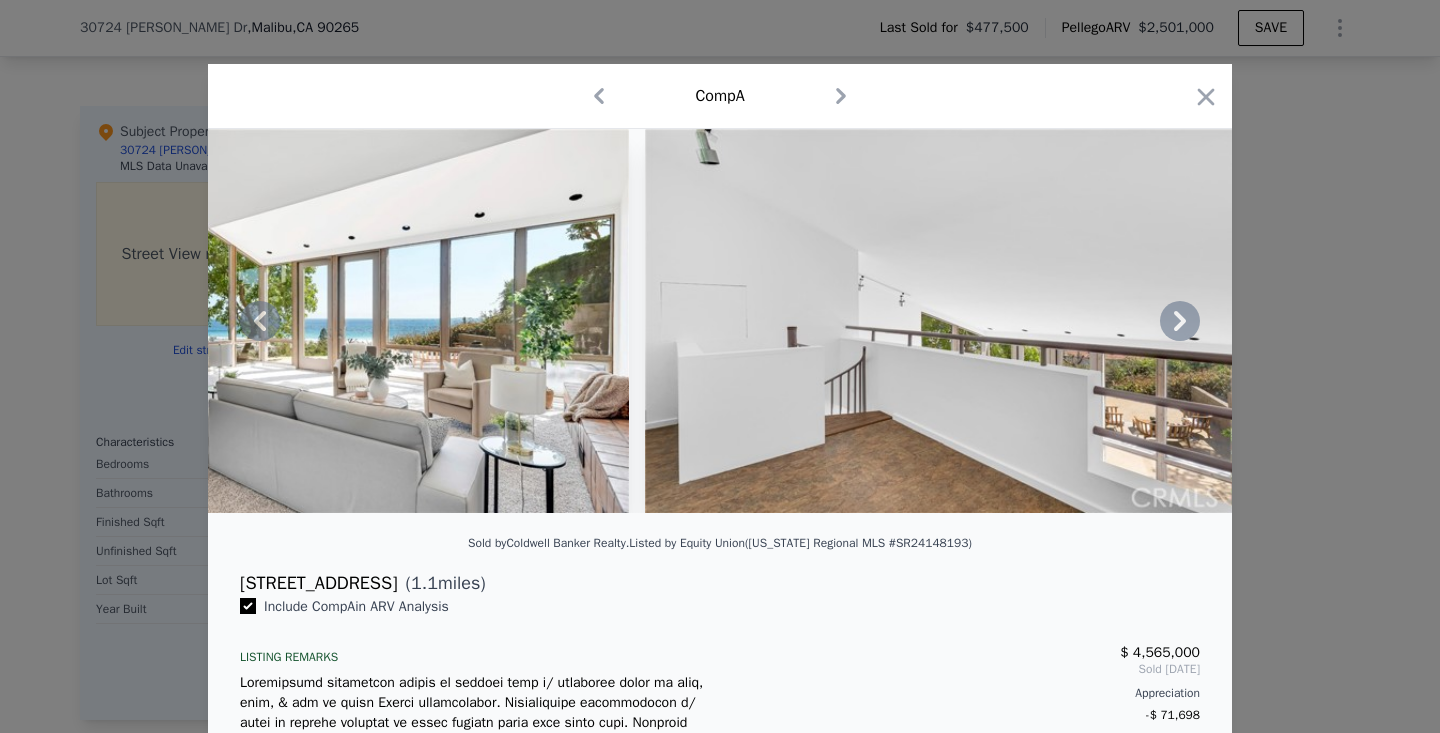 click 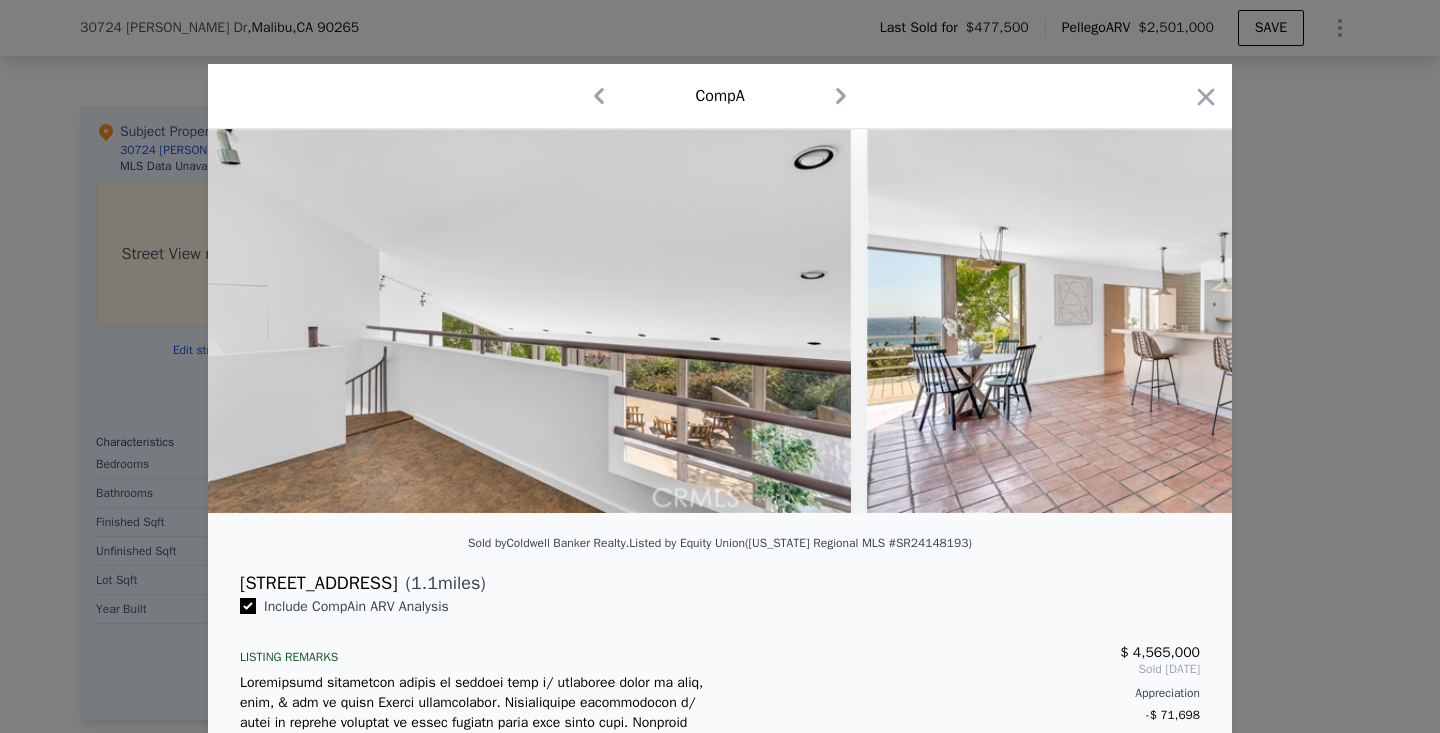 scroll, scrollTop: 0, scrollLeft: 6240, axis: horizontal 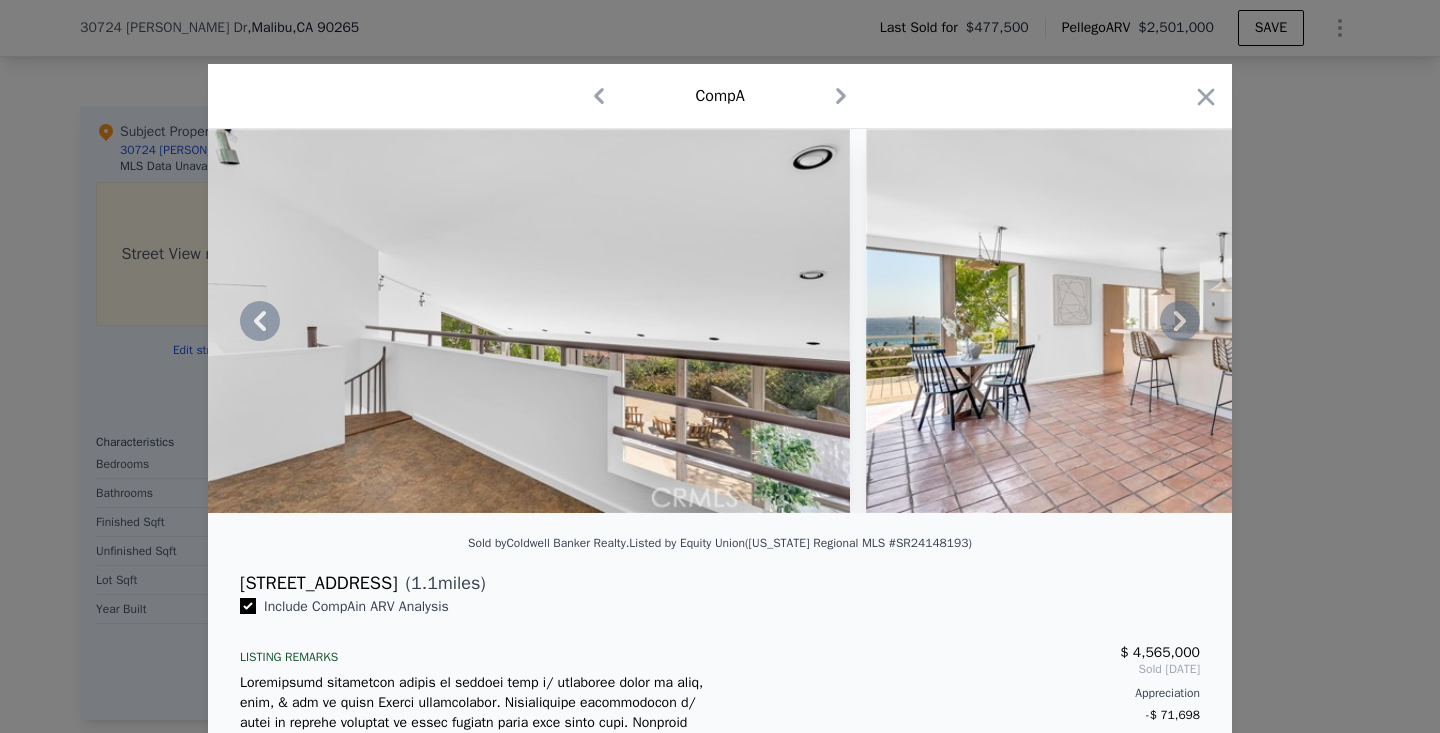 click 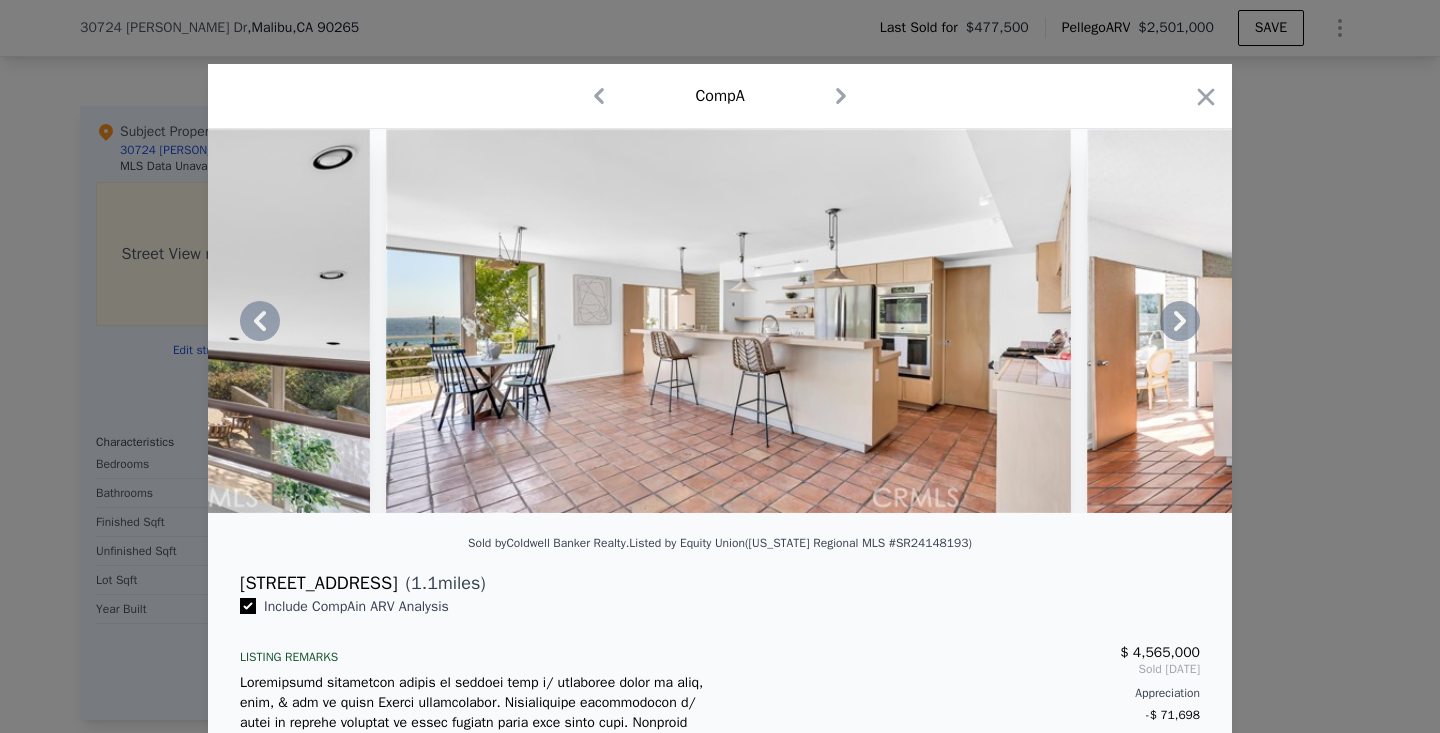 click 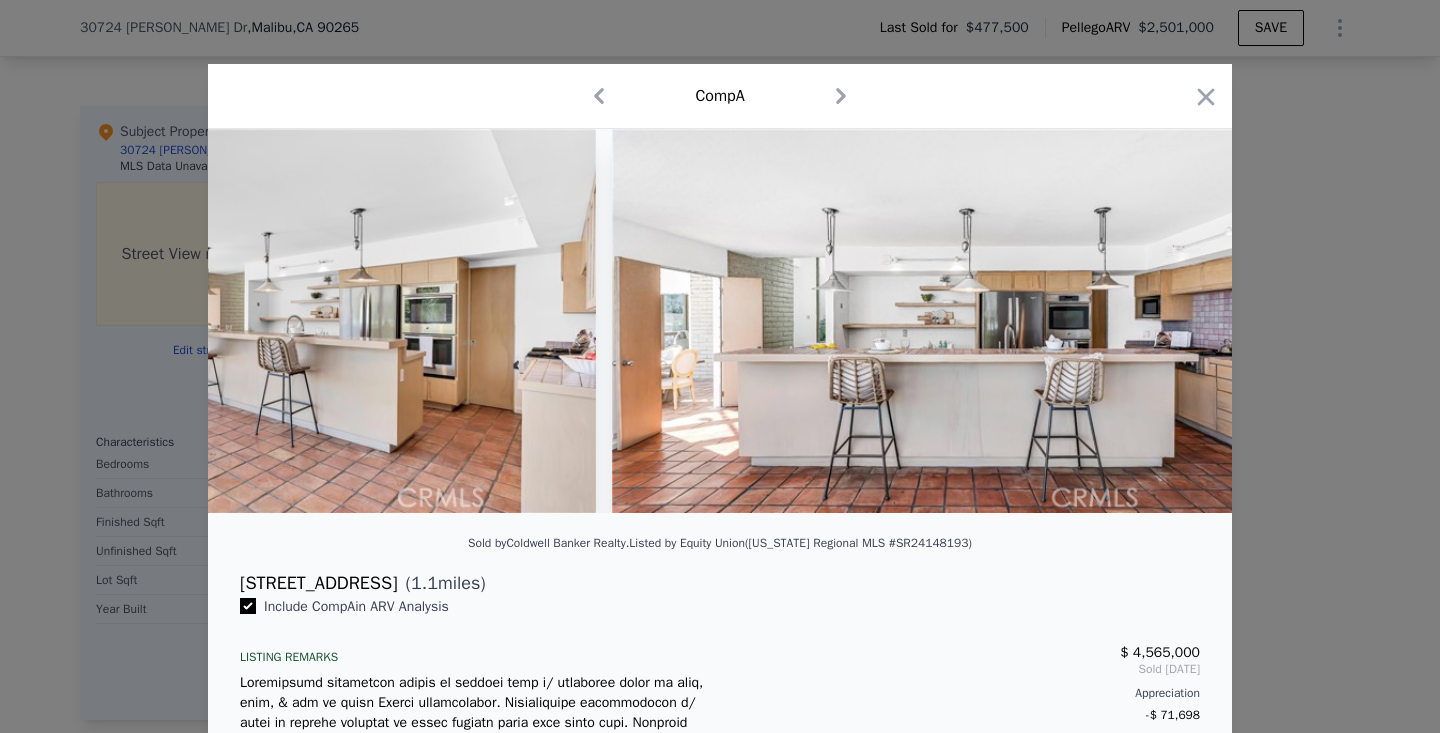 scroll, scrollTop: 0, scrollLeft: 7200, axis: horizontal 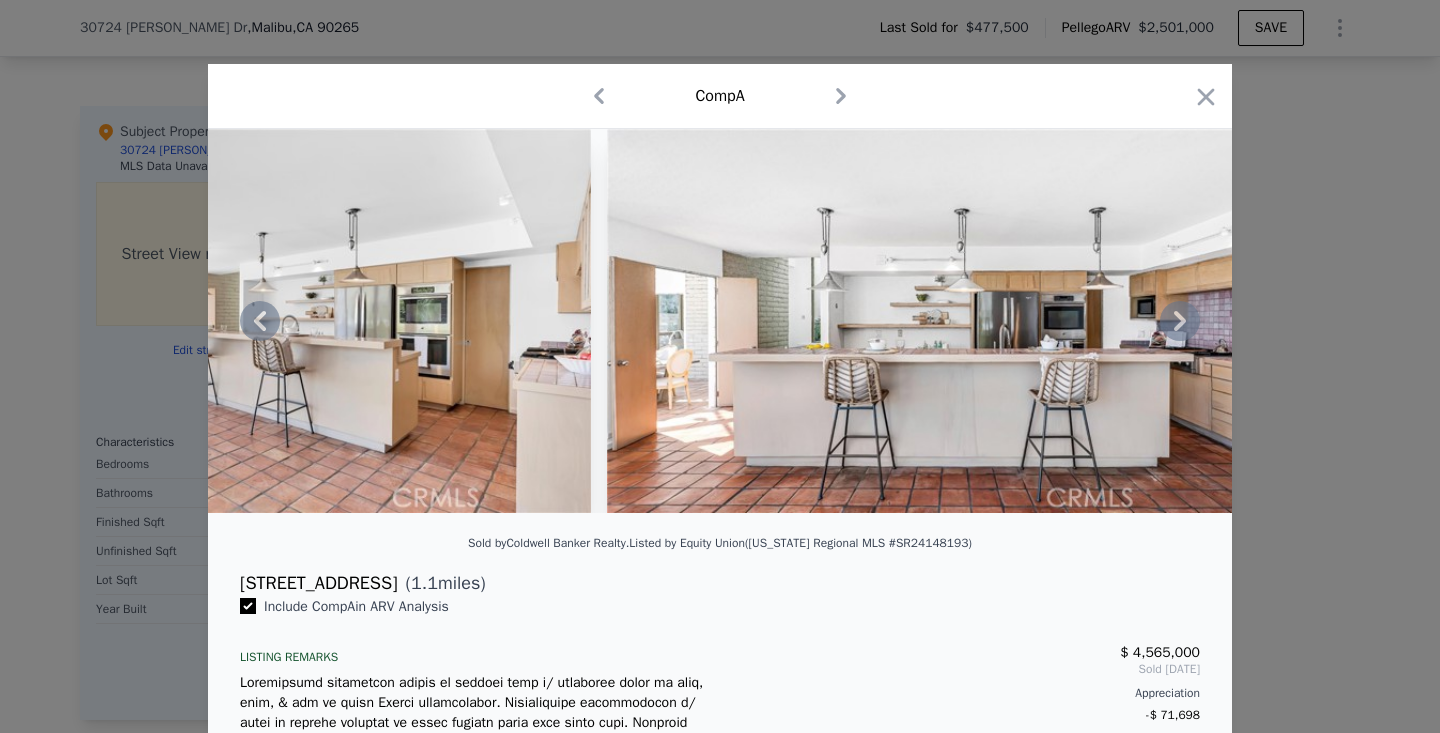 click at bounding box center (720, 321) 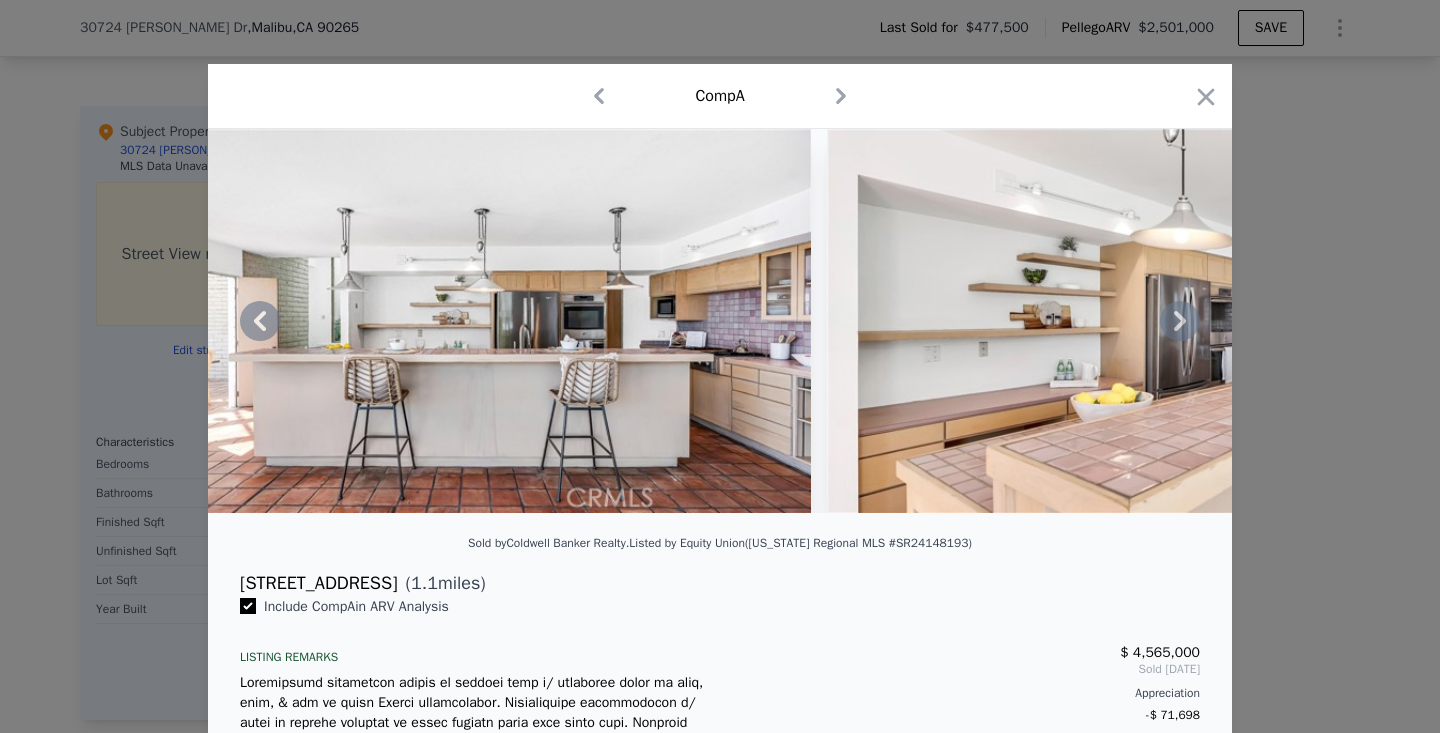 click 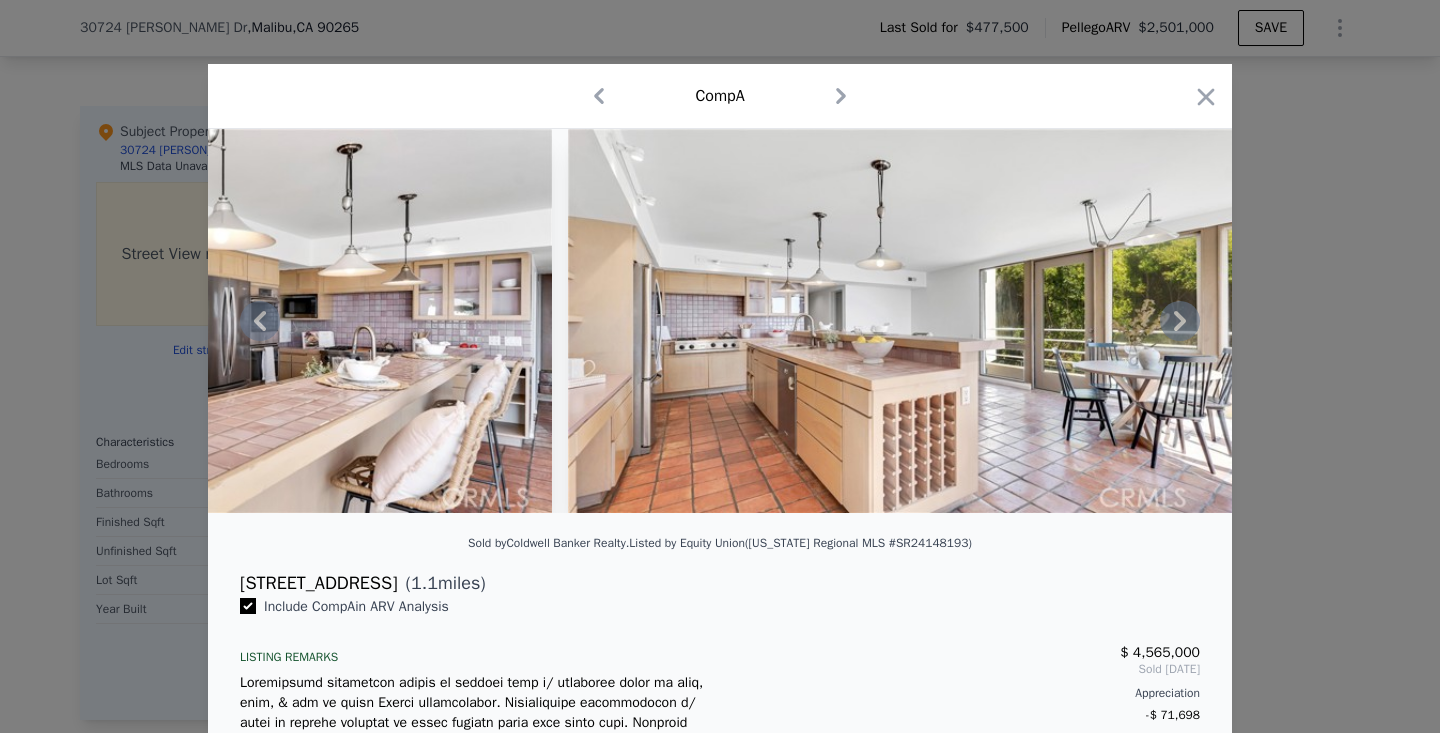 click 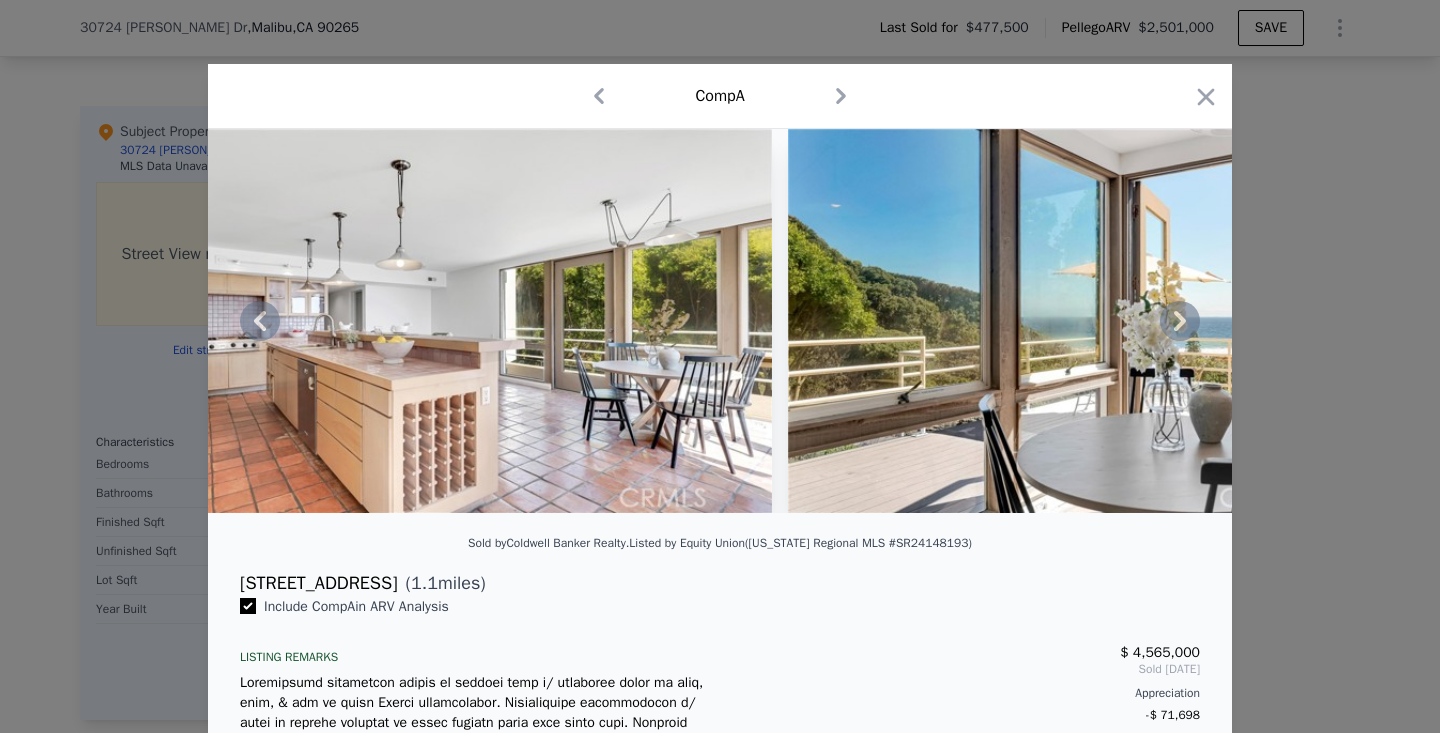 click at bounding box center [720, 321] 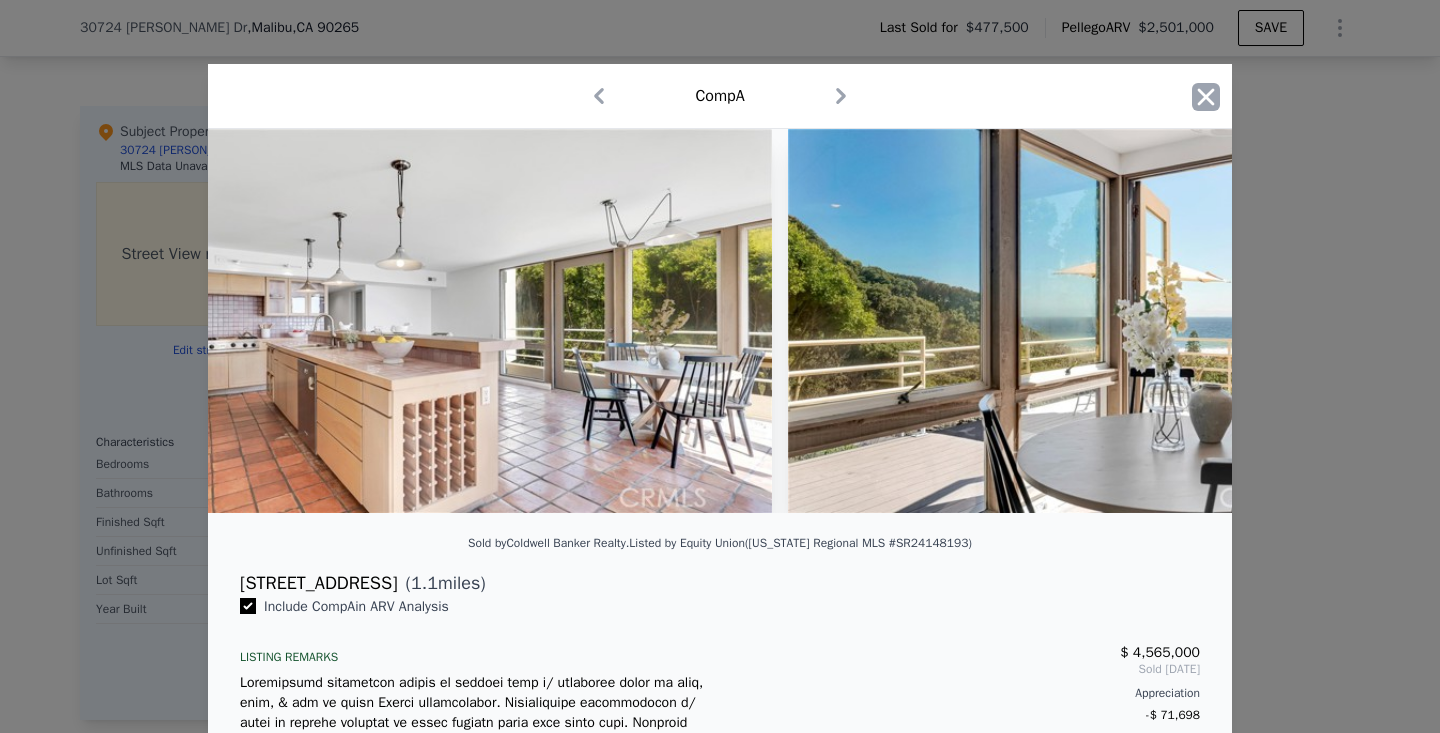 click 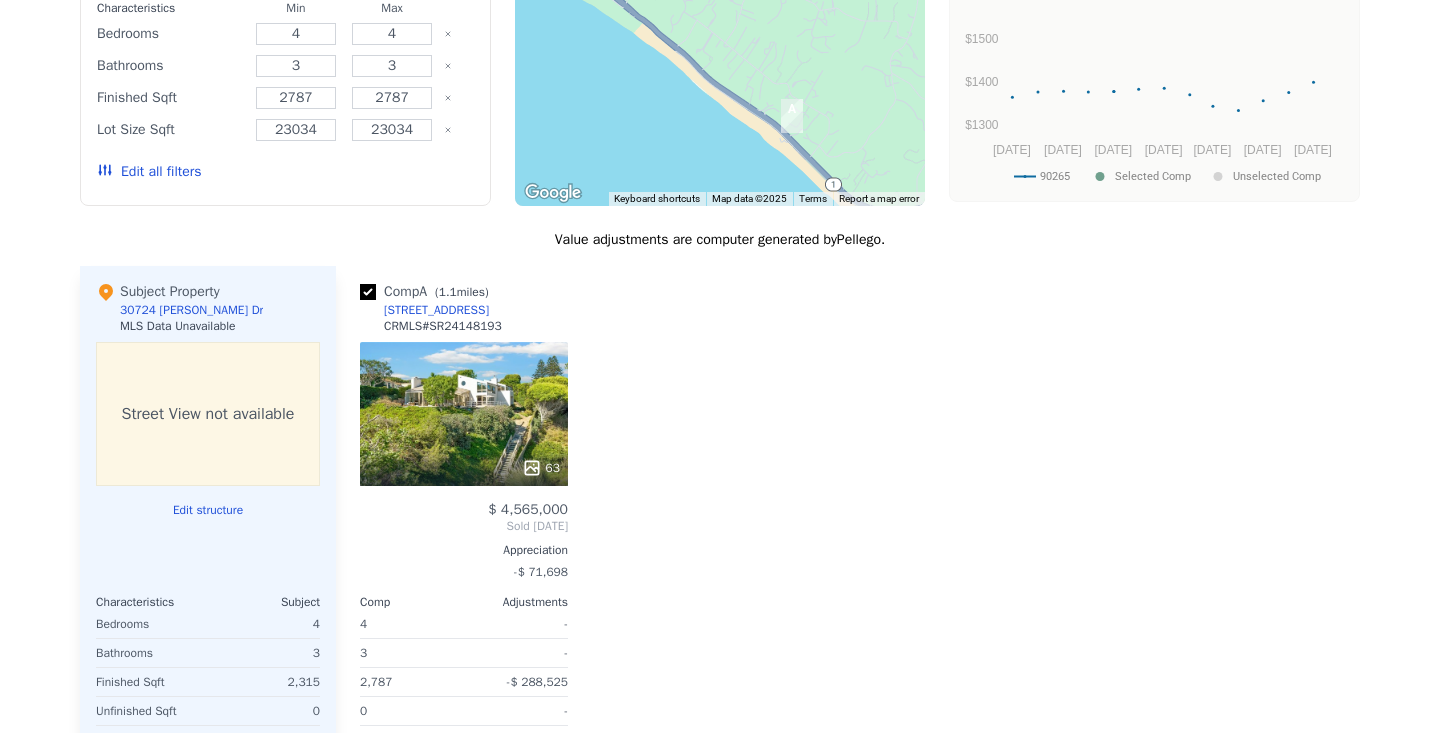 scroll, scrollTop: 0, scrollLeft: 0, axis: both 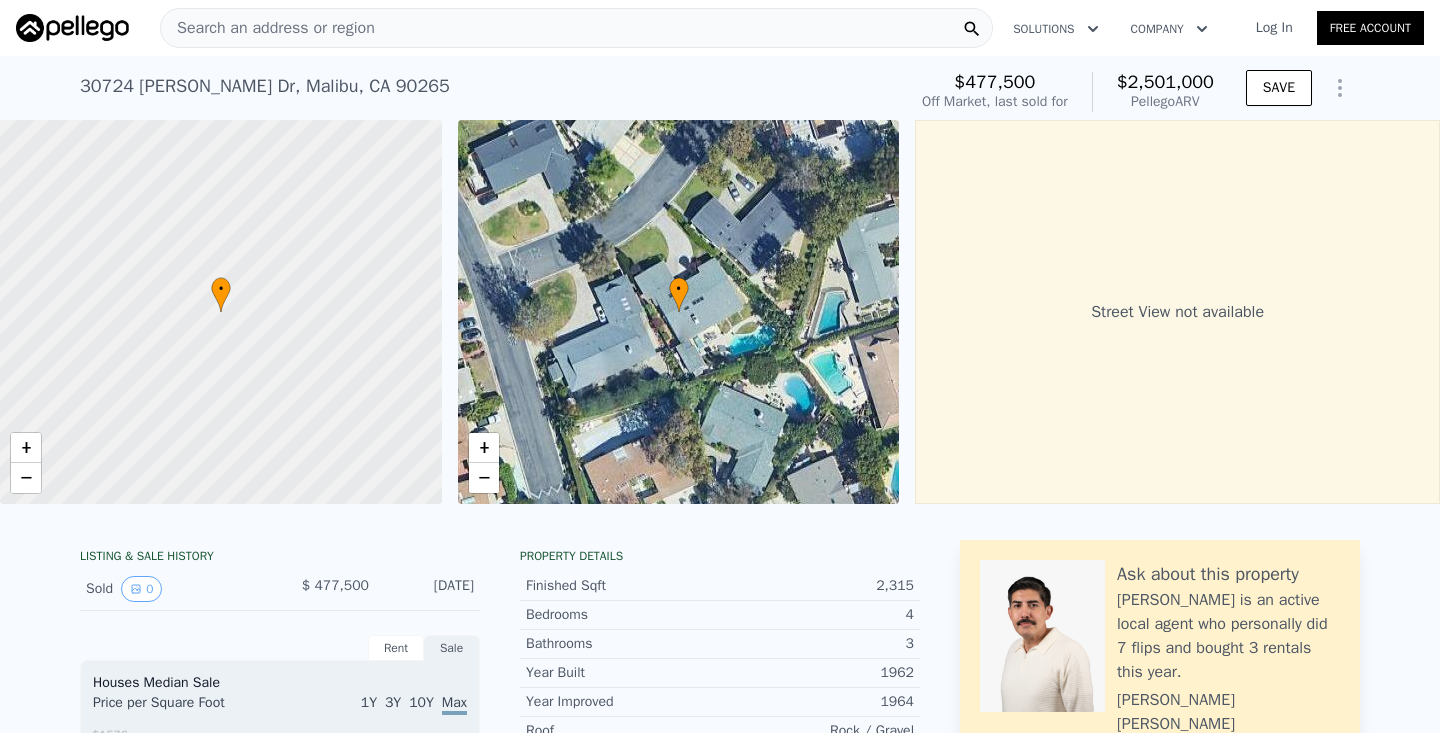 click on "Search an address or region" at bounding box center [576, 28] 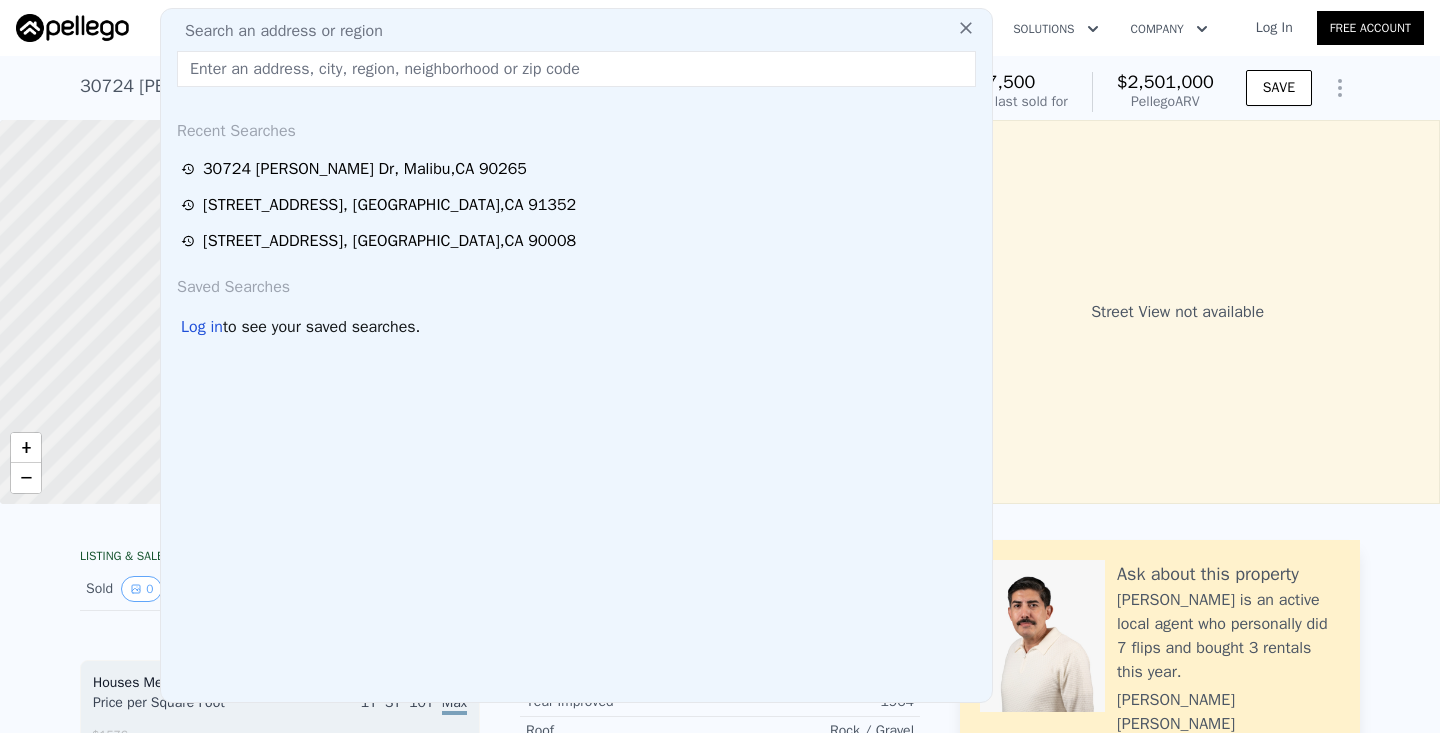 click on "Search an address or region" at bounding box center [276, 31] 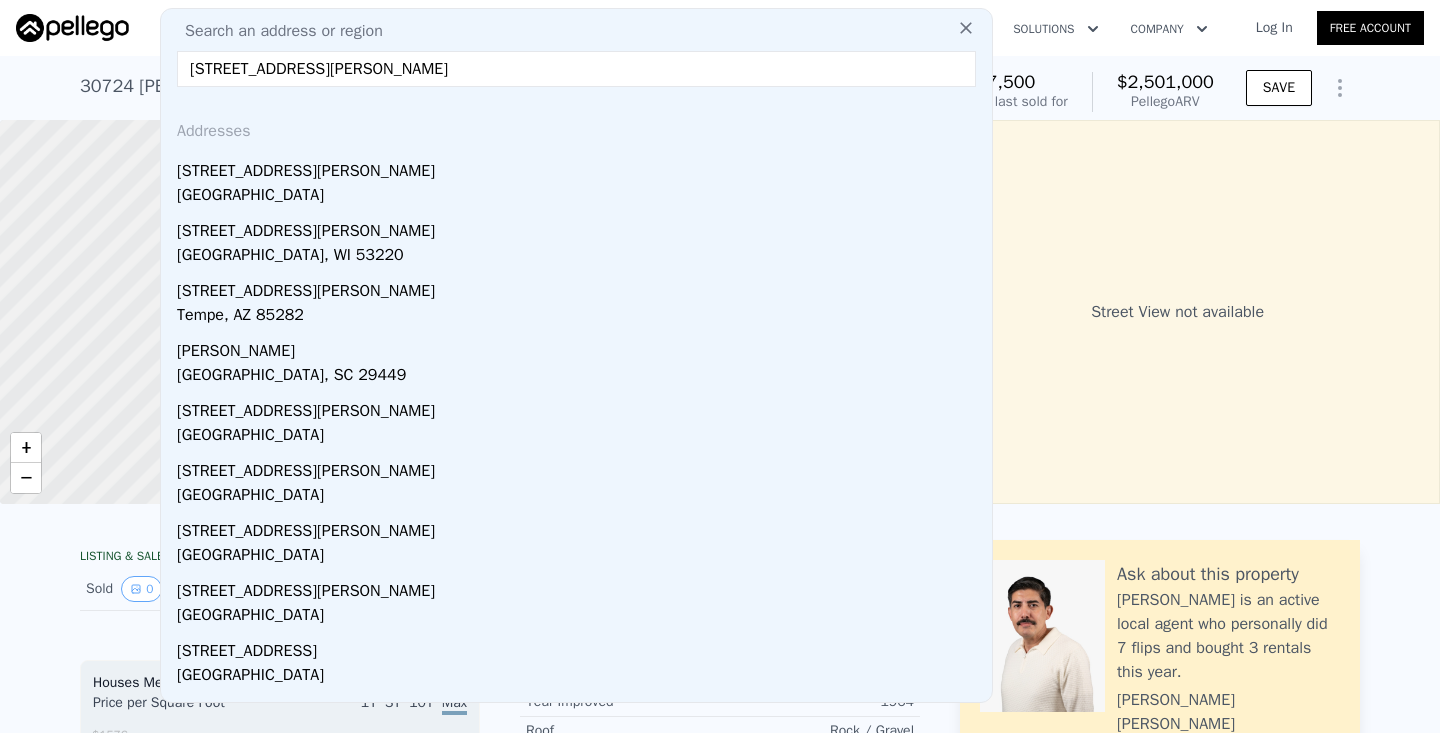 click on "[STREET_ADDRESS][PERSON_NAME]" at bounding box center (576, 69) 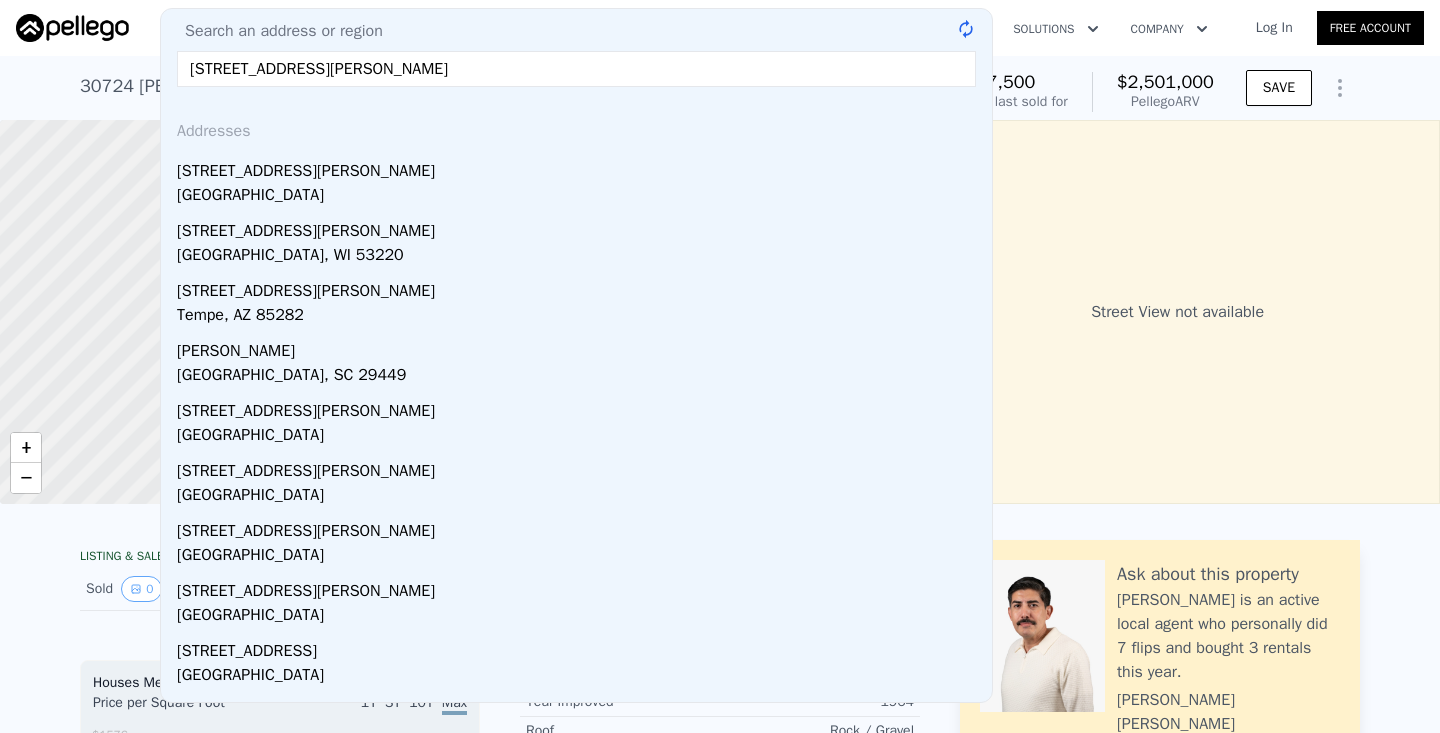 click on "[STREET_ADDRESS][PERSON_NAME]" at bounding box center [576, 69] 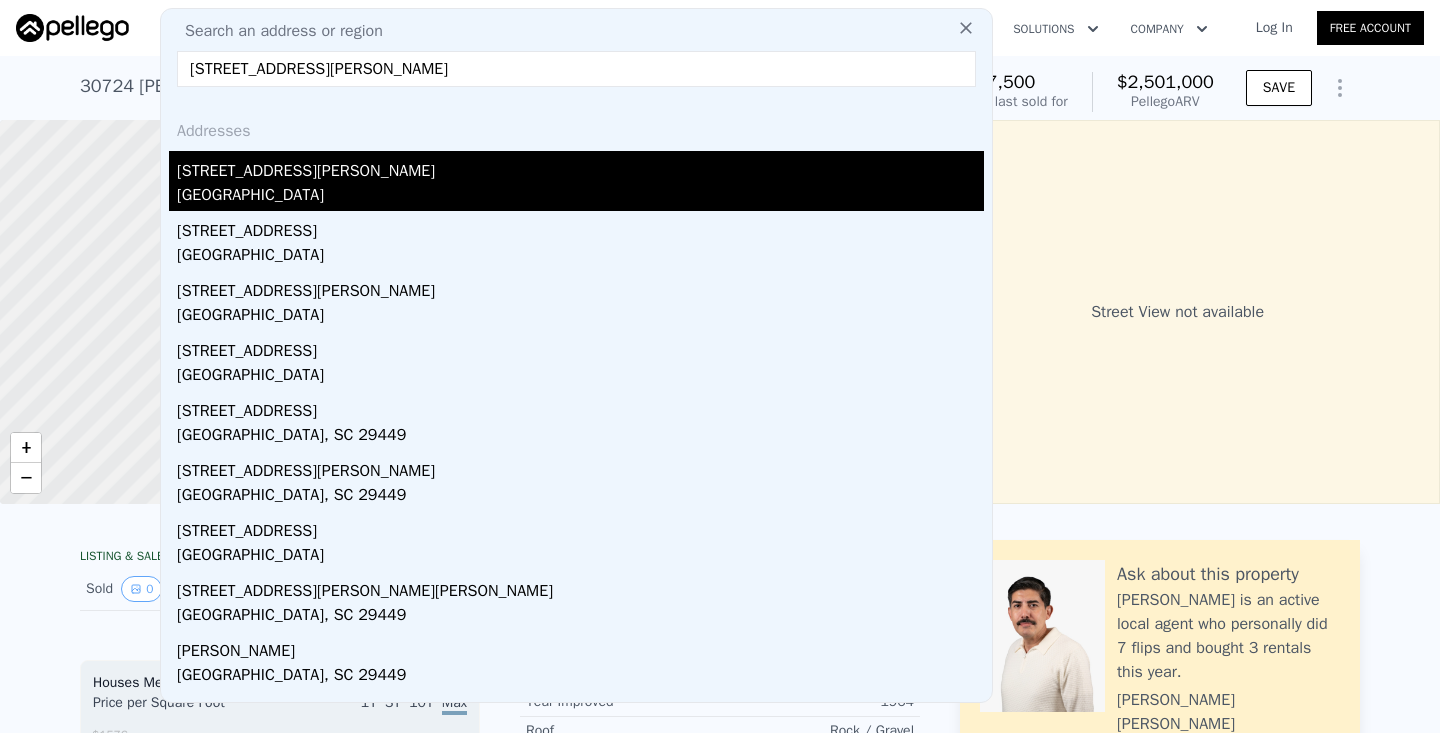 type on "[STREET_ADDRESS][PERSON_NAME]" 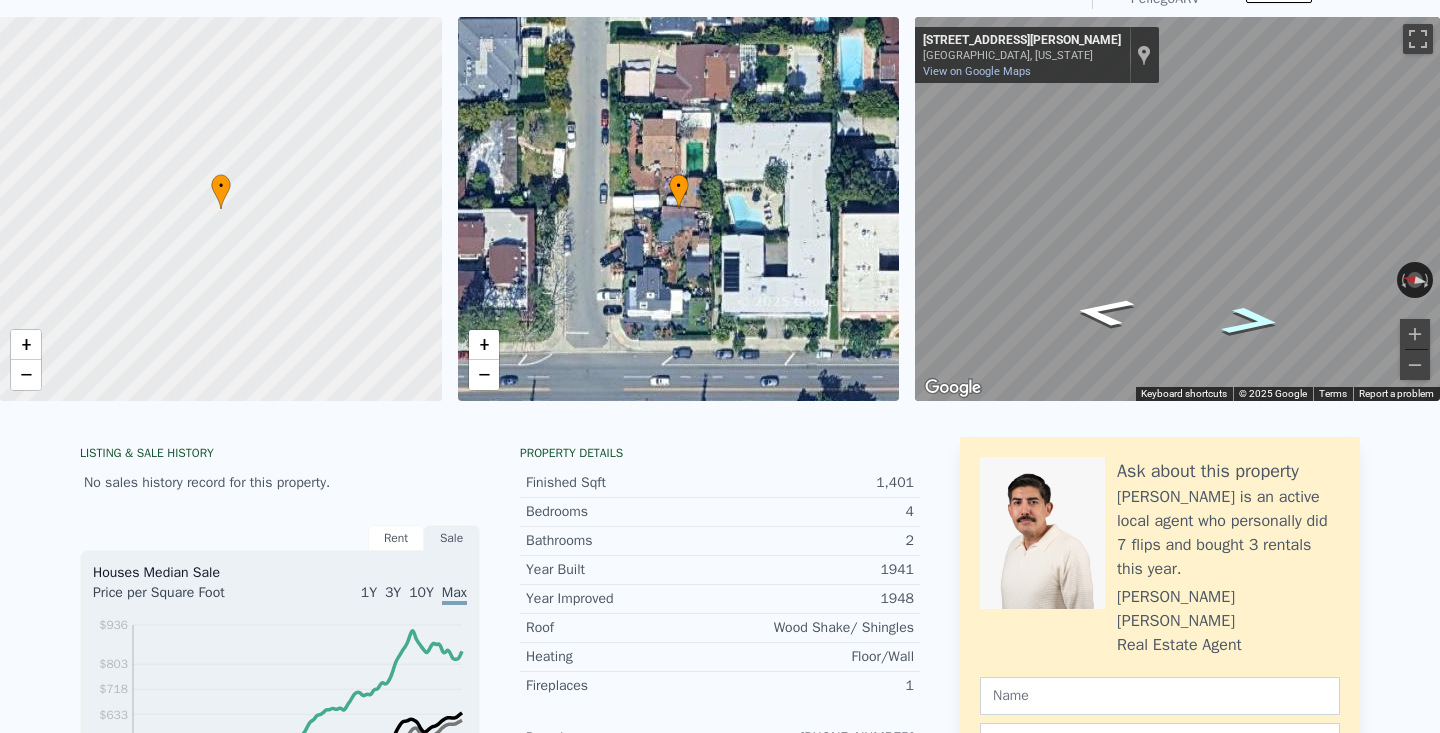 scroll, scrollTop: 17, scrollLeft: 0, axis: vertical 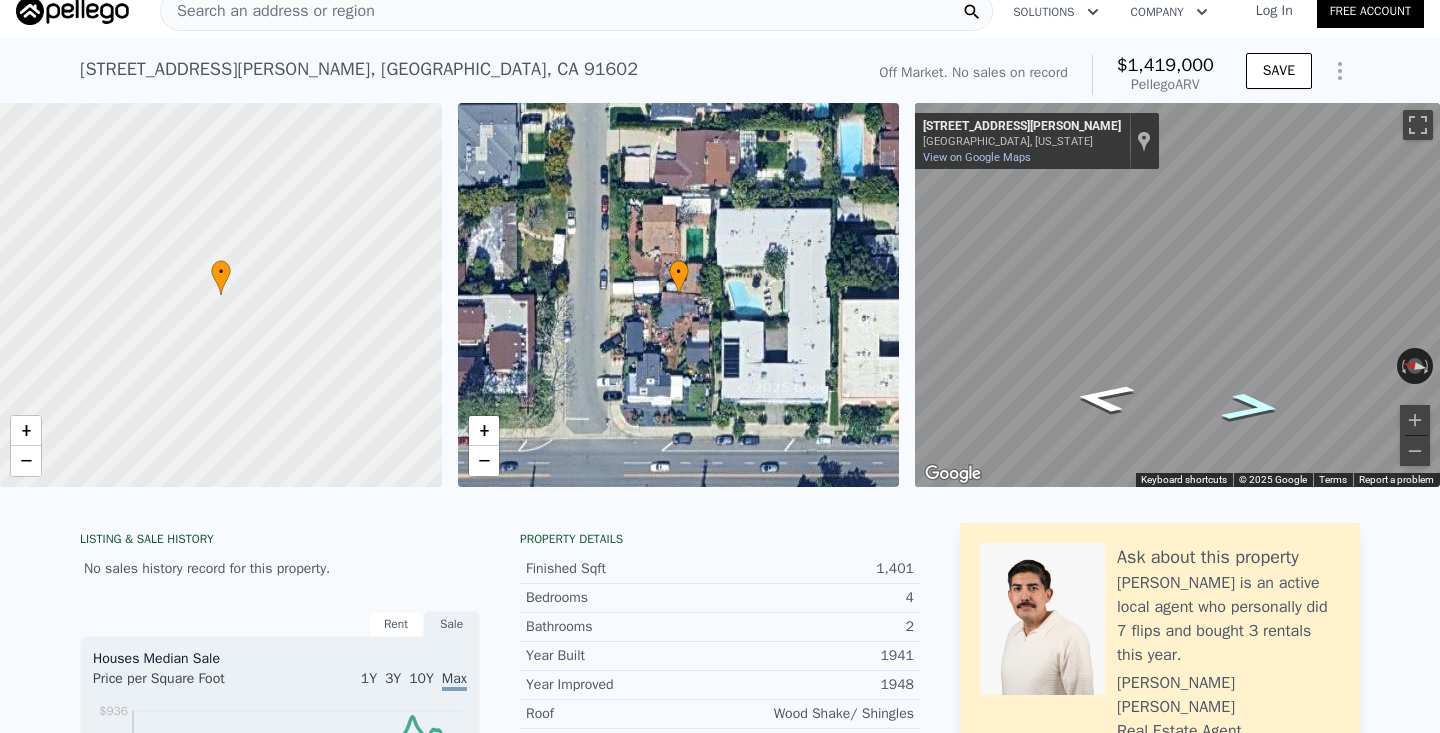 click 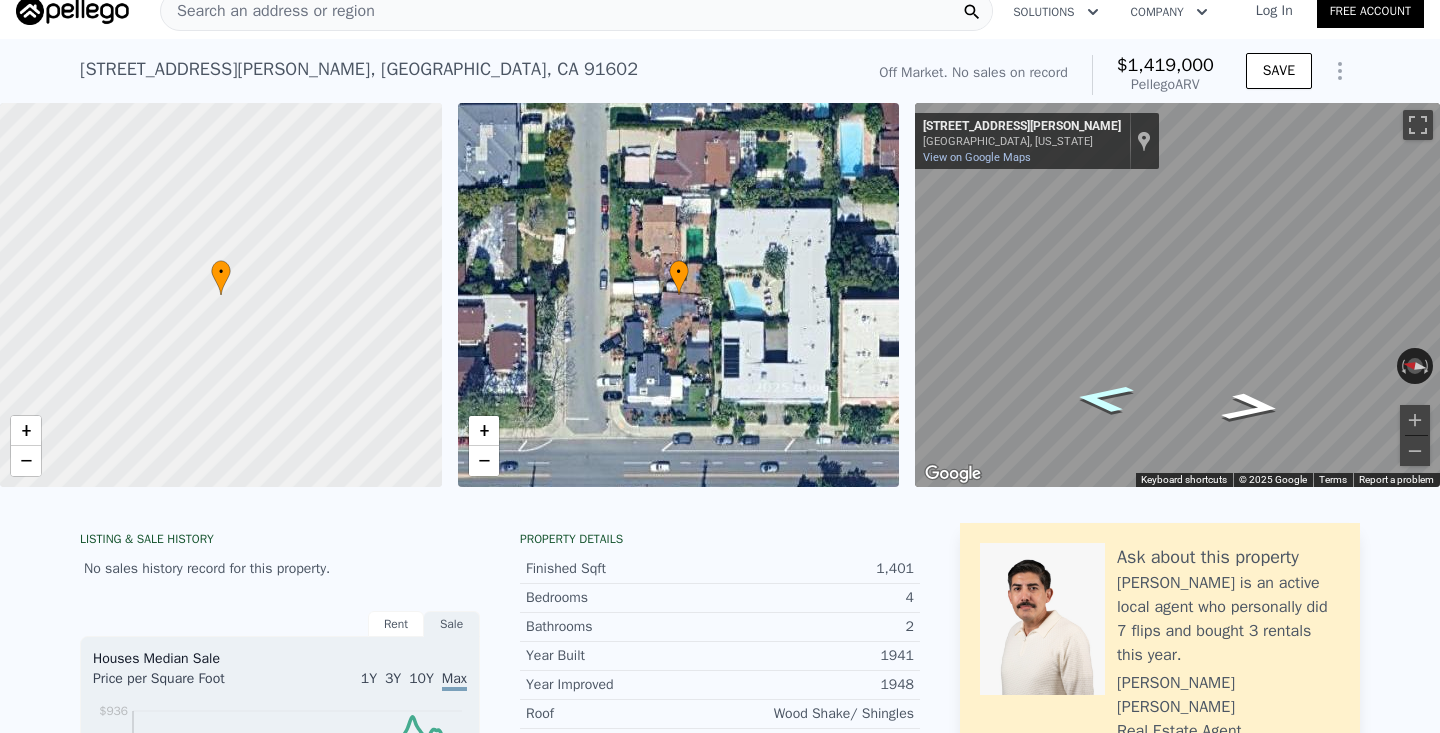 click 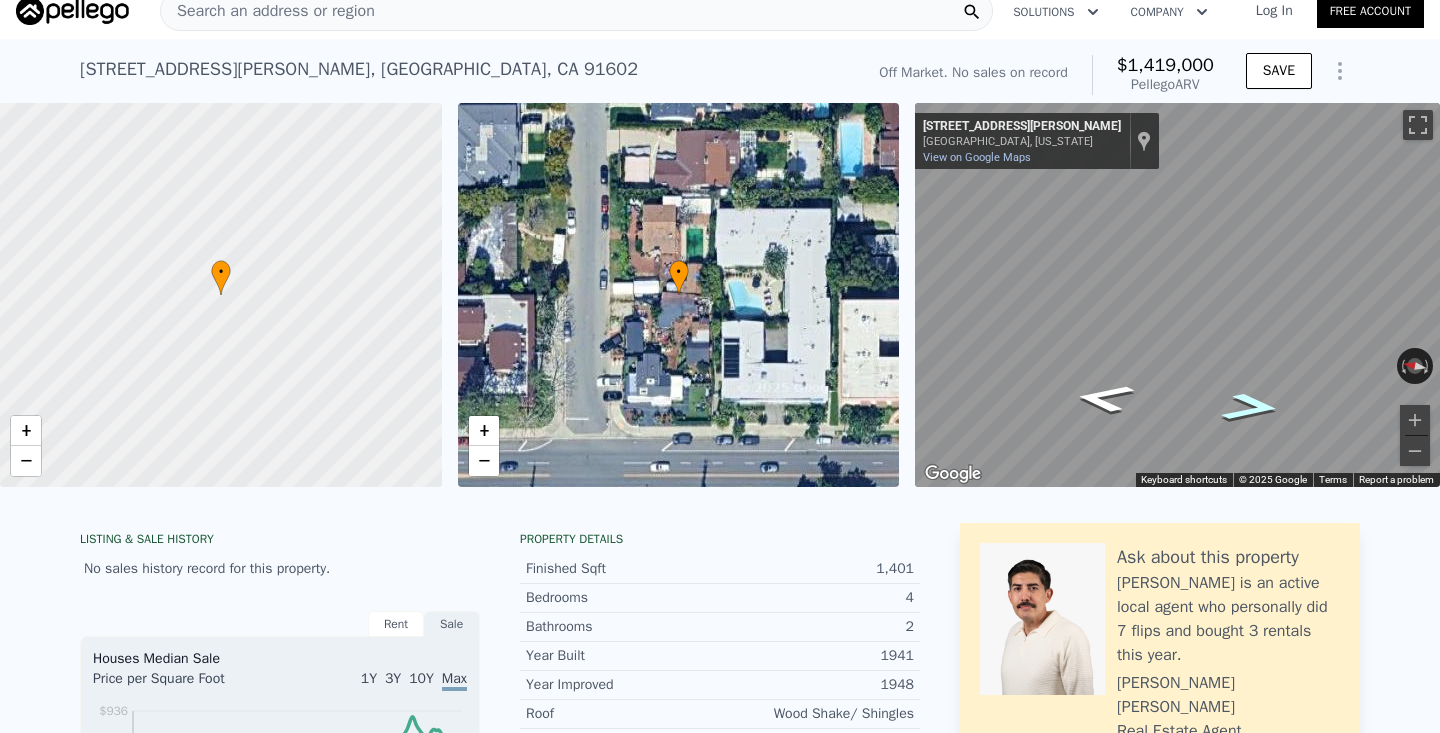 click 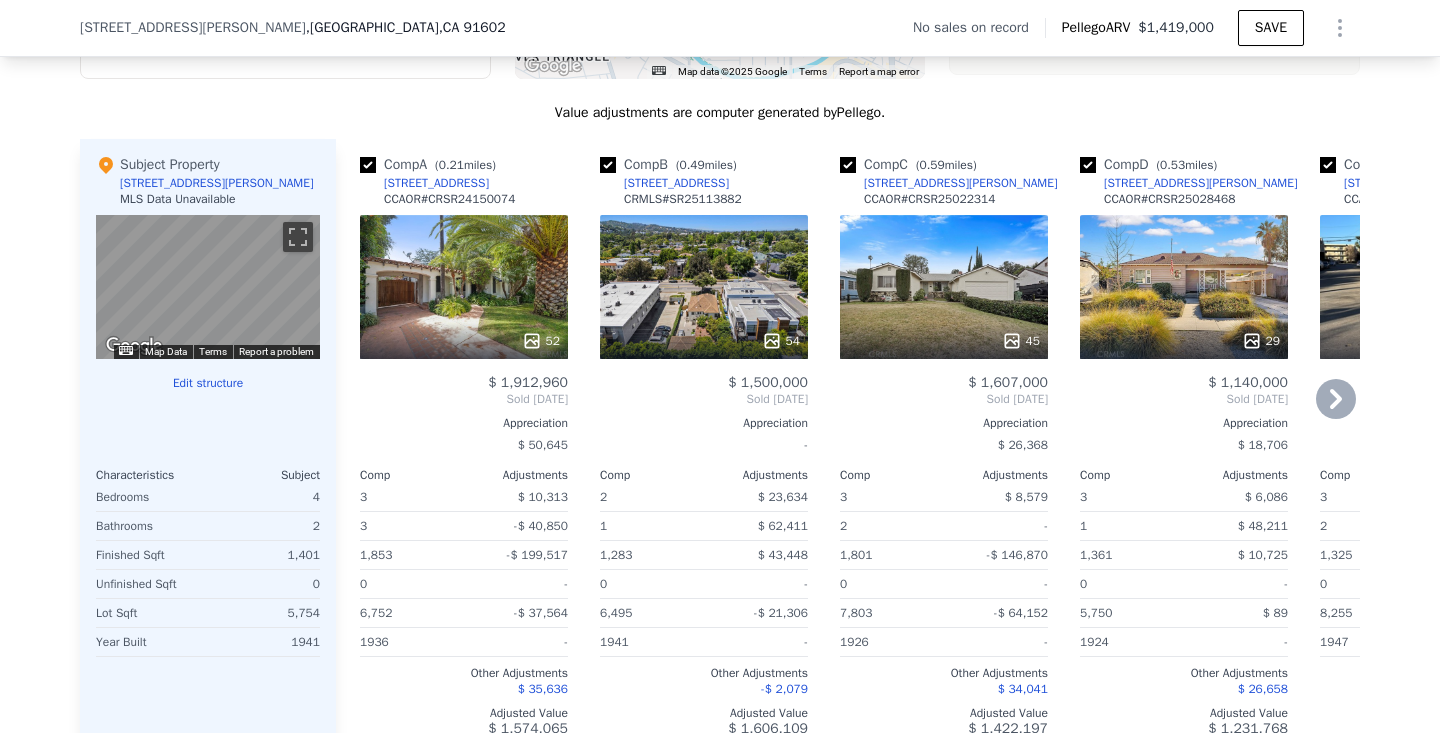 scroll, scrollTop: 1872, scrollLeft: 0, axis: vertical 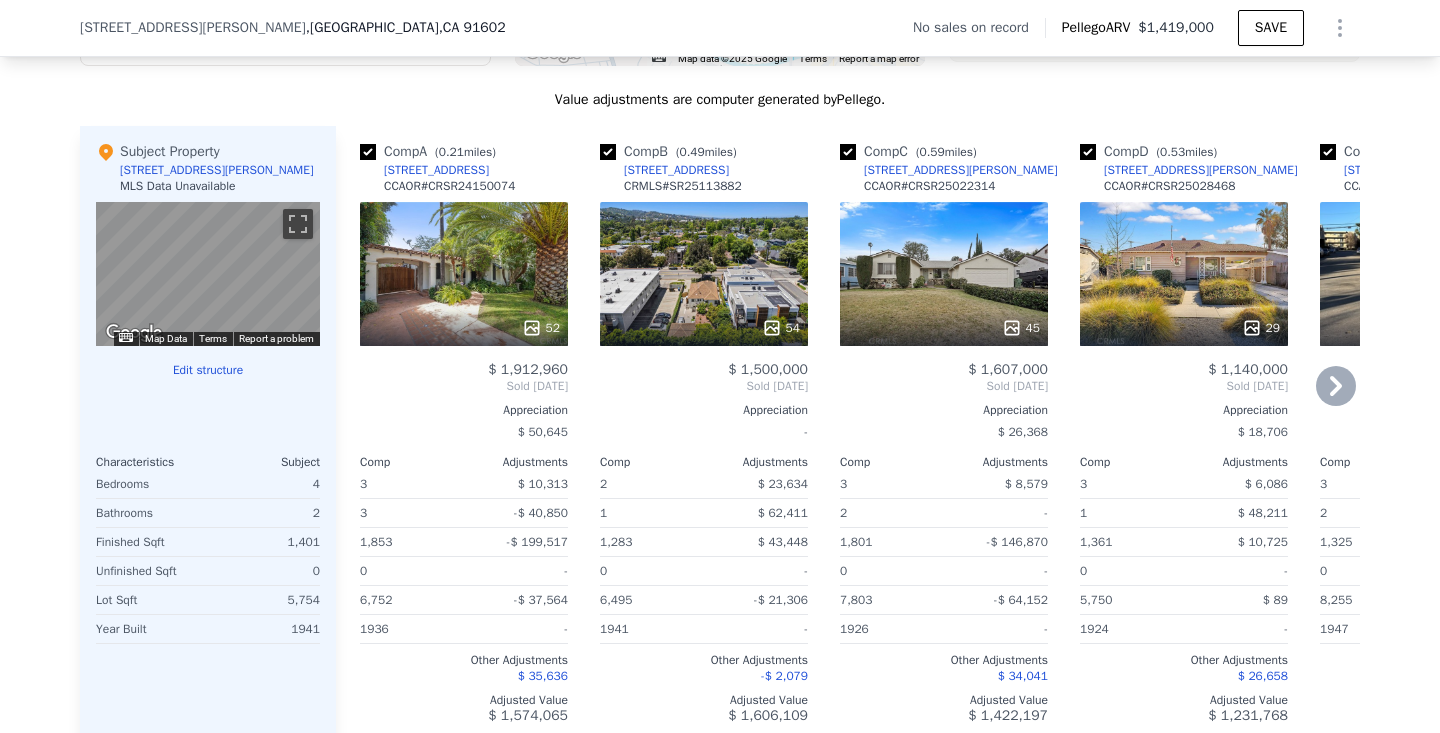 click on "52" at bounding box center [464, 274] 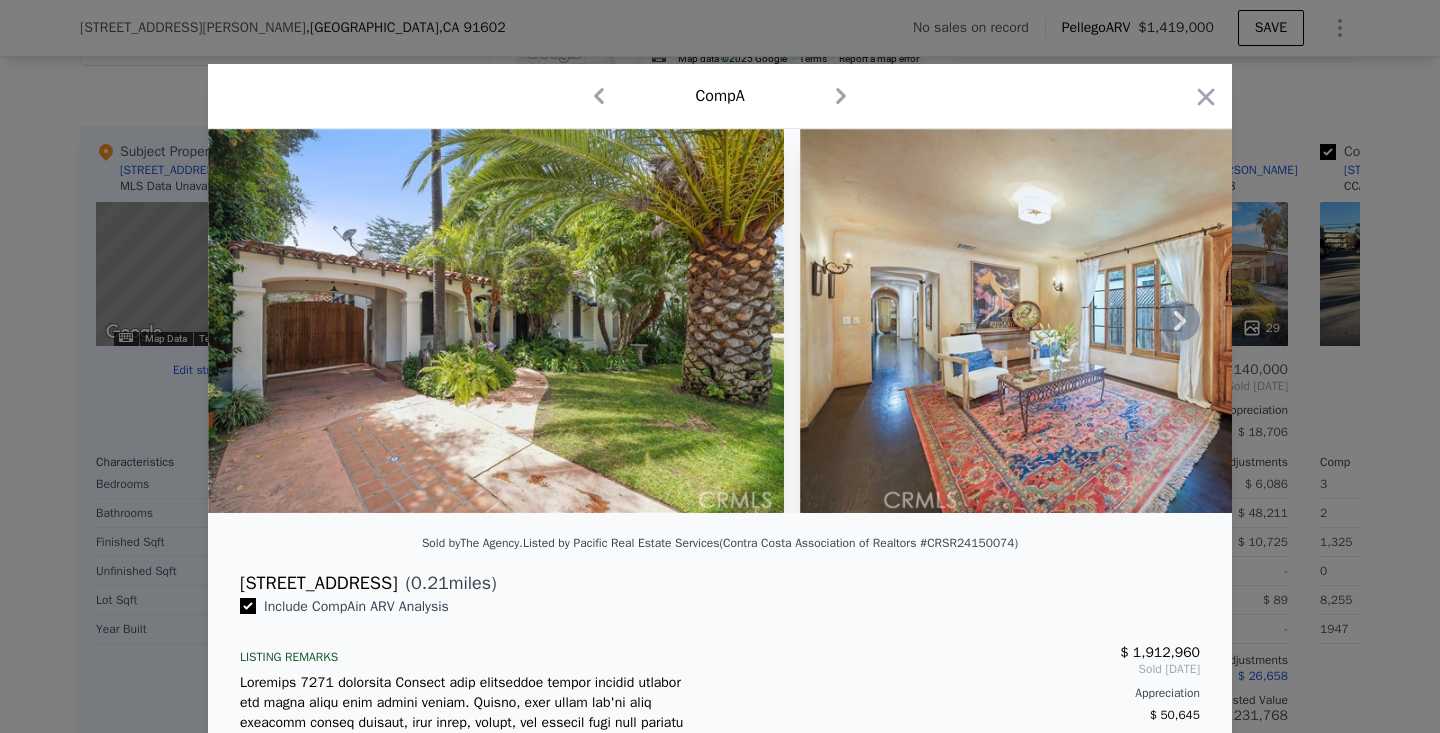 click 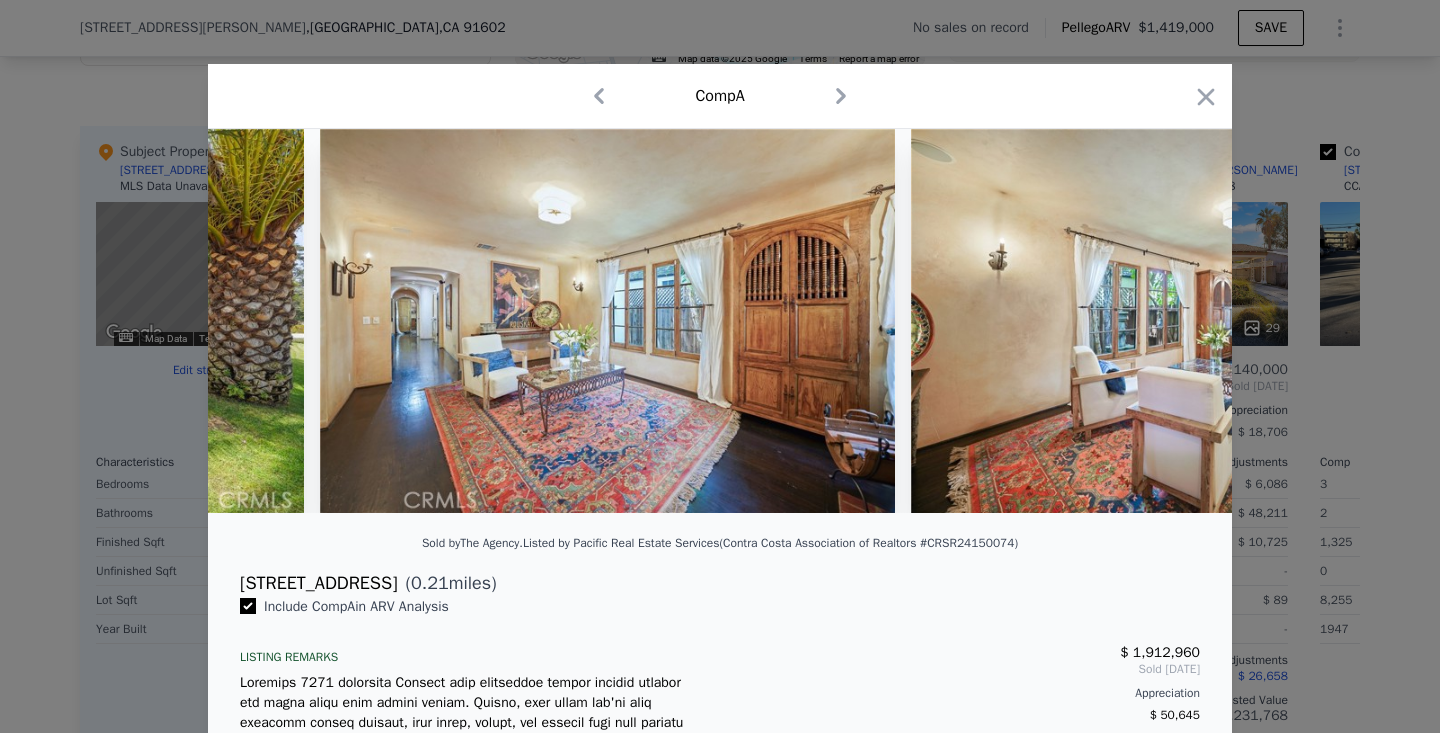 click at bounding box center (720, 321) 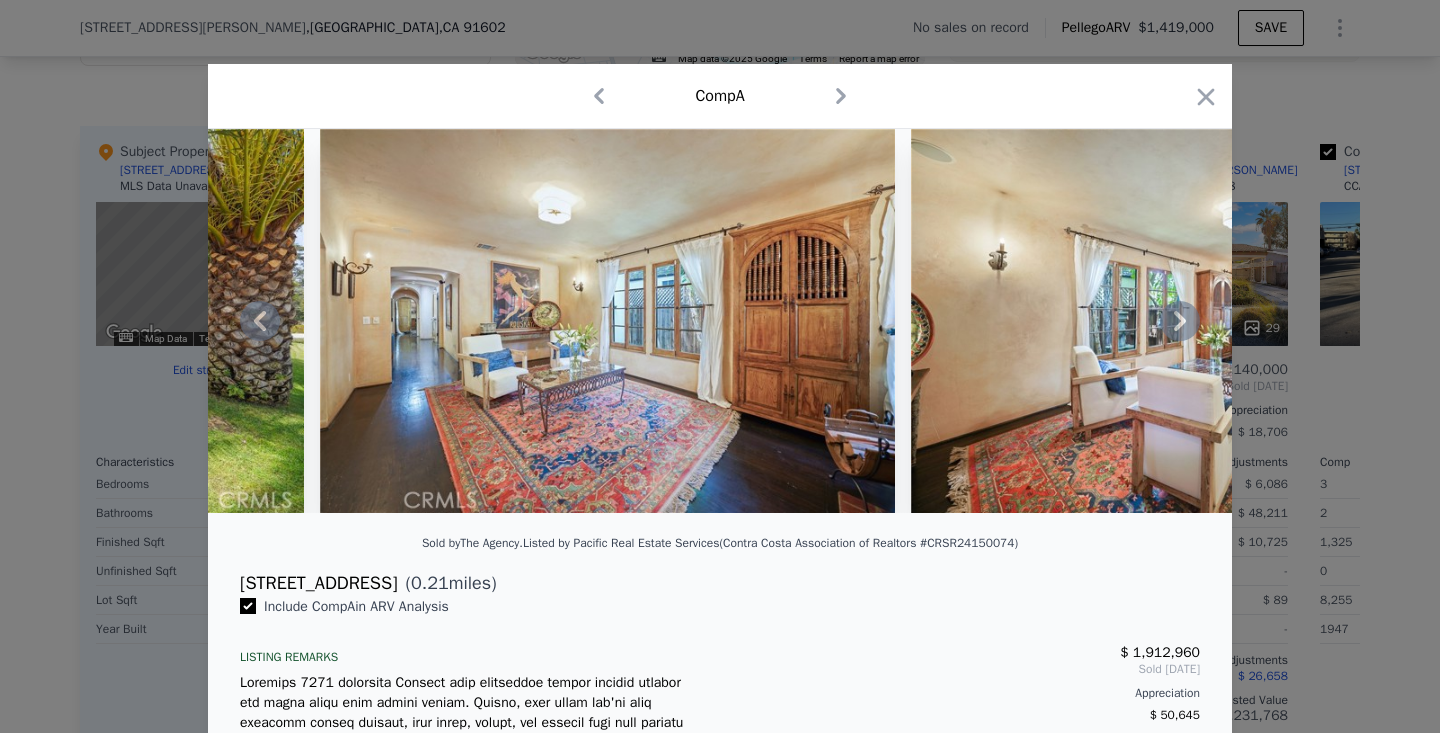 click 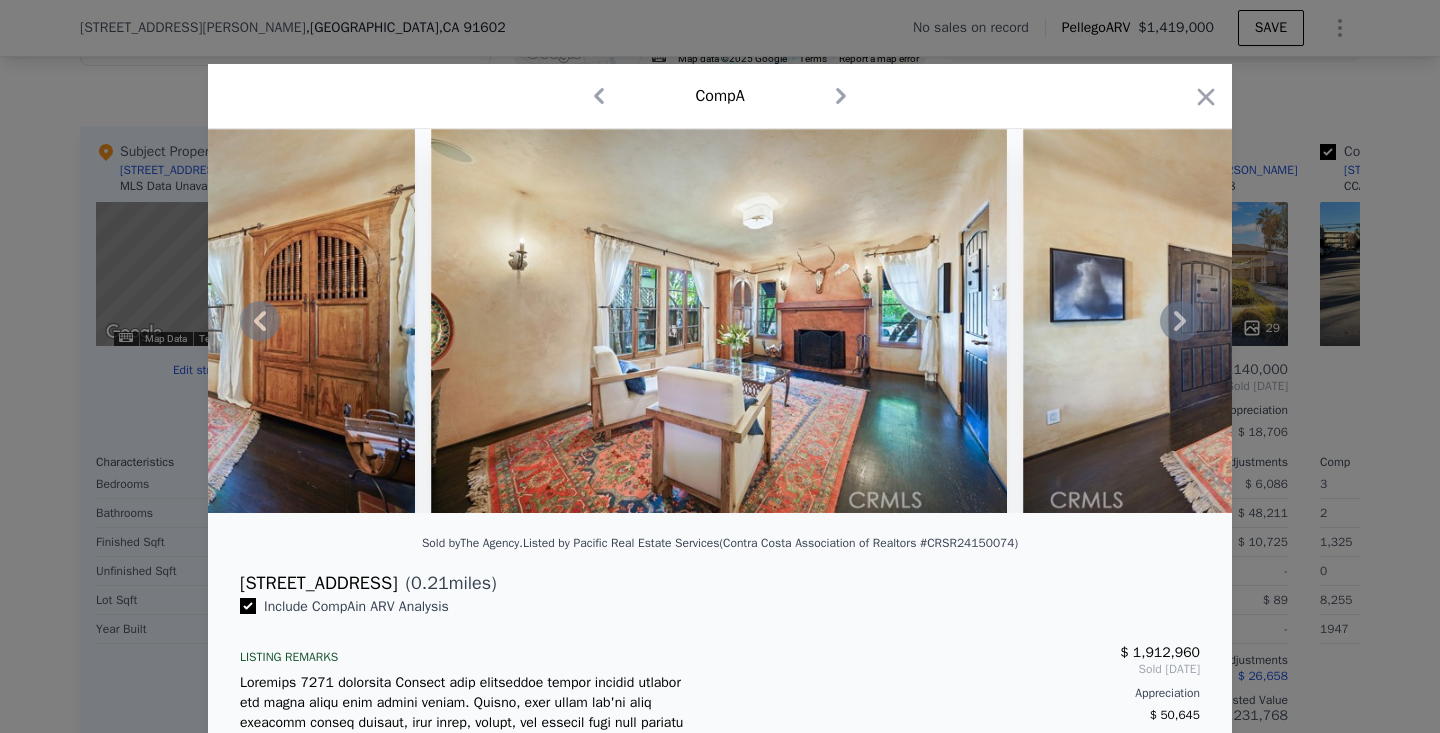 click 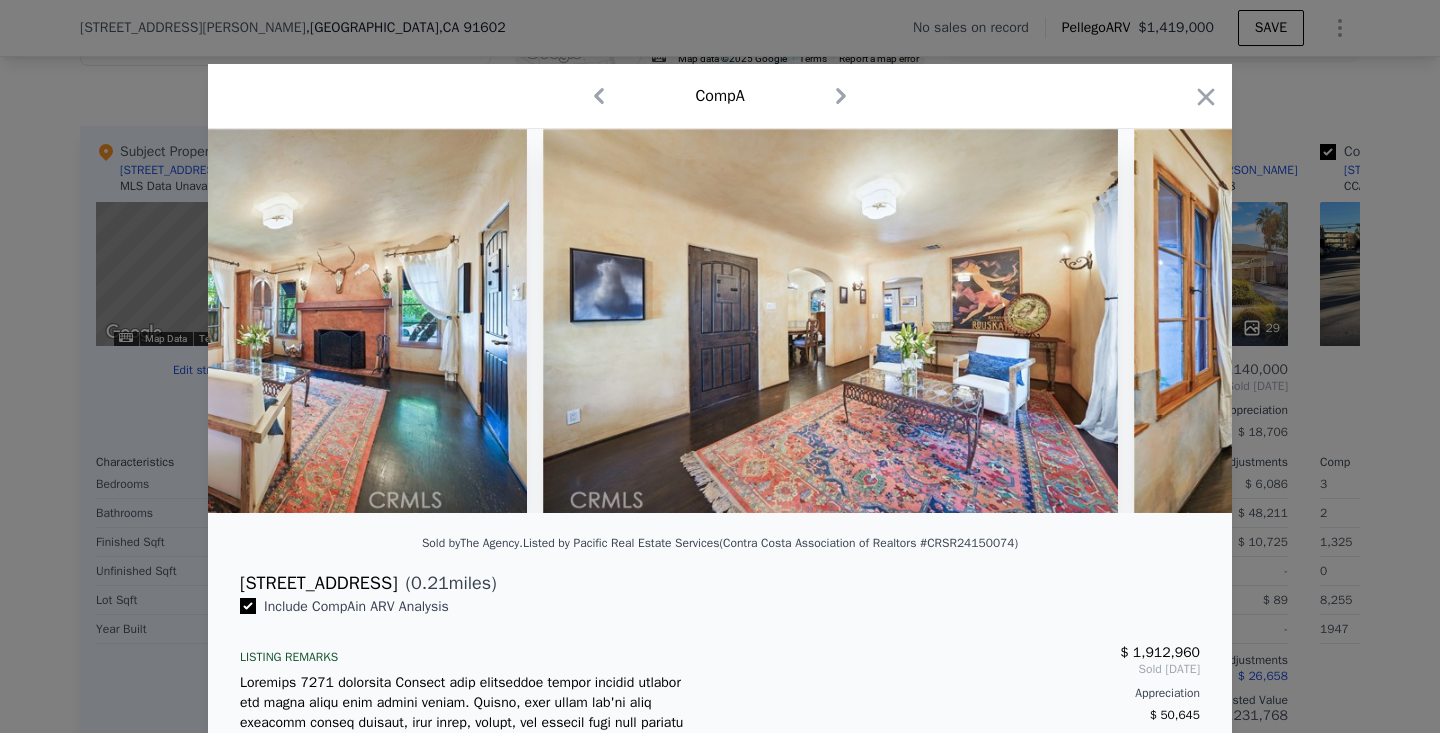 scroll, scrollTop: 0, scrollLeft: 1920, axis: horizontal 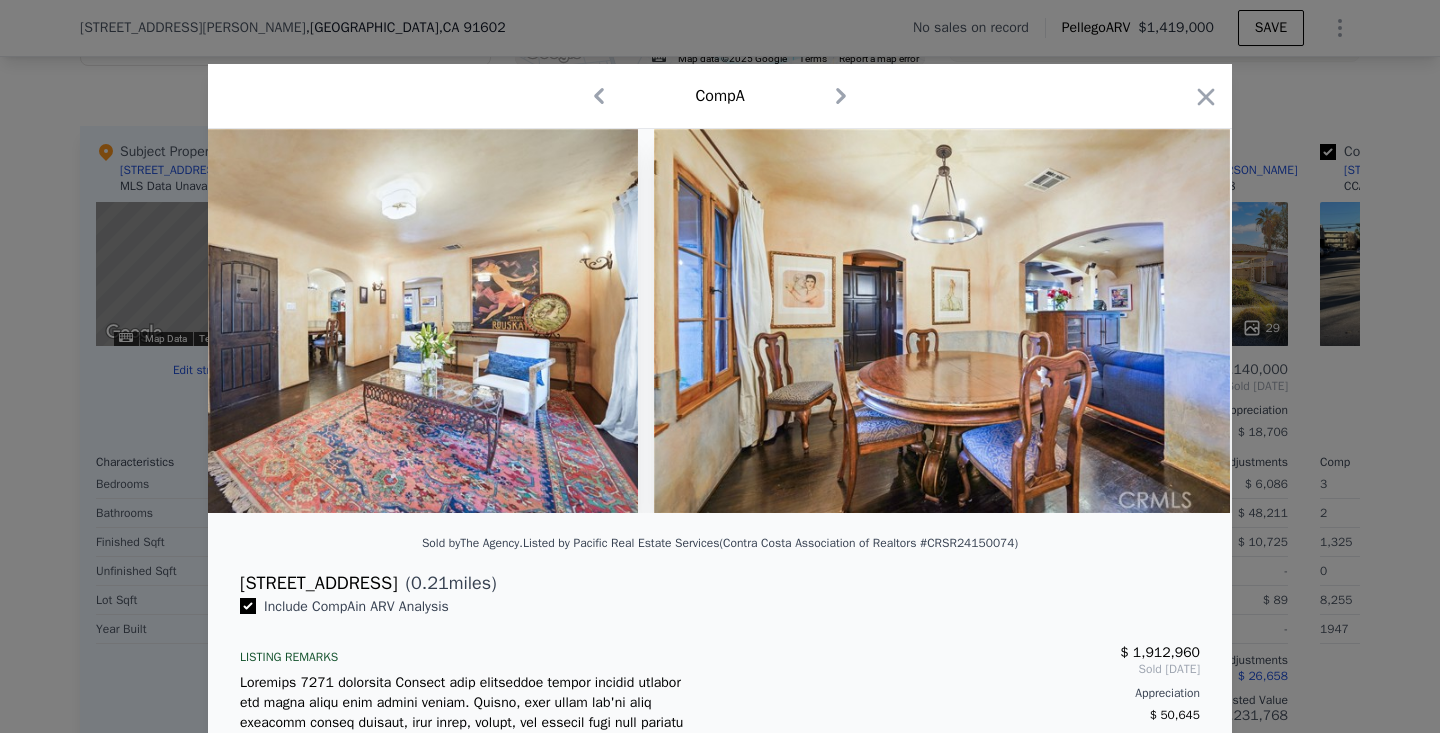 click at bounding box center [720, 321] 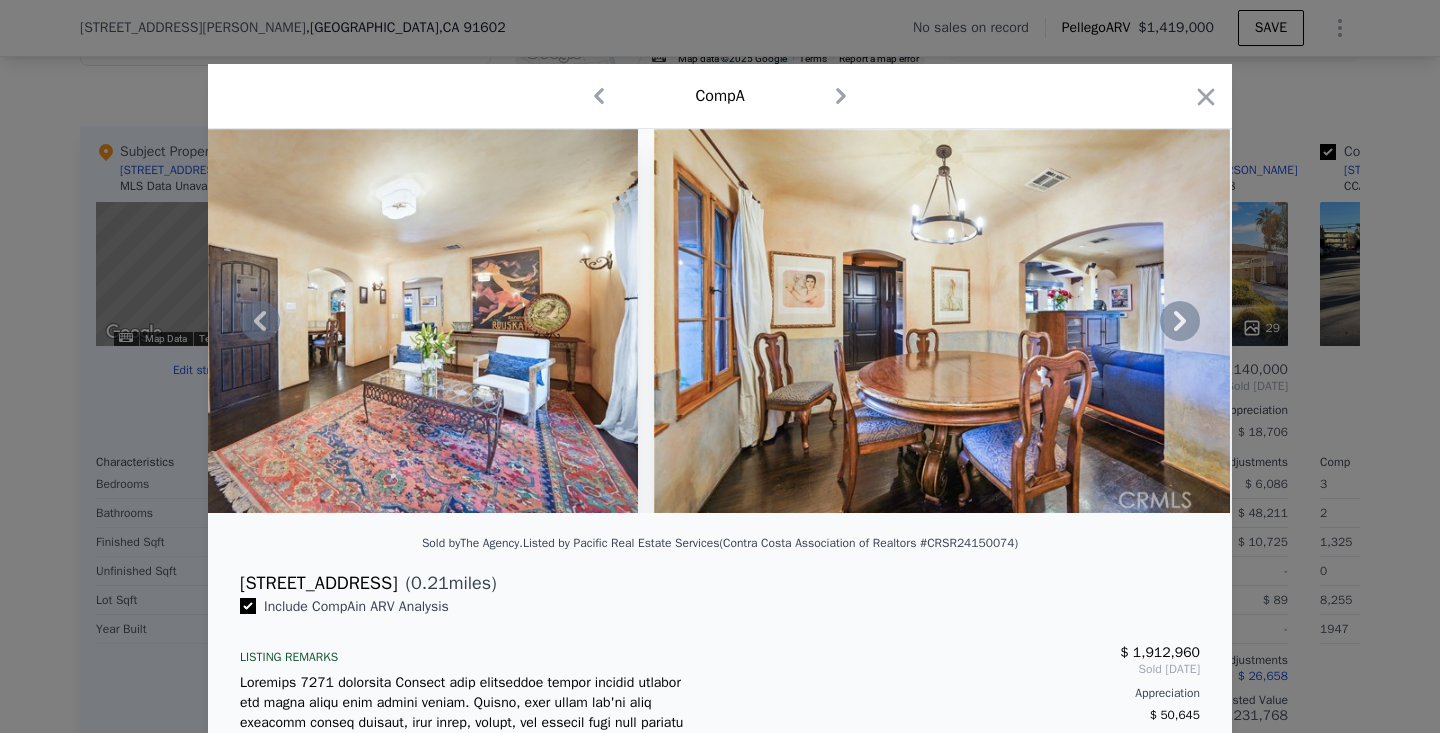 click 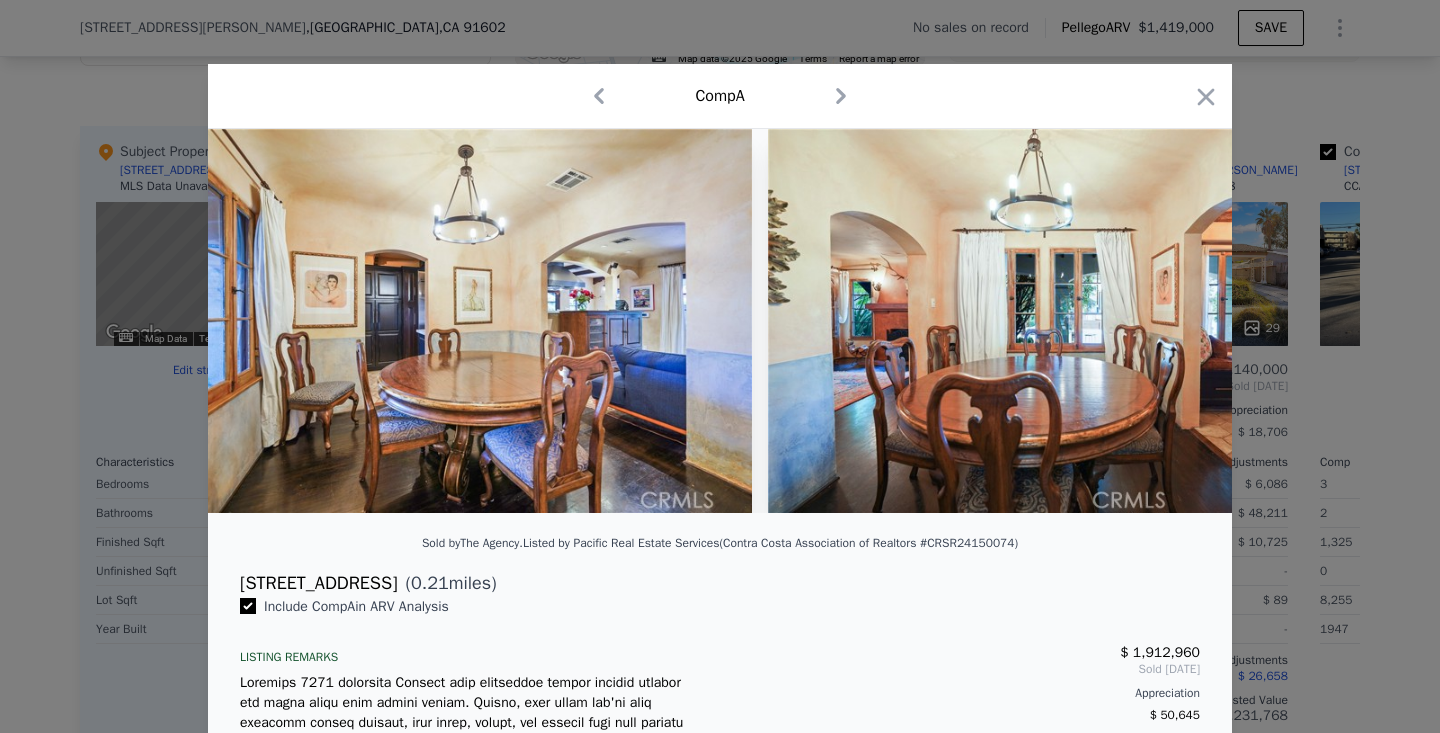 scroll, scrollTop: 0, scrollLeft: 2400, axis: horizontal 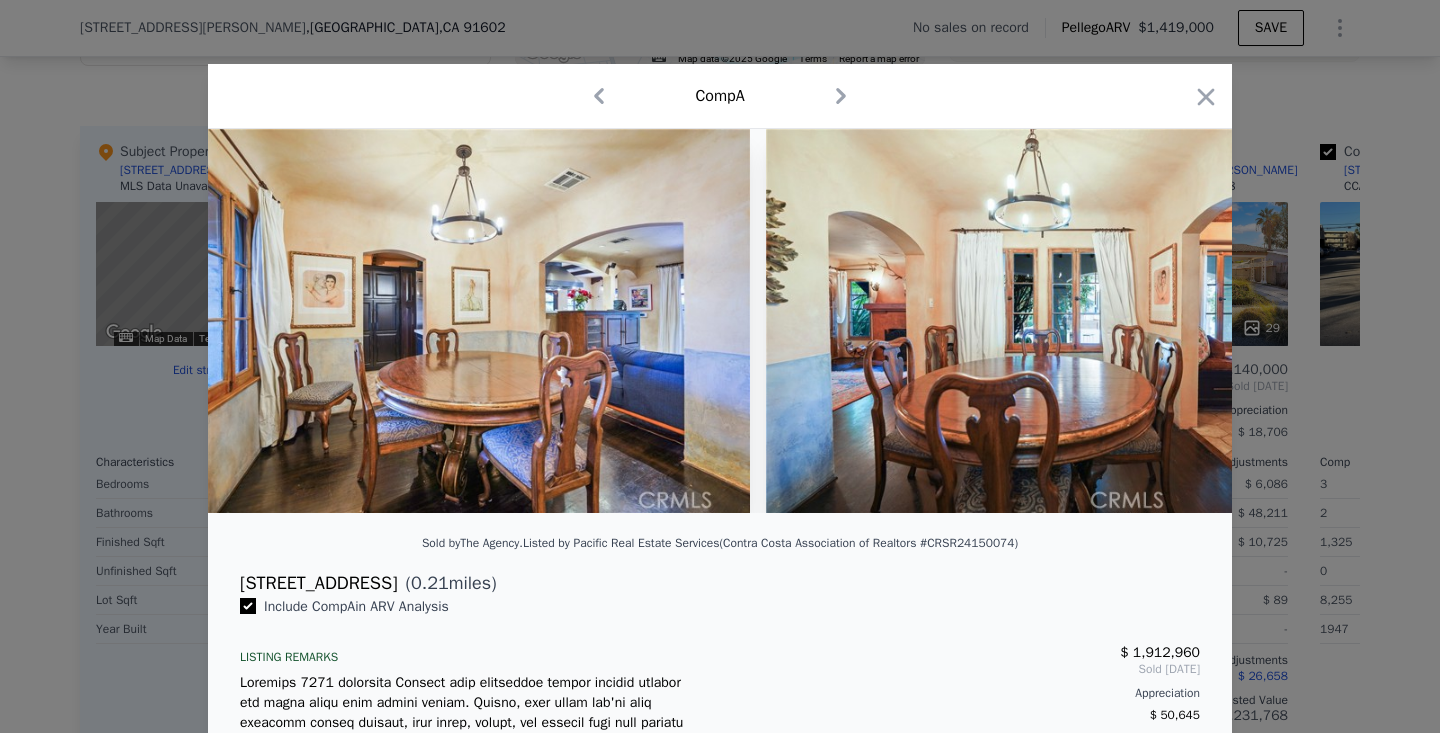 click at bounding box center [720, 321] 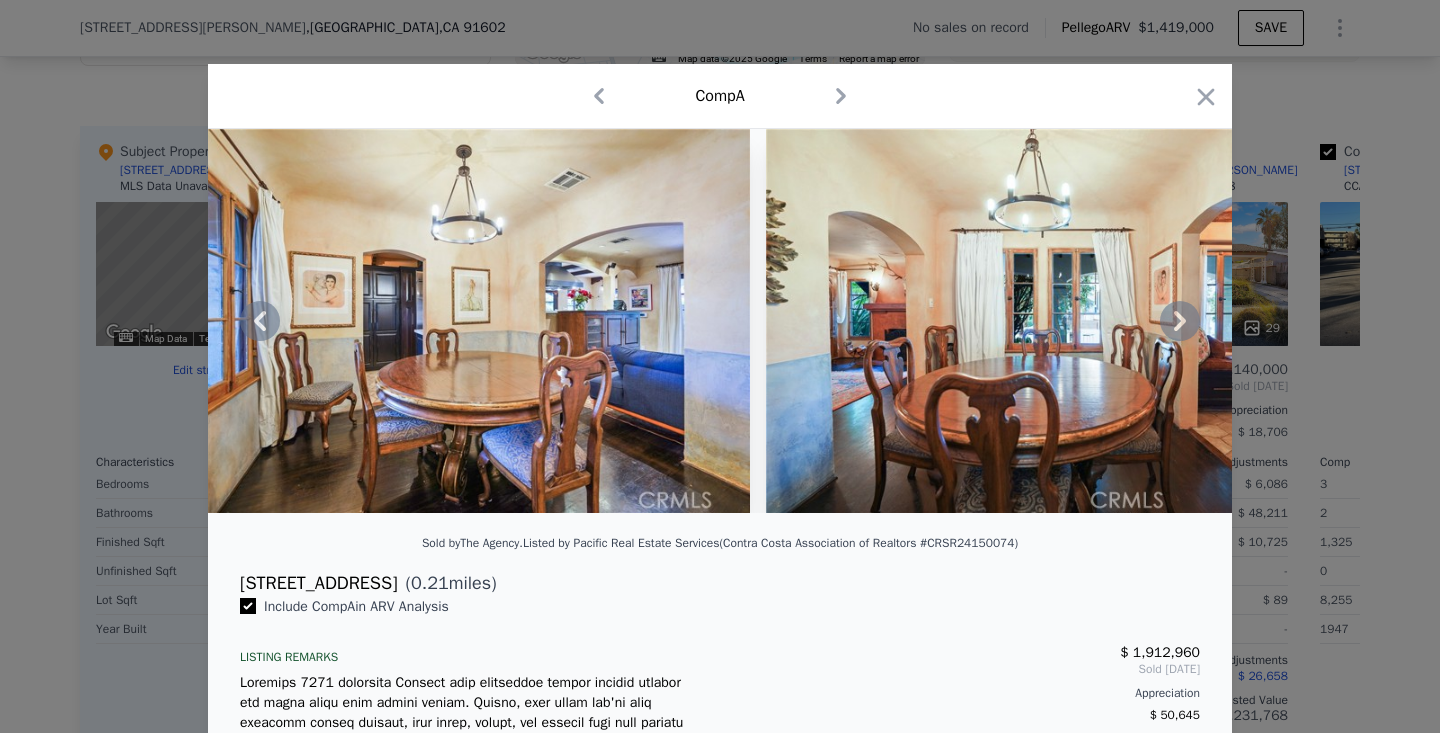 click 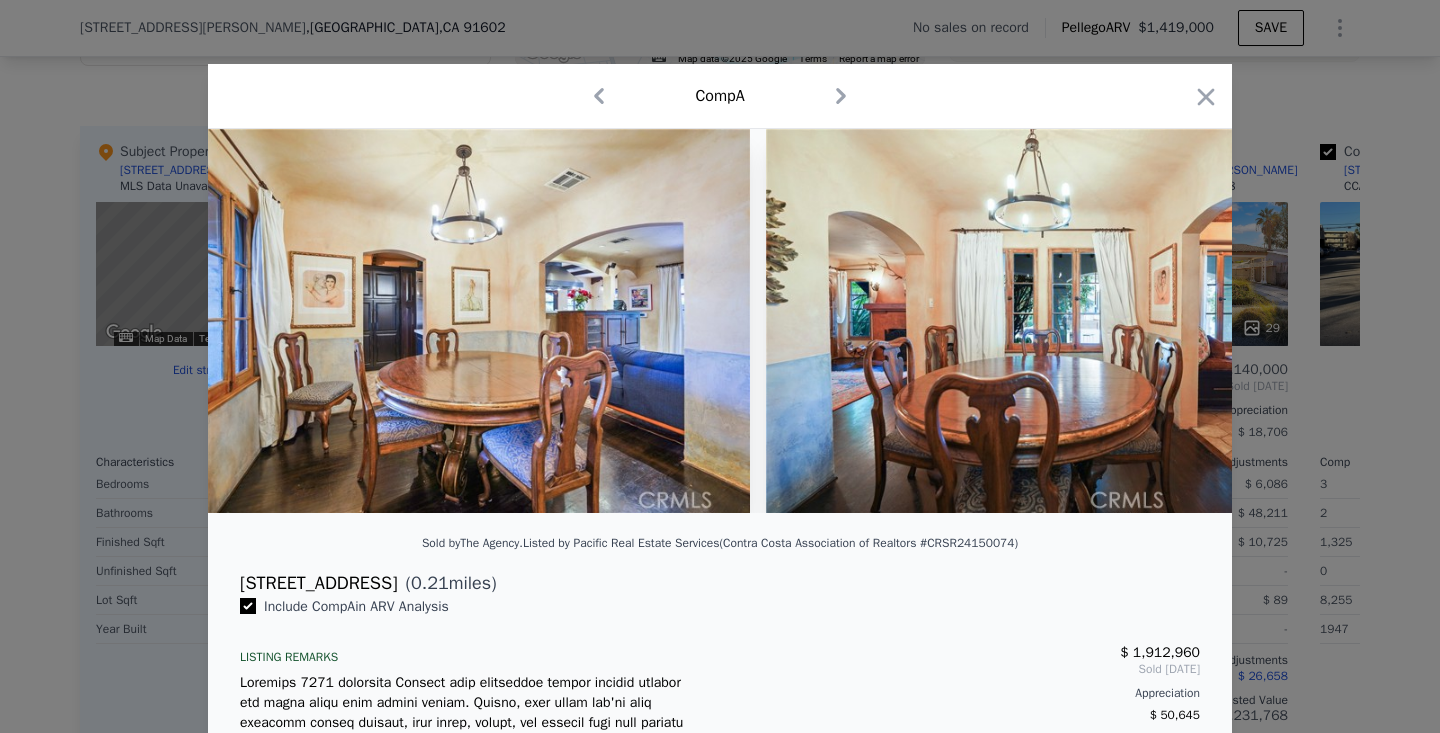 scroll, scrollTop: 0, scrollLeft: 2880, axis: horizontal 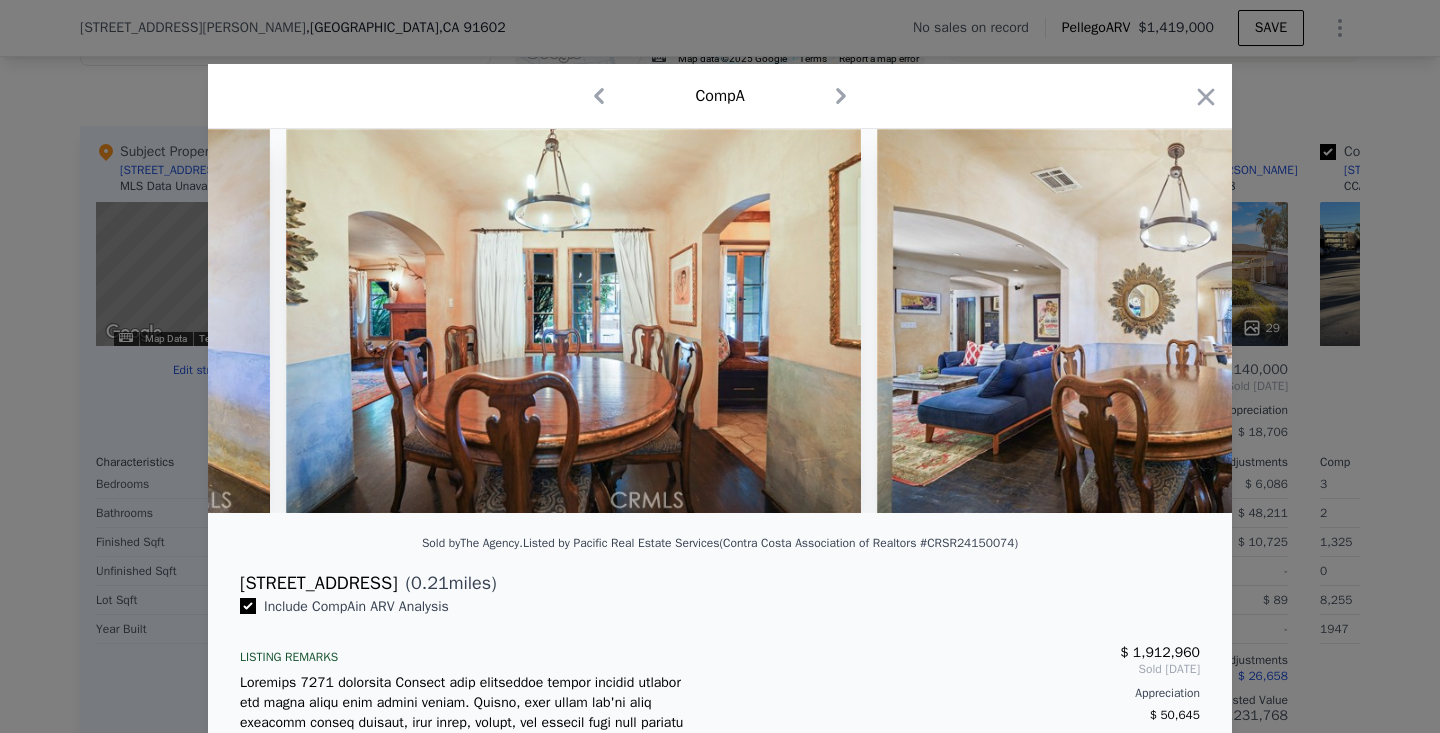 click at bounding box center (720, 321) 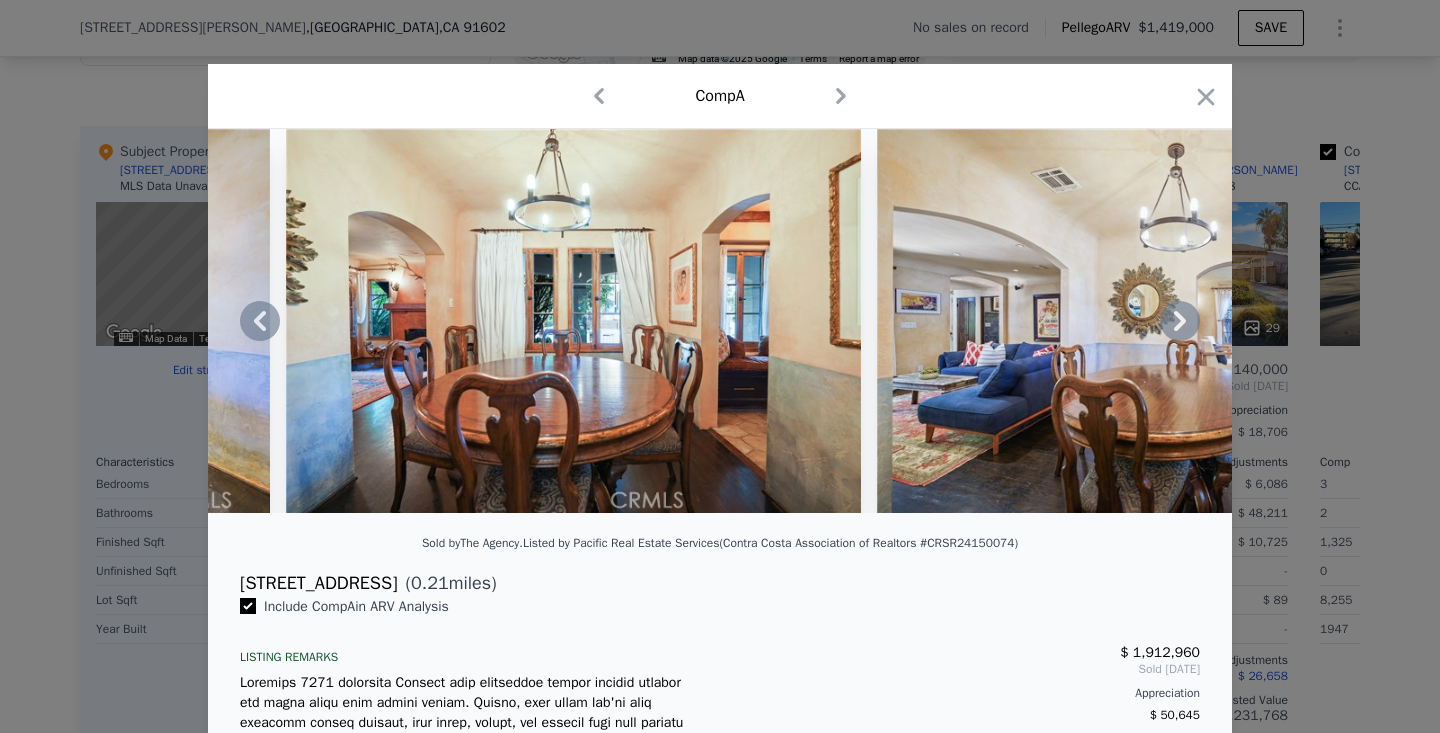 click 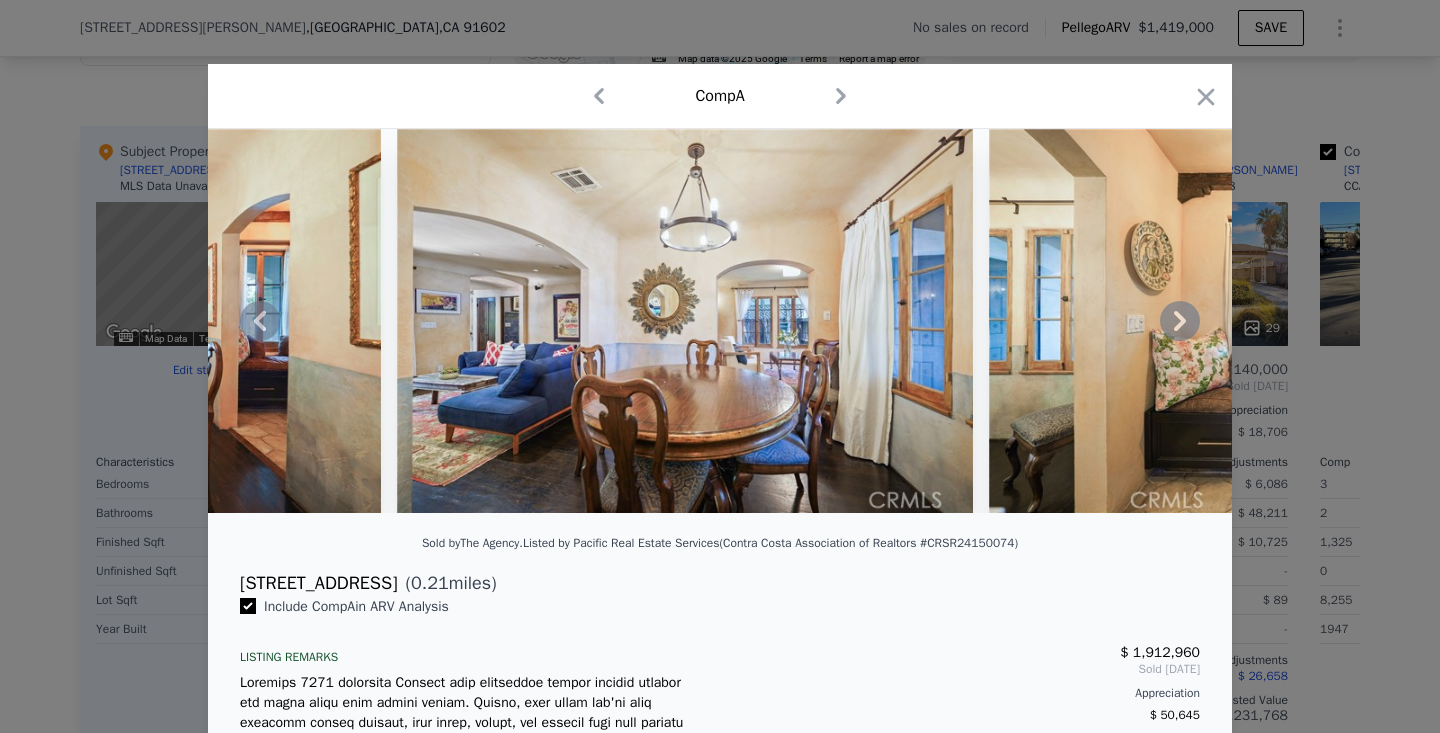 click 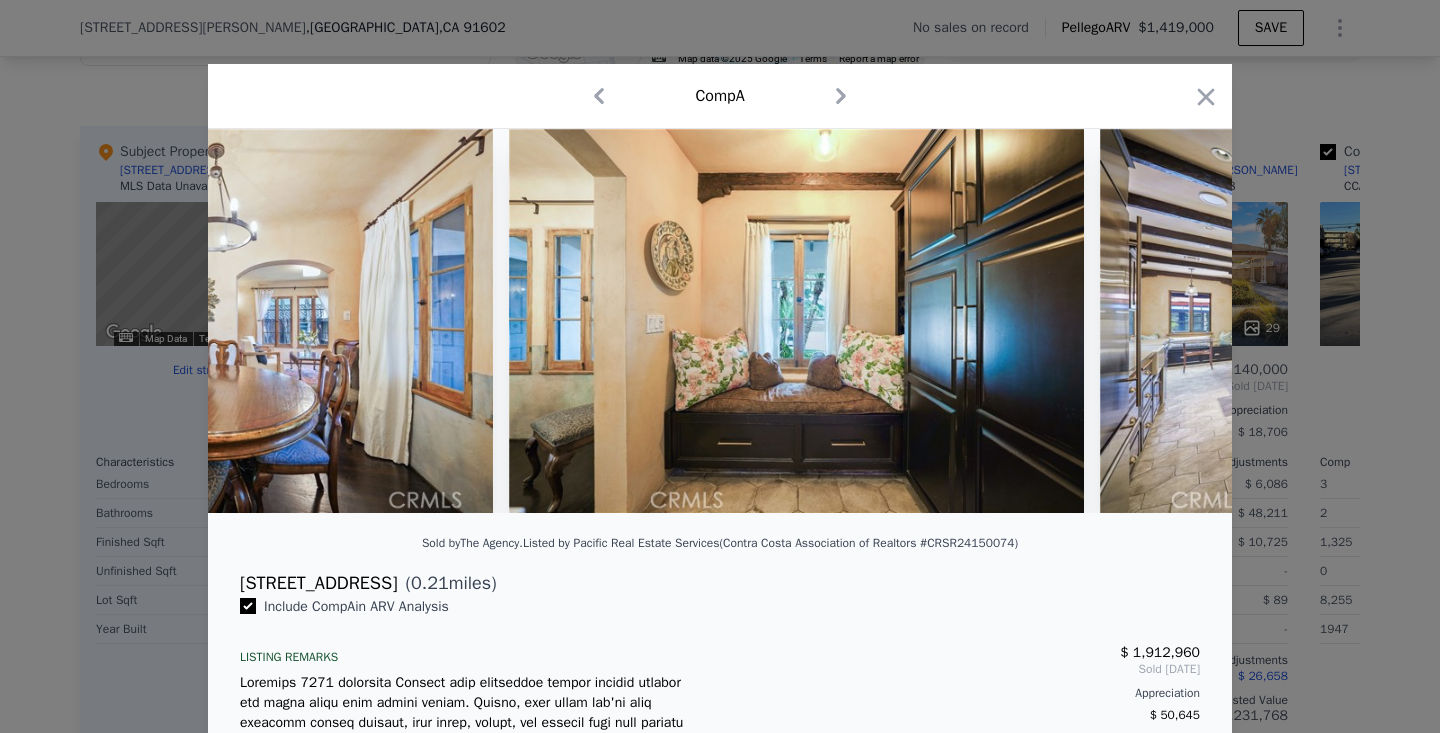 click at bounding box center [720, 321] 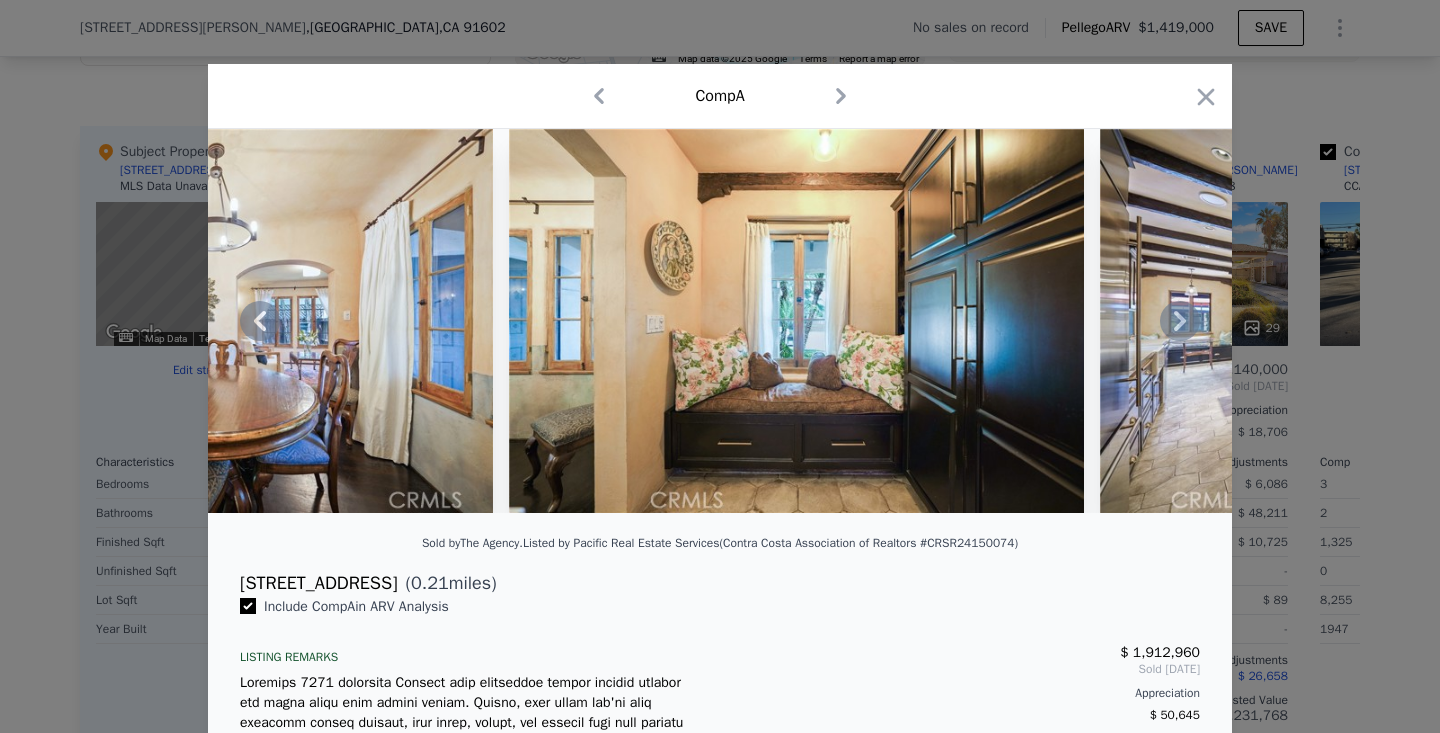 click 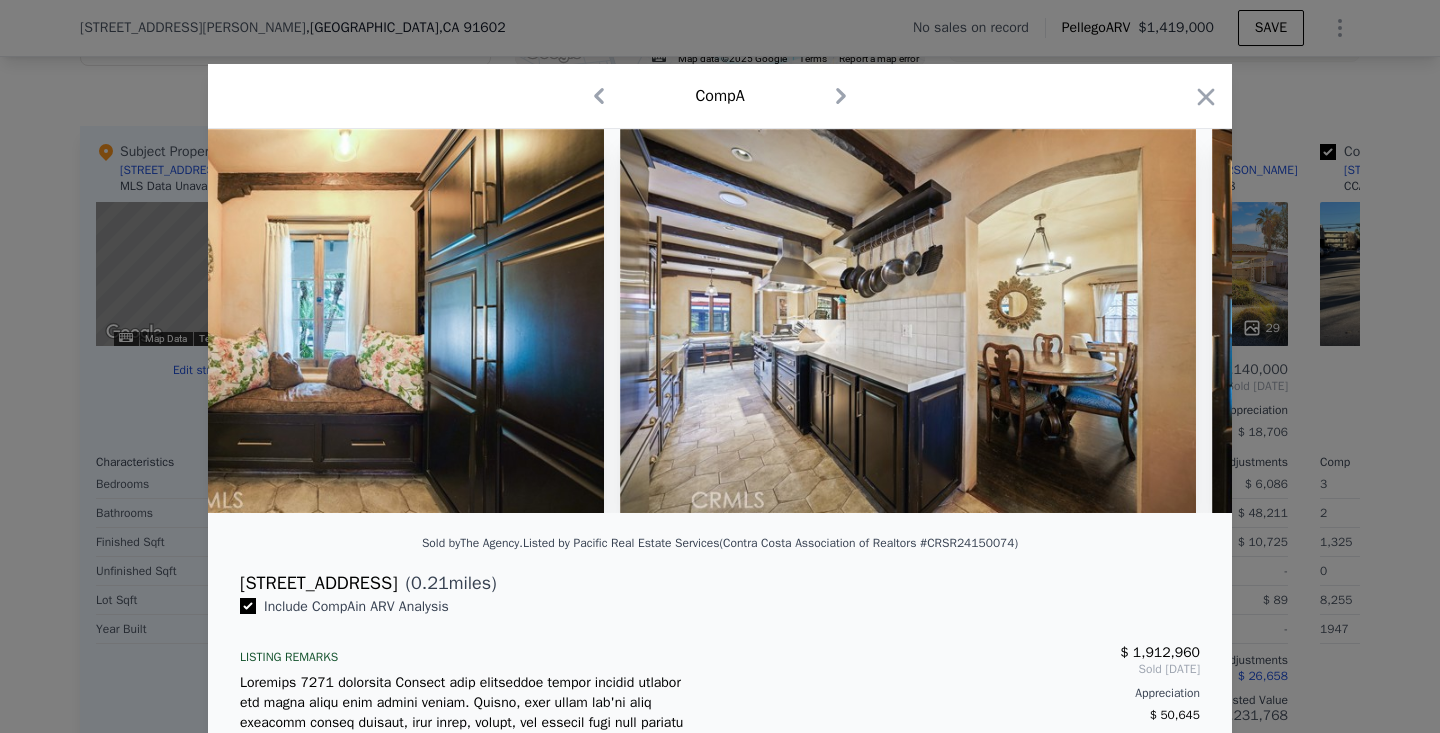 click at bounding box center (720, 321) 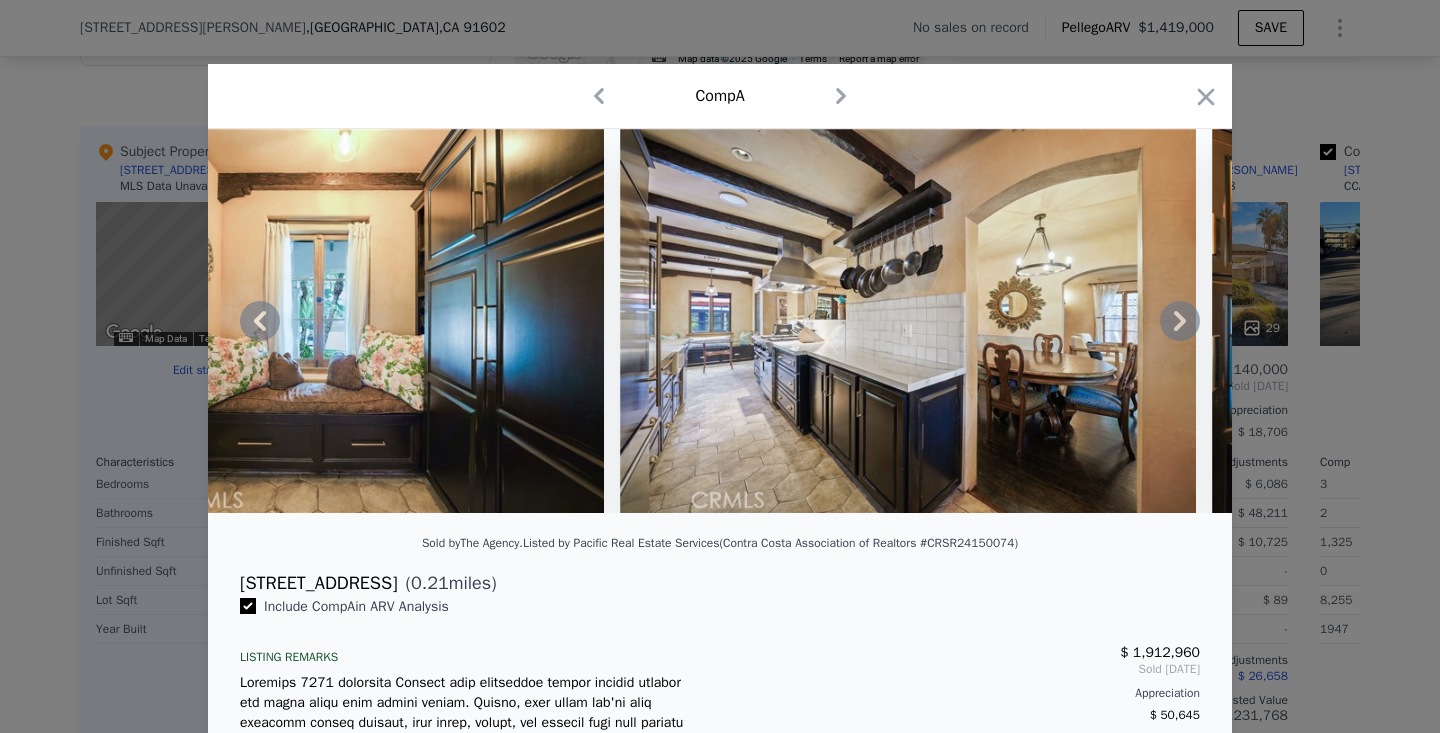 click 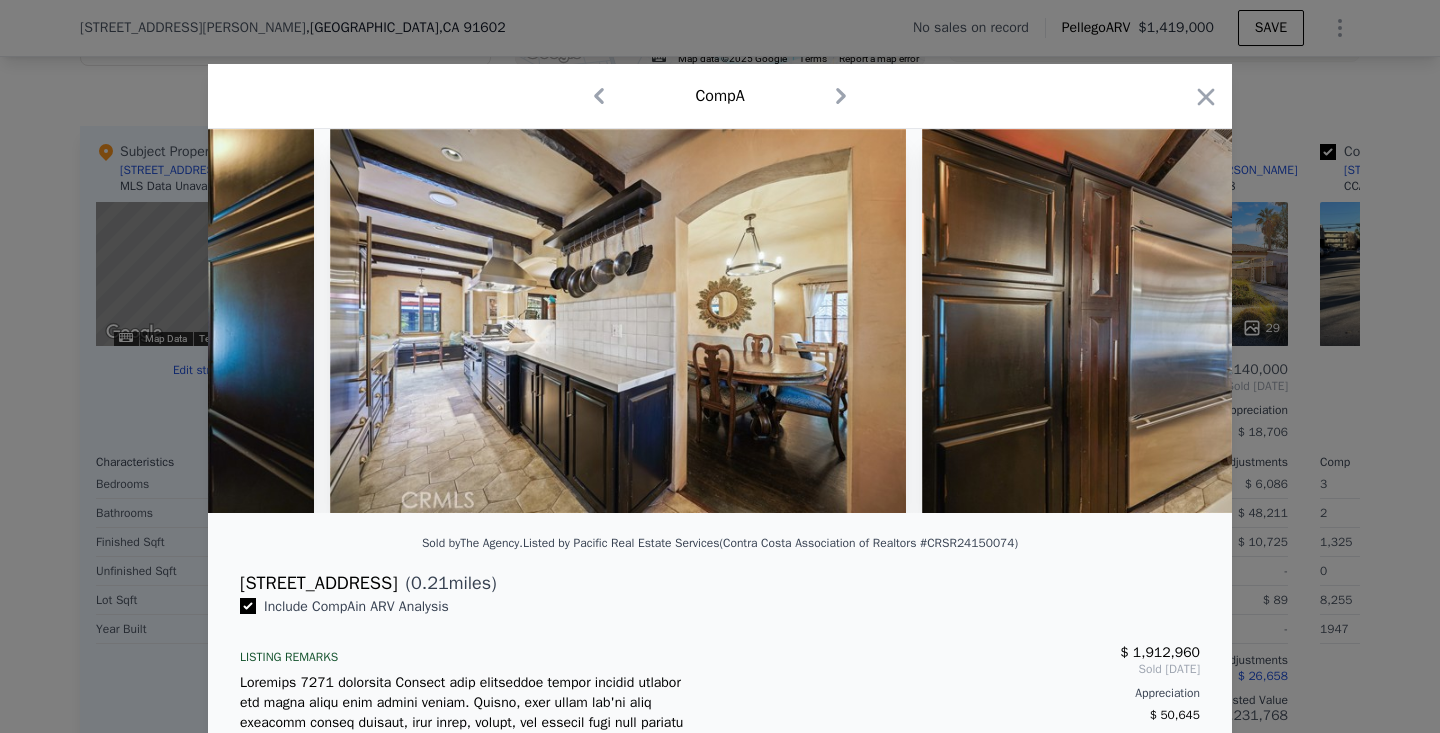 scroll, scrollTop: 0, scrollLeft: 4800, axis: horizontal 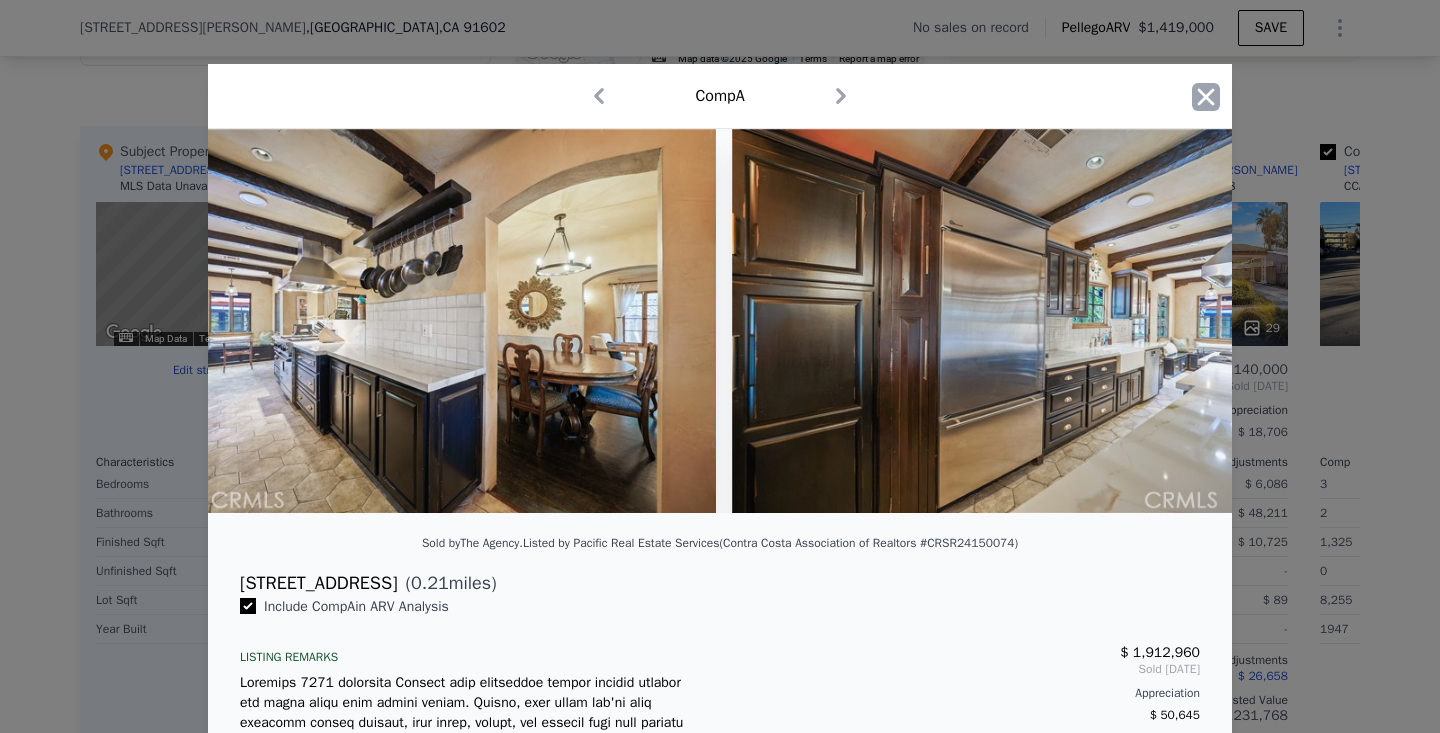 click 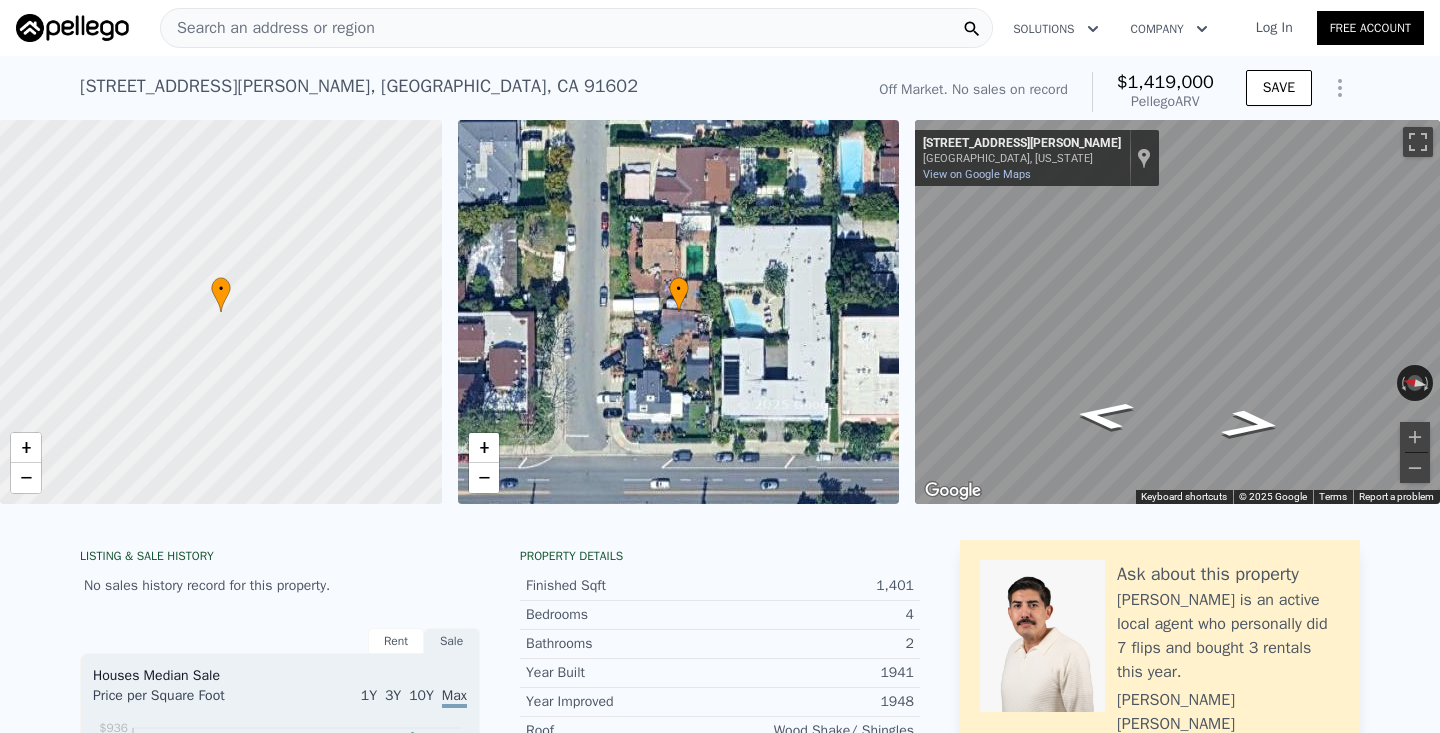 scroll, scrollTop: 0, scrollLeft: 0, axis: both 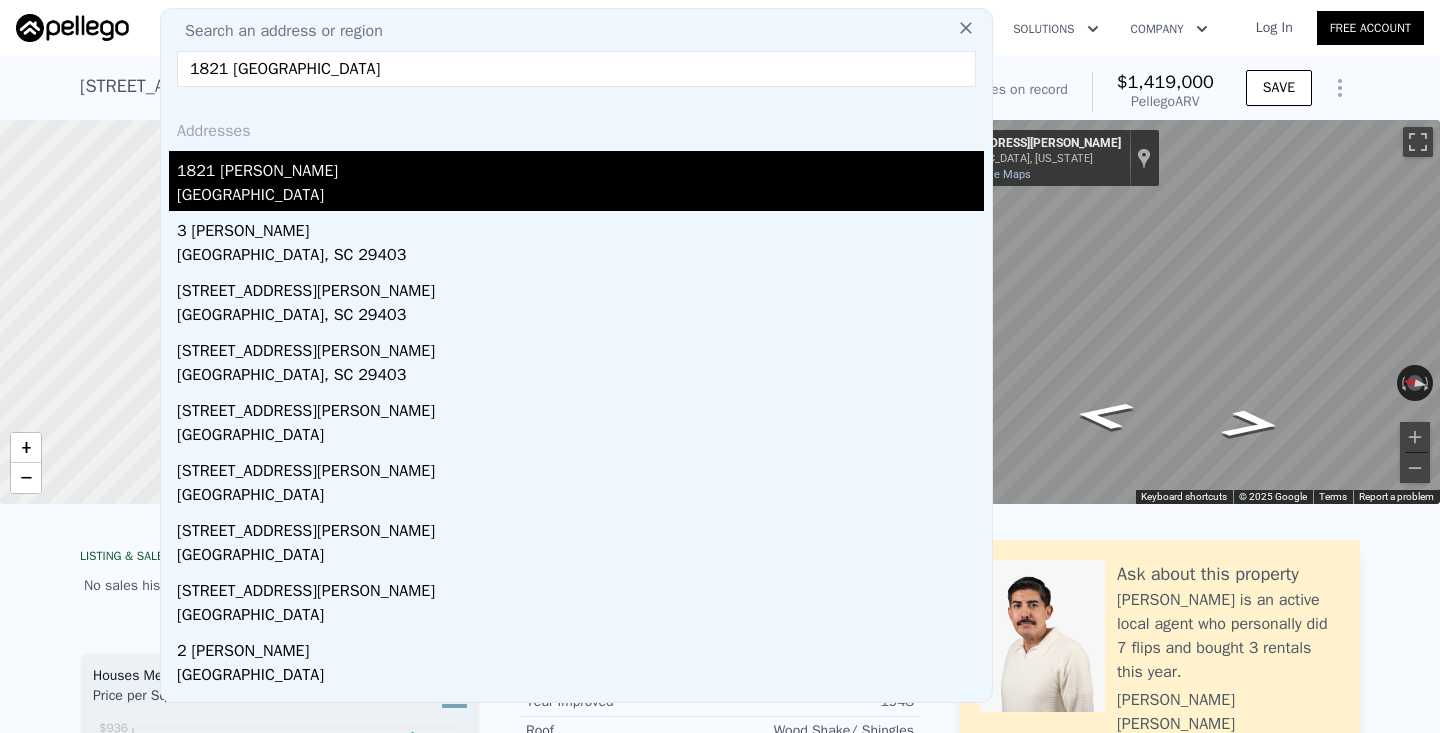 type on "1821 [GEOGRAPHIC_DATA]" 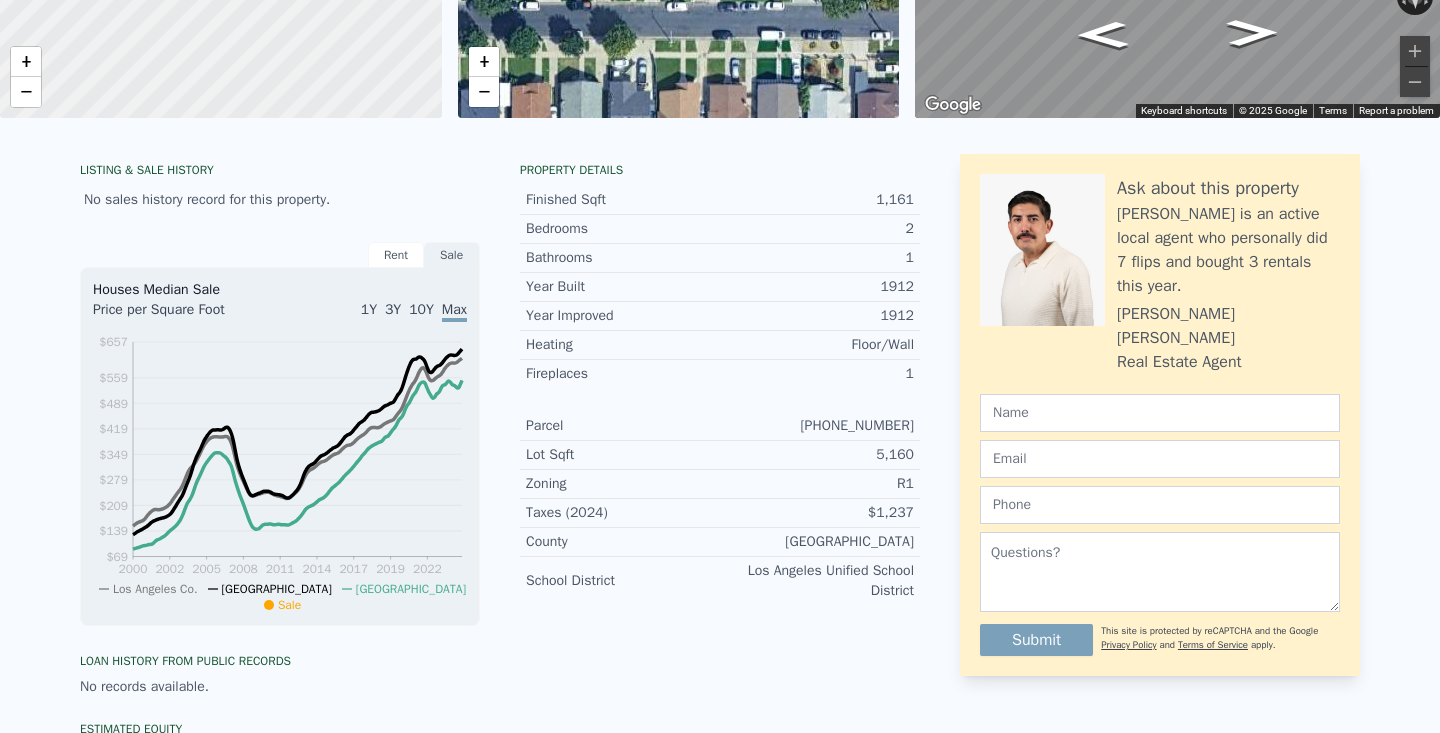 scroll, scrollTop: 0, scrollLeft: 0, axis: both 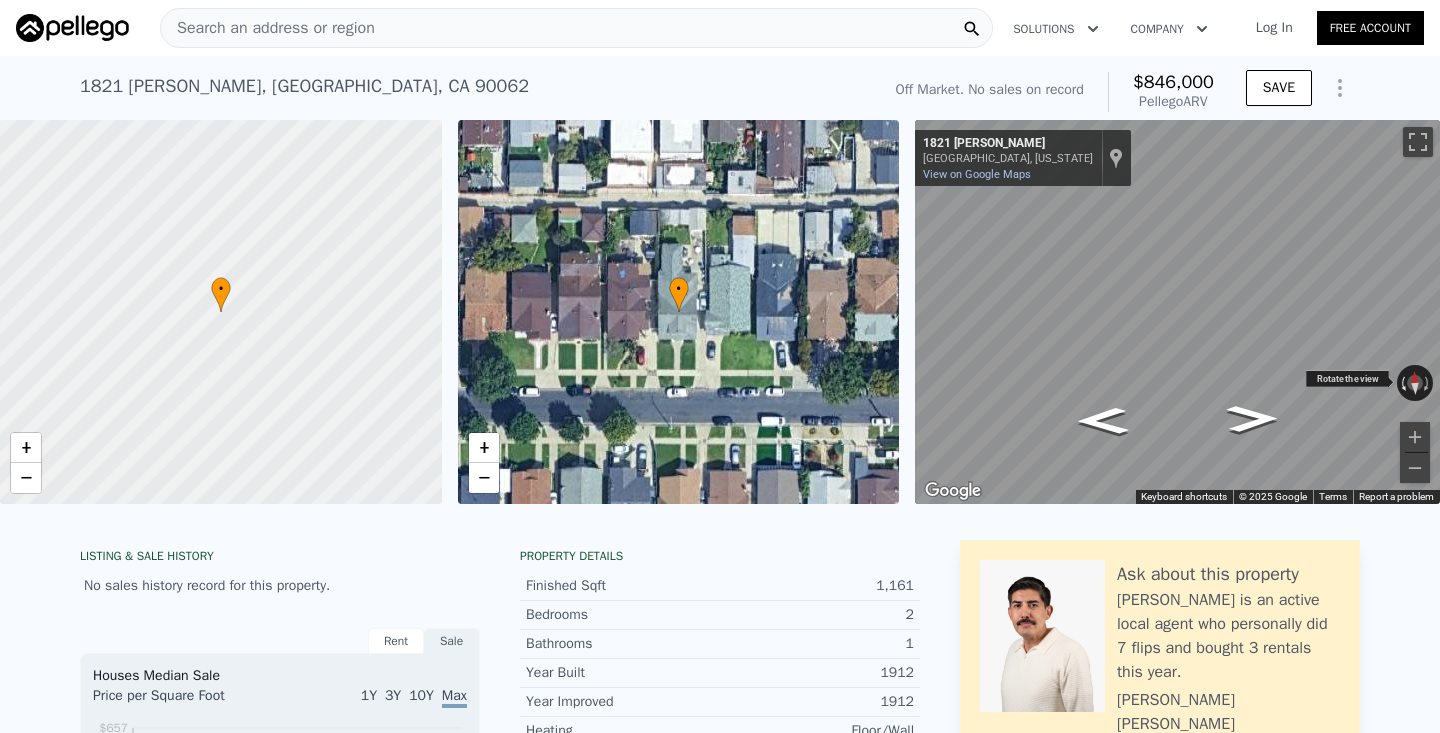 click at bounding box center [1402, 383] 